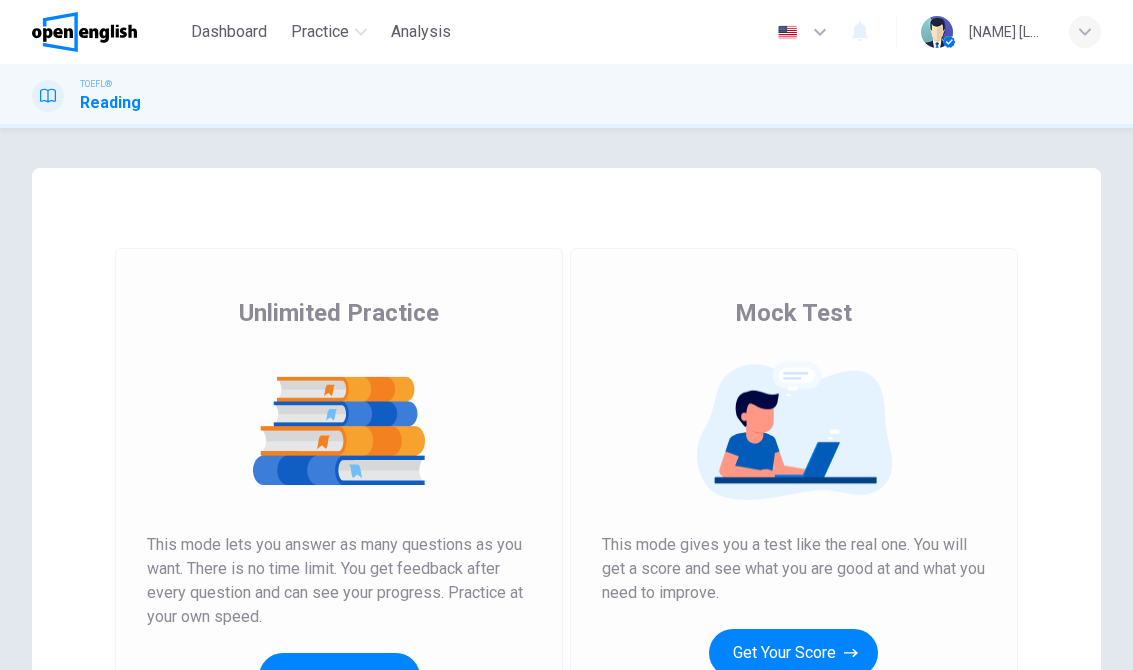 scroll, scrollTop: 0, scrollLeft: 0, axis: both 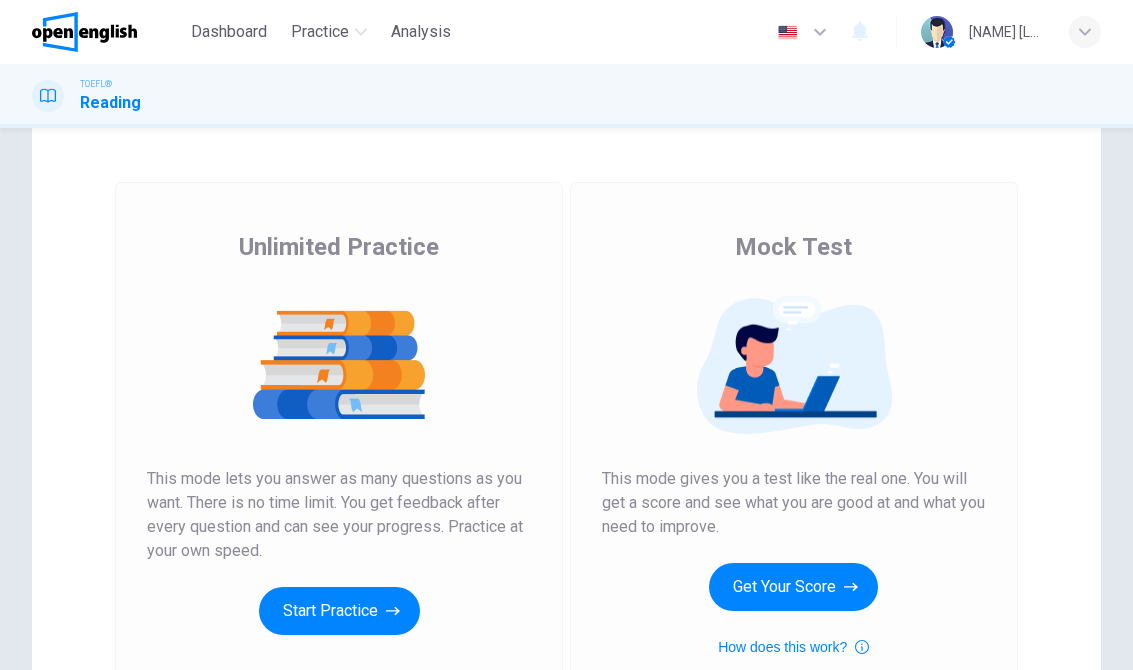 click on "Start Practice" at bounding box center [339, 611] 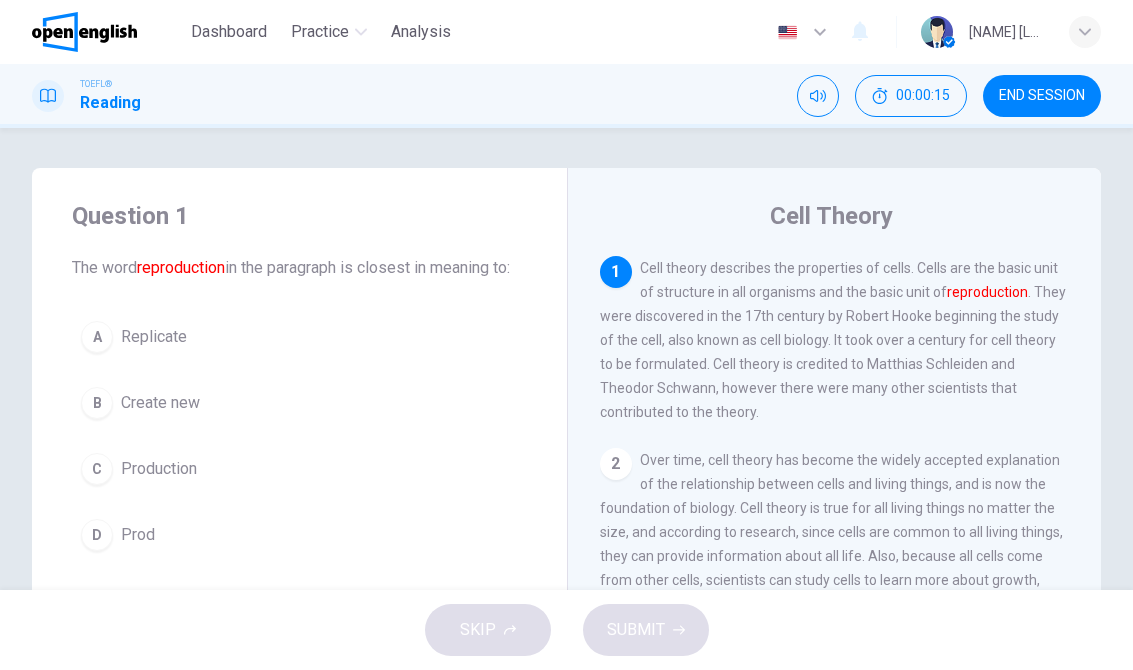 click on "A Replicate" at bounding box center (299, 337) 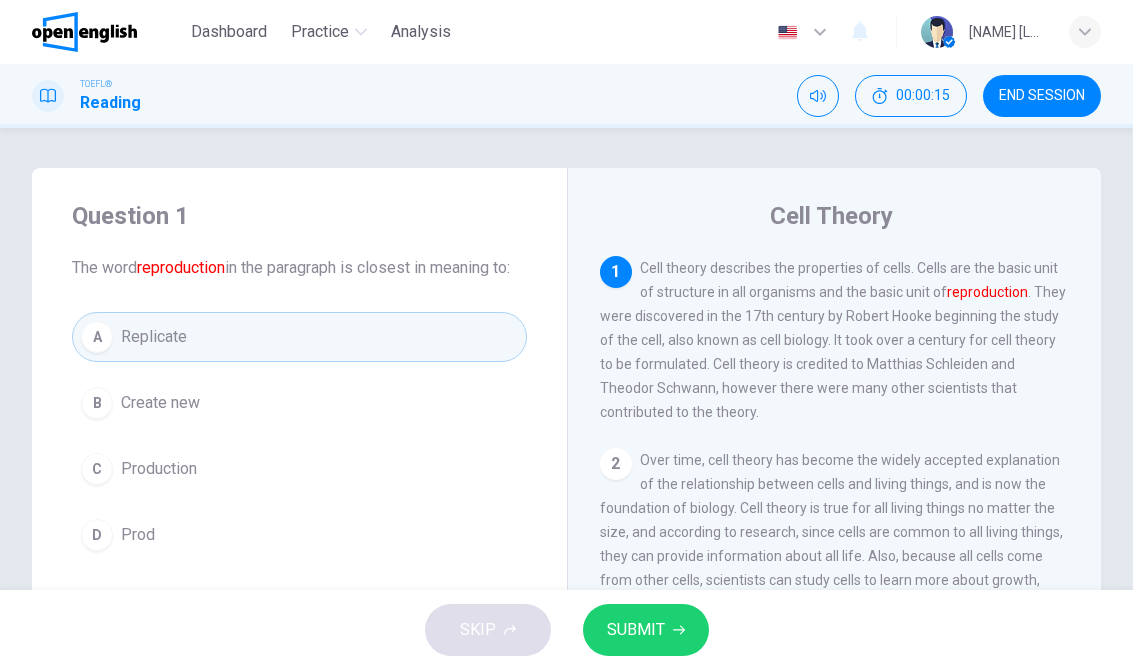 click on "SUBMIT" at bounding box center [646, 630] 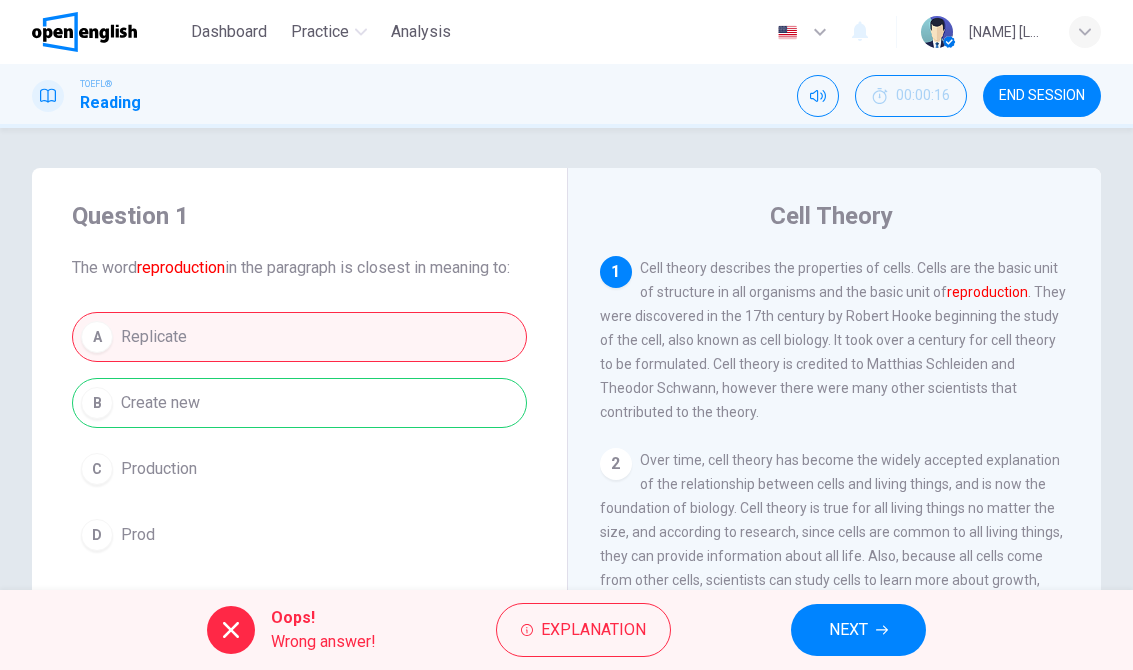 click on "NEXT" at bounding box center (858, 630) 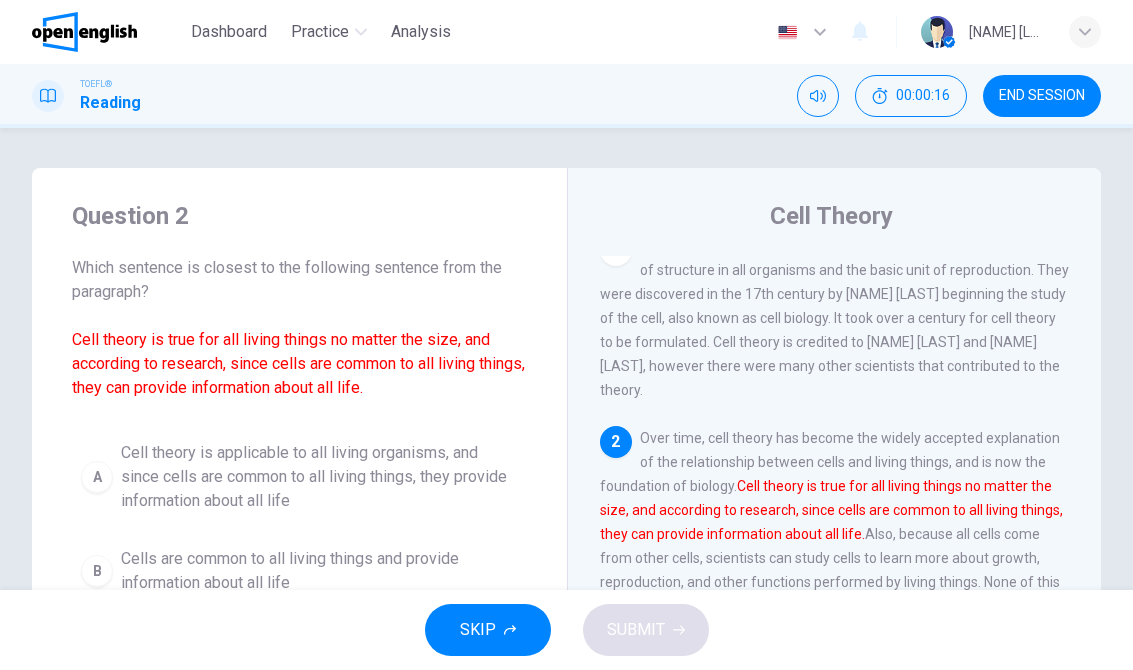 scroll, scrollTop: 49, scrollLeft: 0, axis: vertical 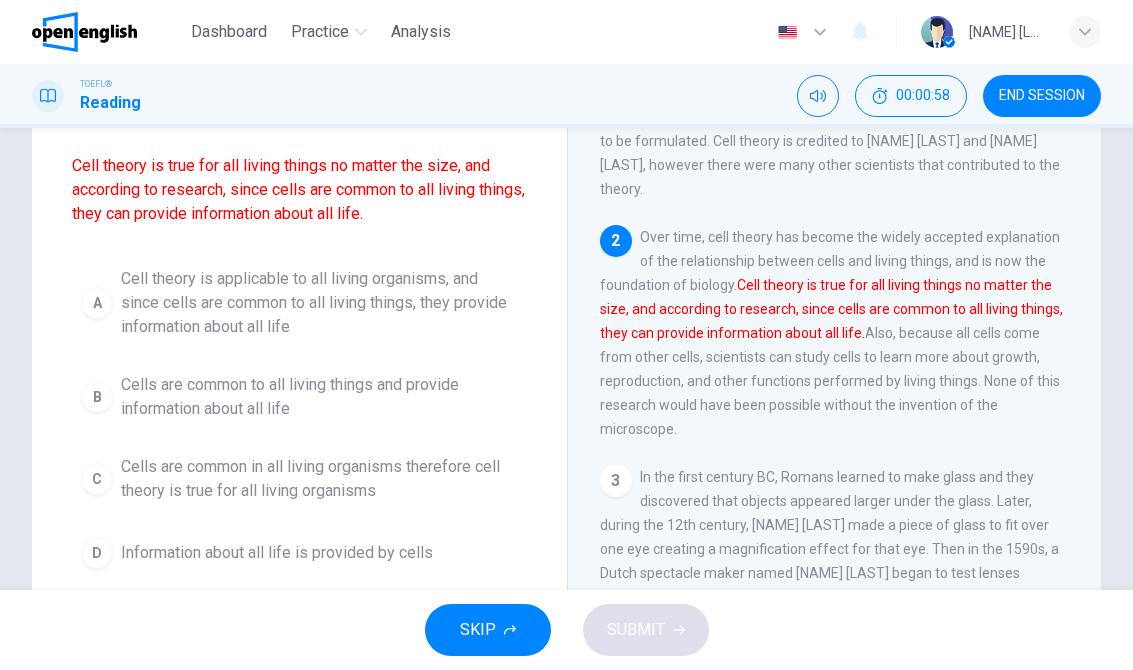 click on "A" at bounding box center (97, 303) 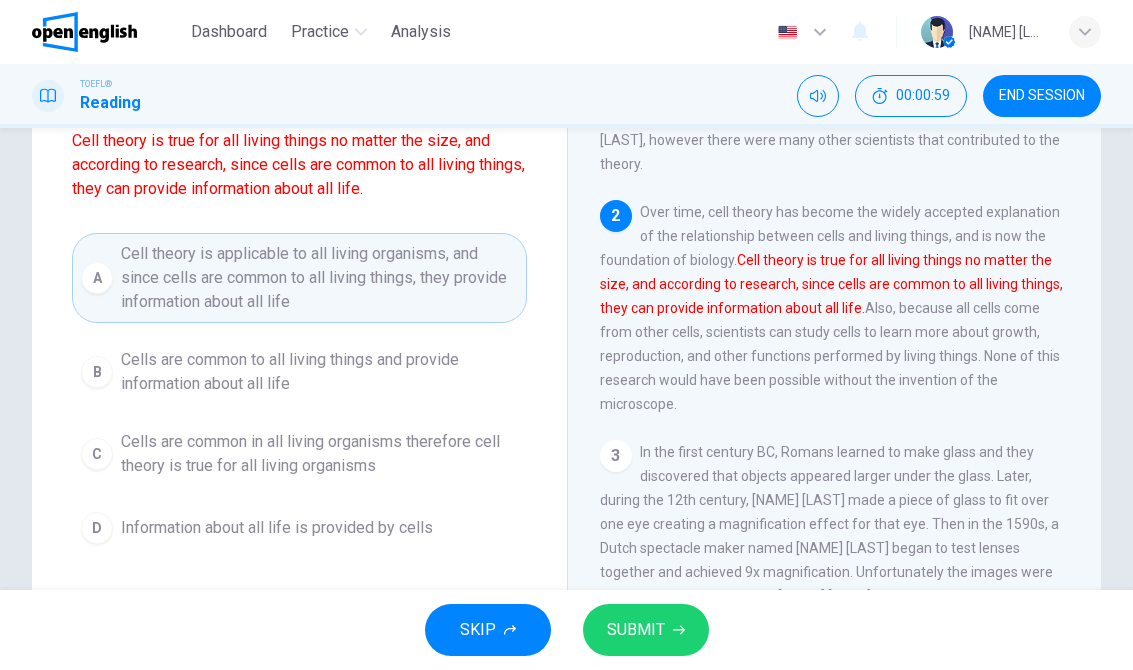 scroll, scrollTop: 233, scrollLeft: 0, axis: vertical 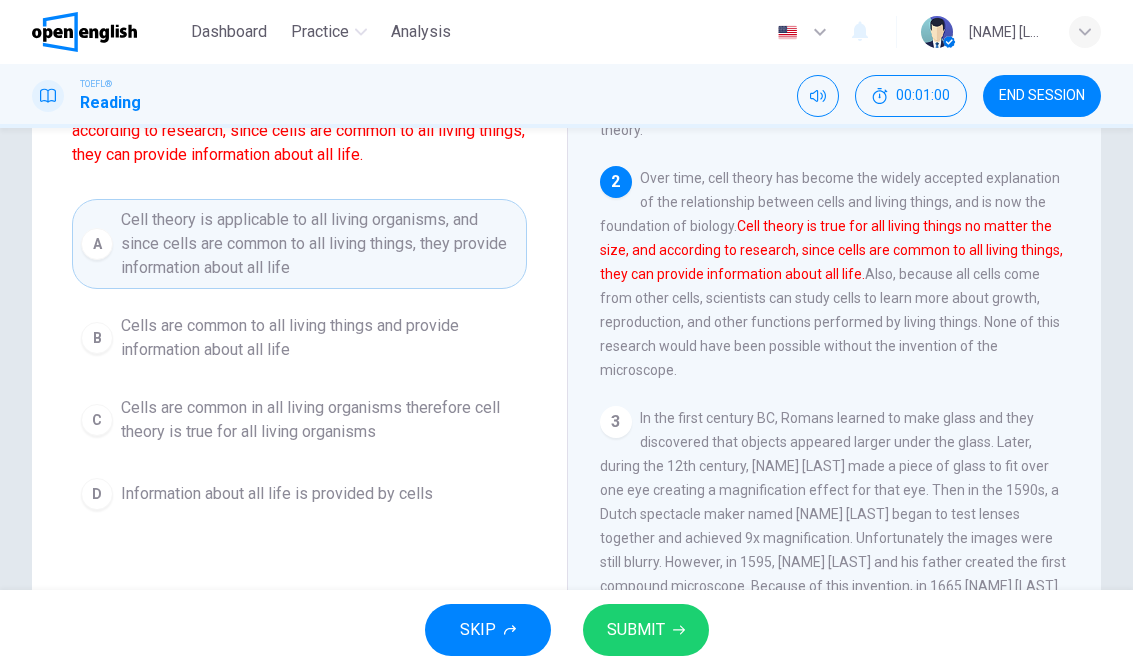 click on "SUBMIT" at bounding box center (646, 630) 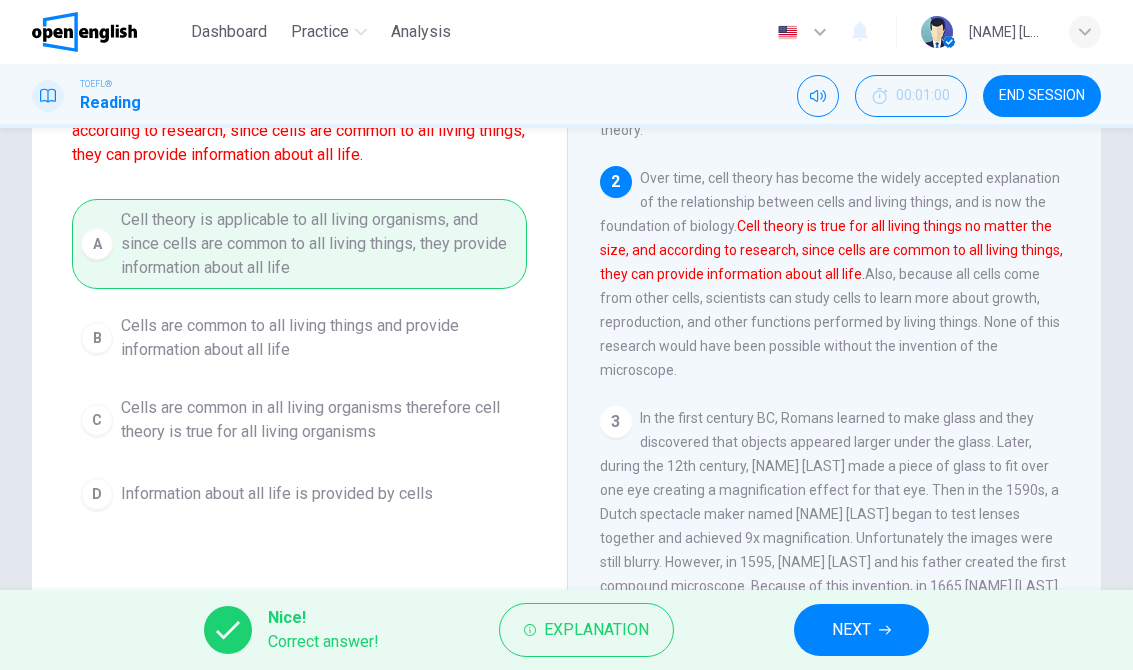 click on "NEXT" at bounding box center (851, 630) 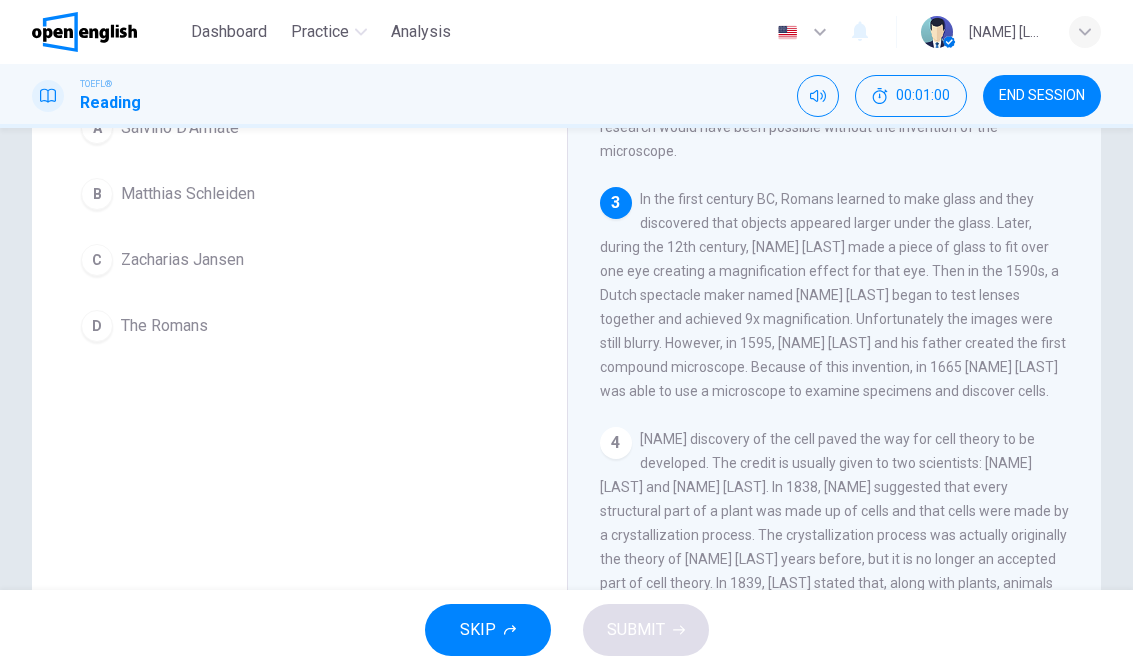 scroll, scrollTop: 298, scrollLeft: 0, axis: vertical 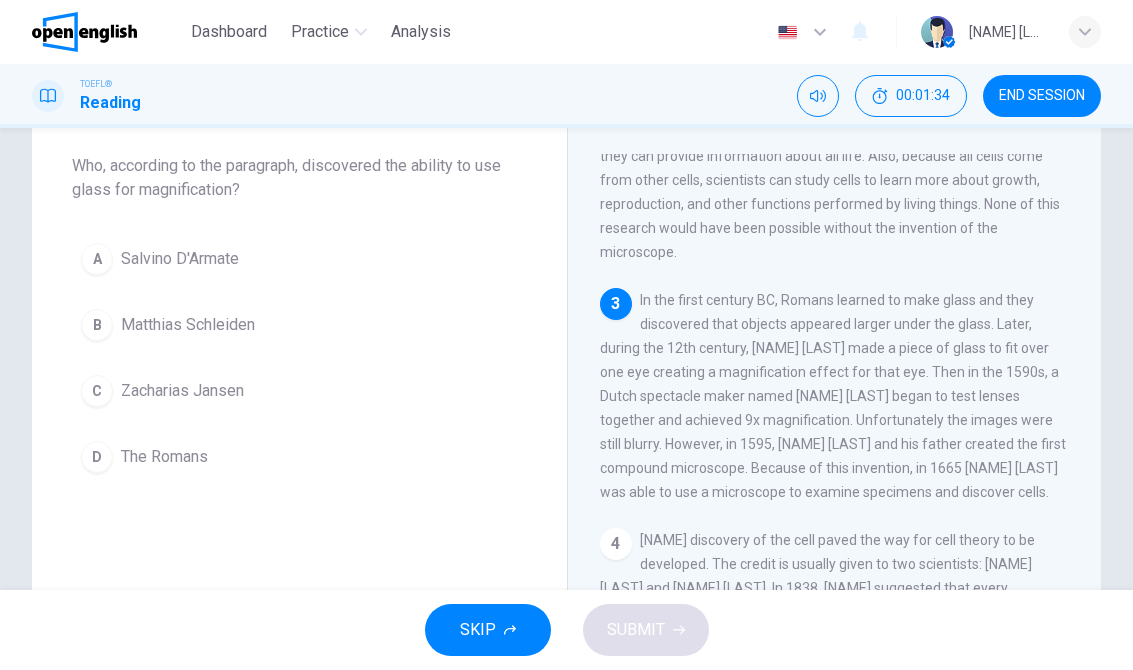 click on "Question 3 Who, according to the paragraph, discovered the ability to use glass for magnification? A Salvino D'Armate B Matthias Schleiden C Zacharias Jansen D The Romans" at bounding box center [299, 290] 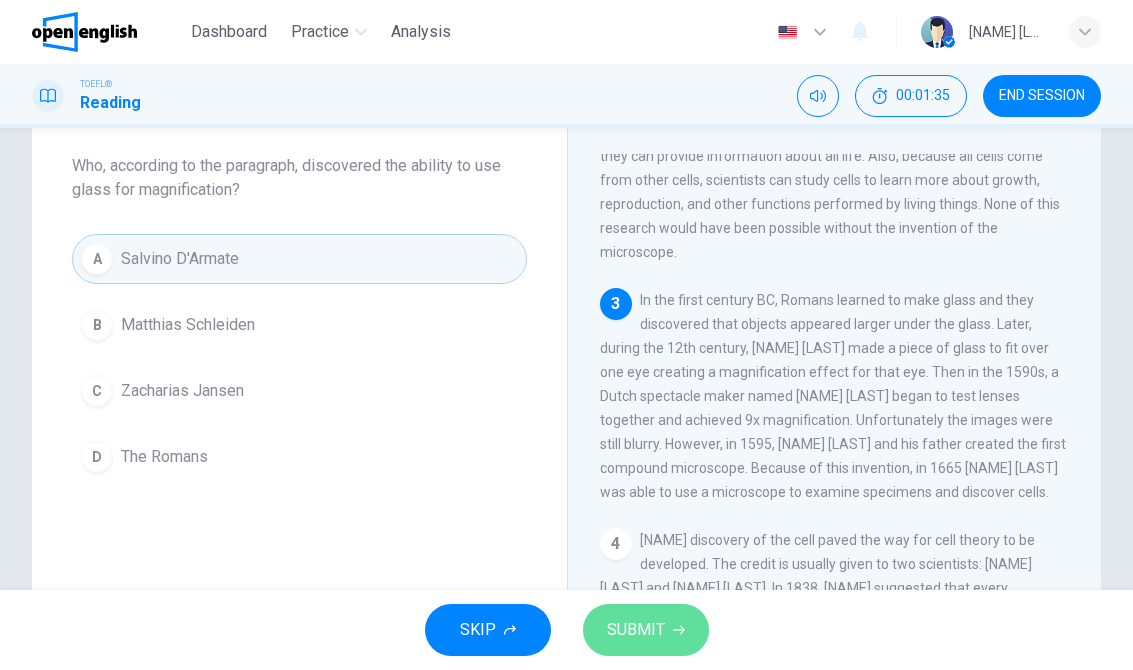 click on "SUBMIT" at bounding box center (646, 630) 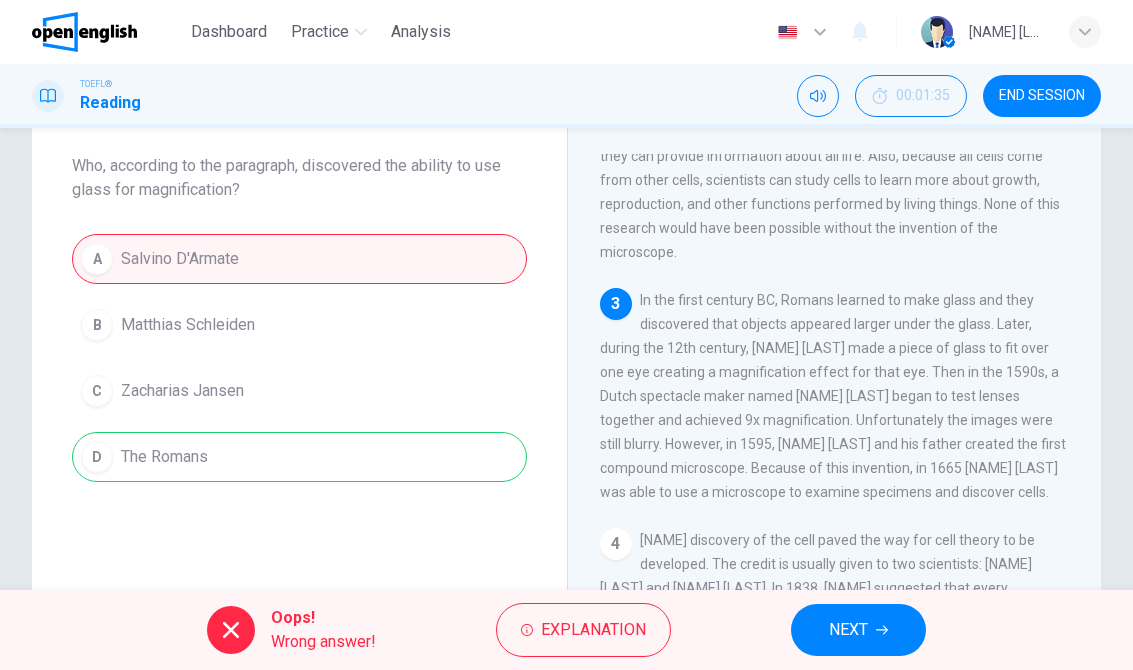 click on "NEXT" at bounding box center [858, 630] 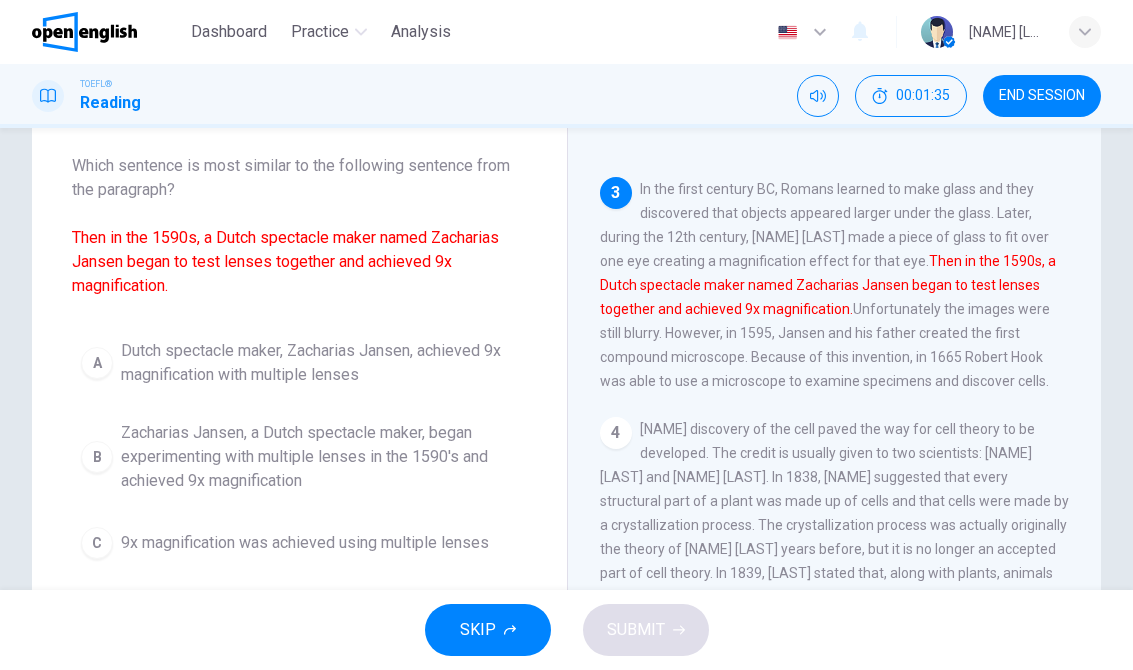 scroll, scrollTop: 446, scrollLeft: 0, axis: vertical 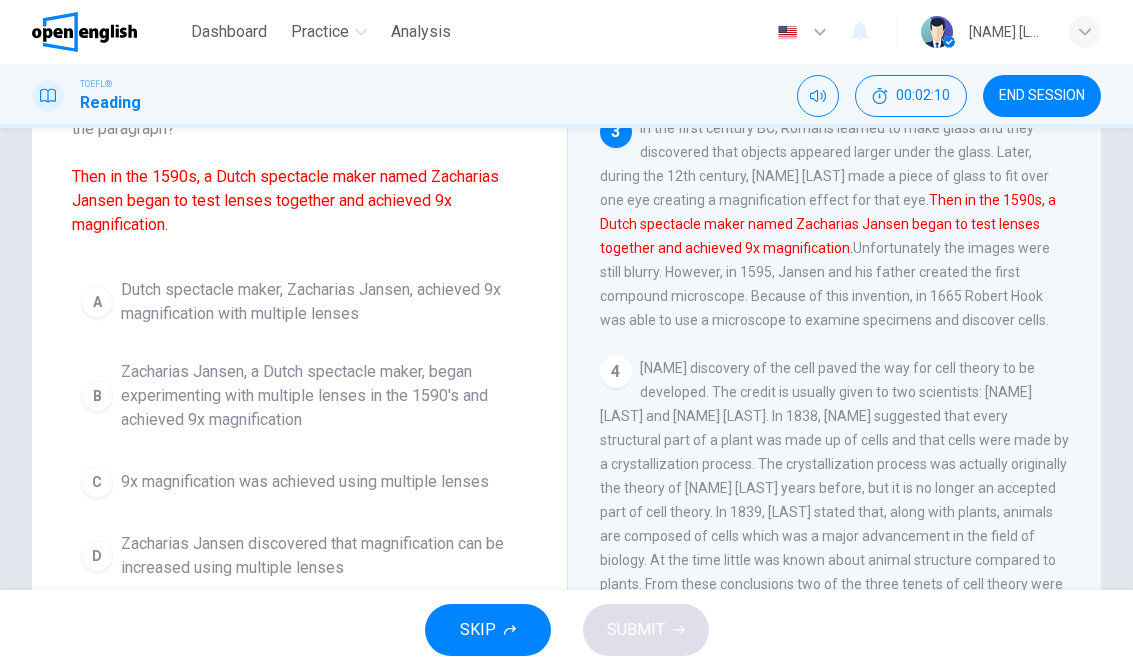 click on "Zacharias Jansen, a Dutch spectacle maker, began experimenting with multiple lenses in the 1590's and achieved 9x magnification" at bounding box center [319, 396] 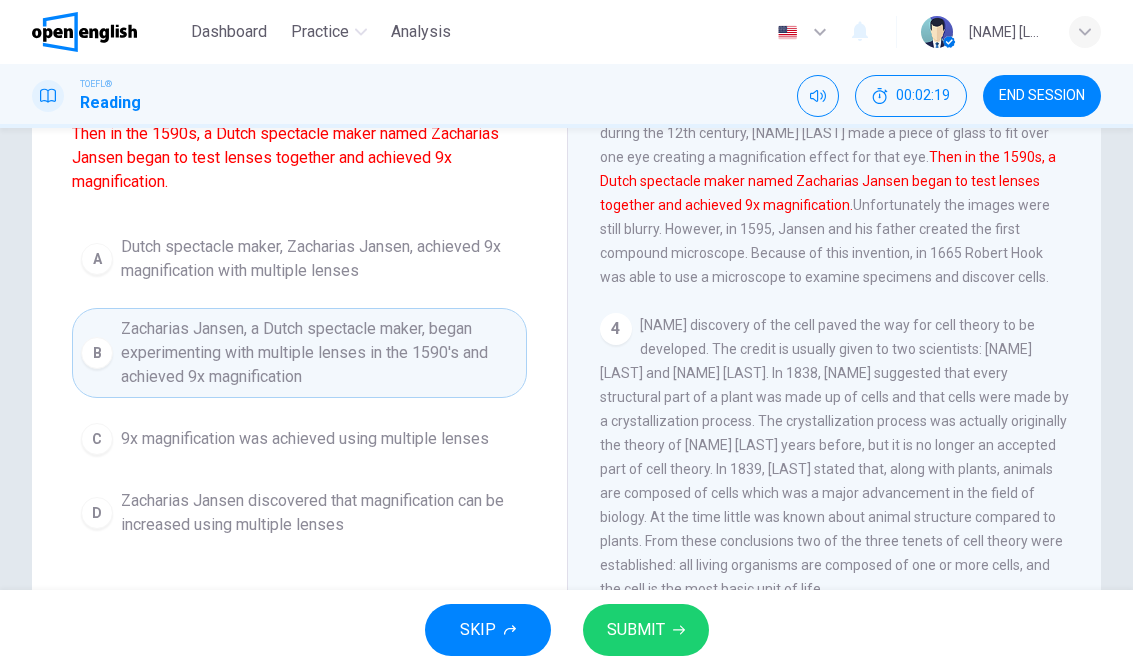scroll, scrollTop: 208, scrollLeft: 0, axis: vertical 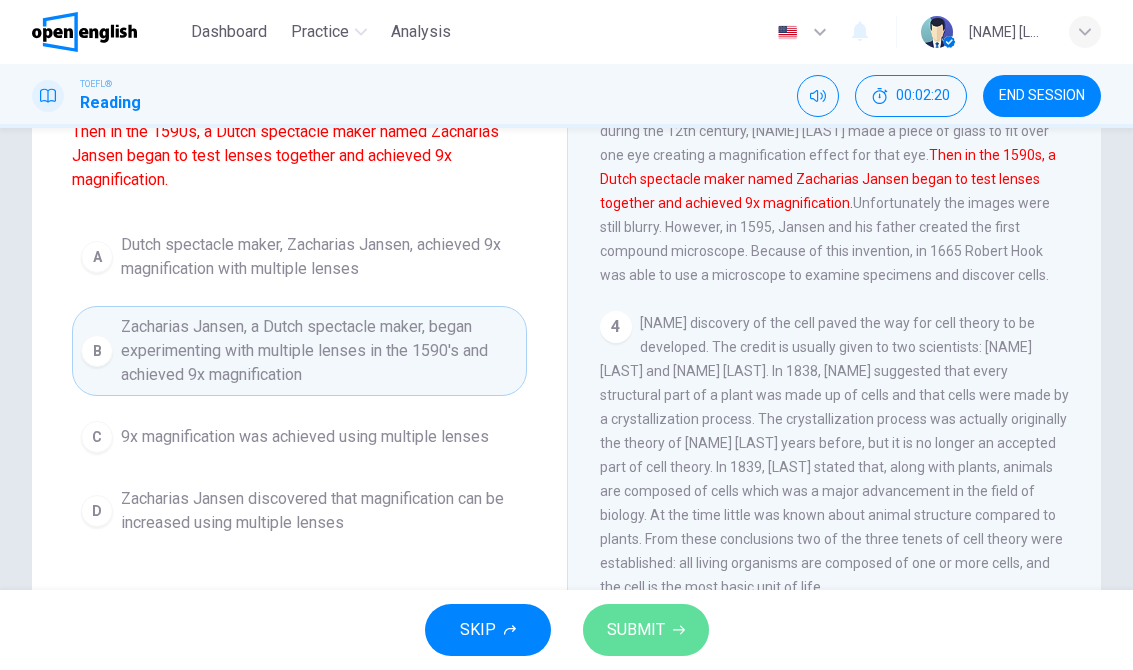 click on "SUBMIT" at bounding box center [636, 630] 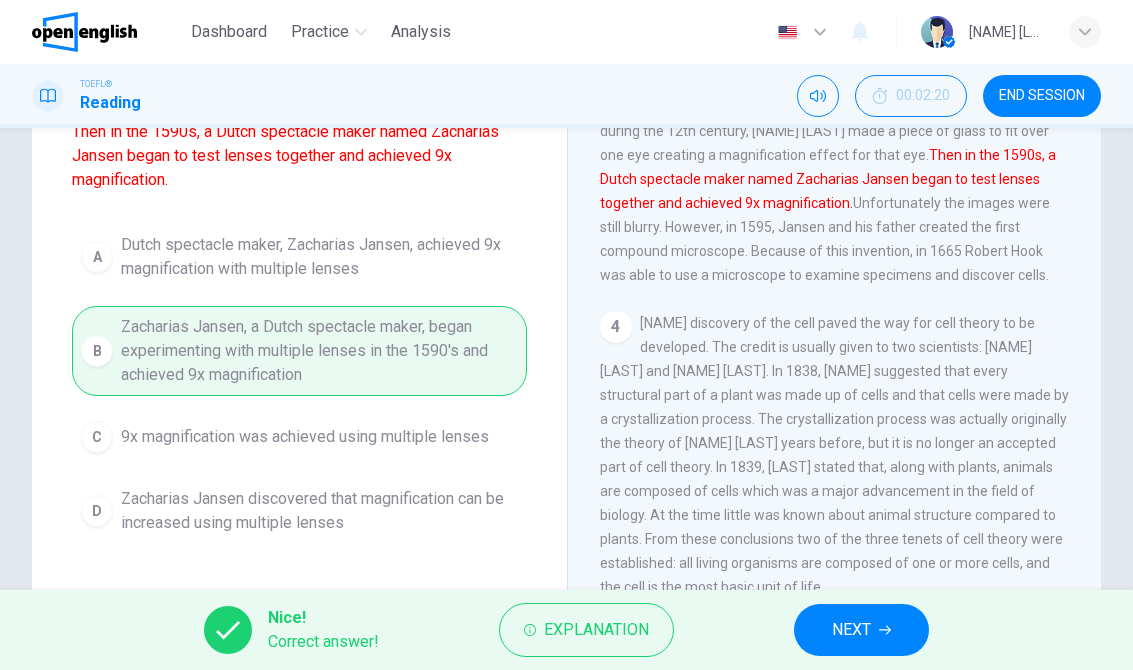 click on "NEXT" at bounding box center [861, 630] 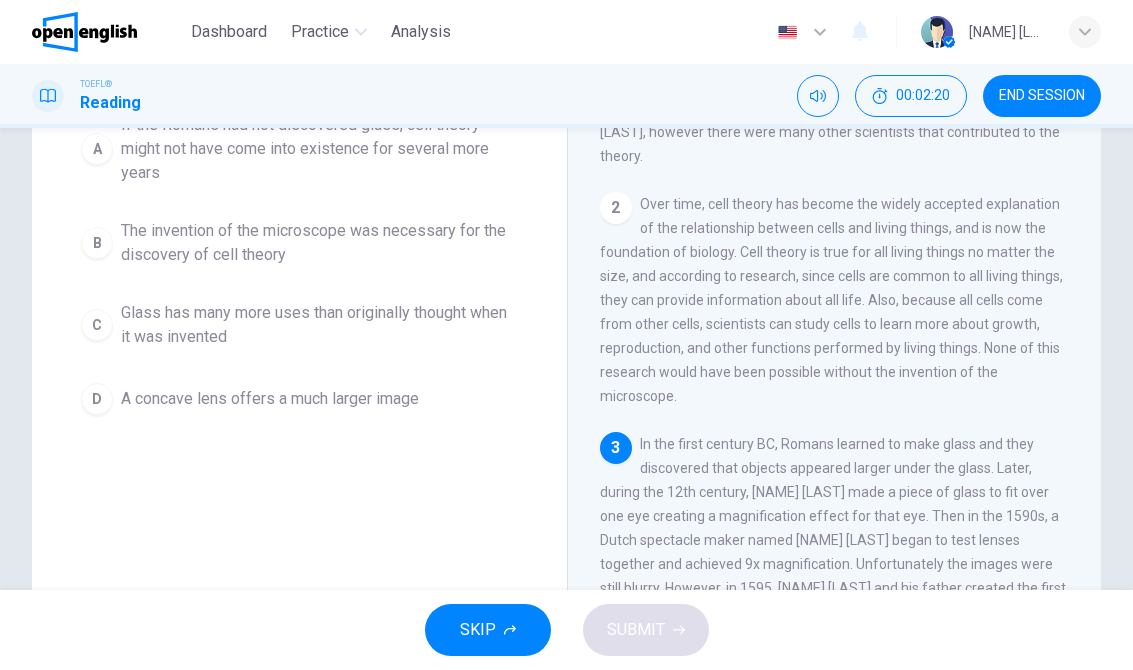 scroll, scrollTop: 0, scrollLeft: 0, axis: both 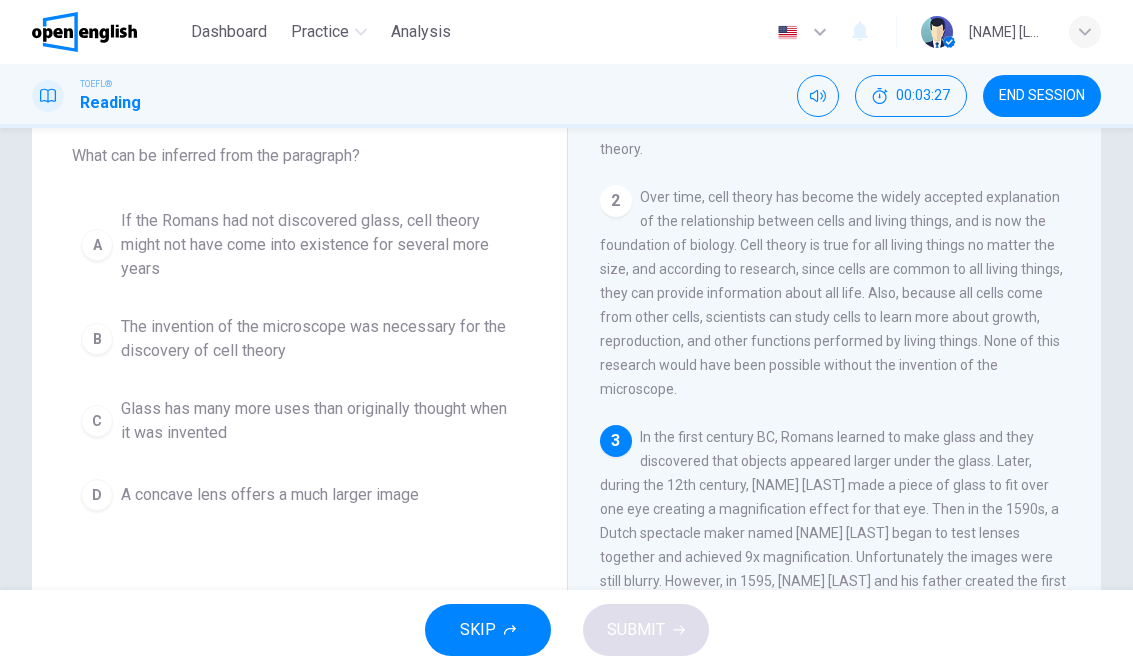 click on "The invention of the microscope was necessary for the discovery of cell theory" at bounding box center (319, 339) 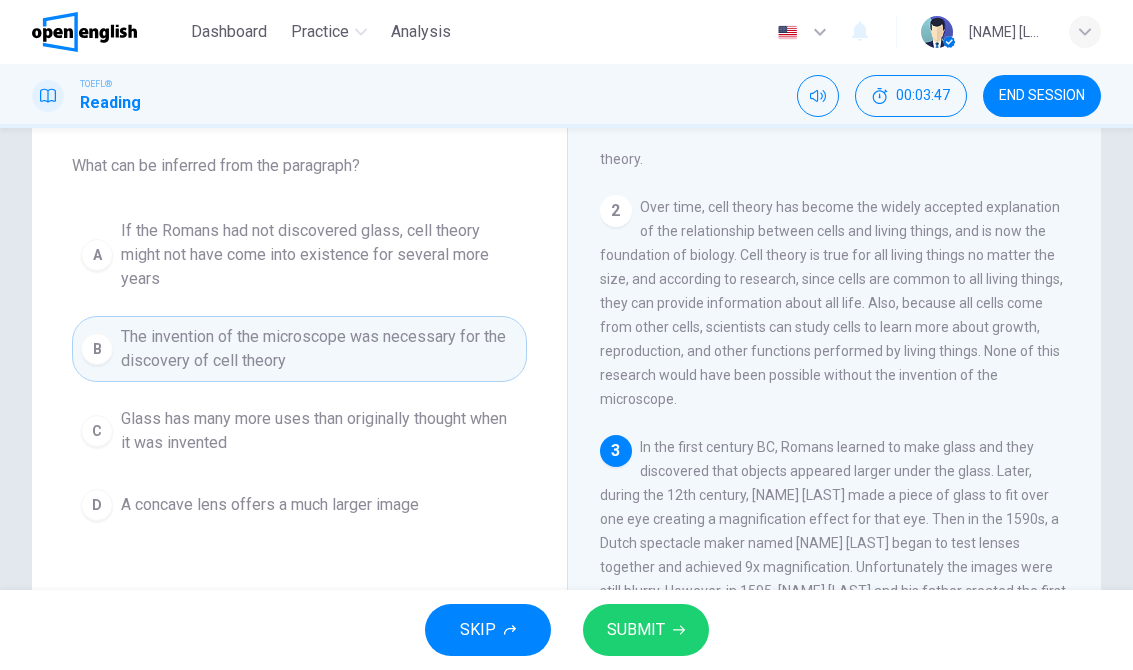 scroll, scrollTop: 101, scrollLeft: 0, axis: vertical 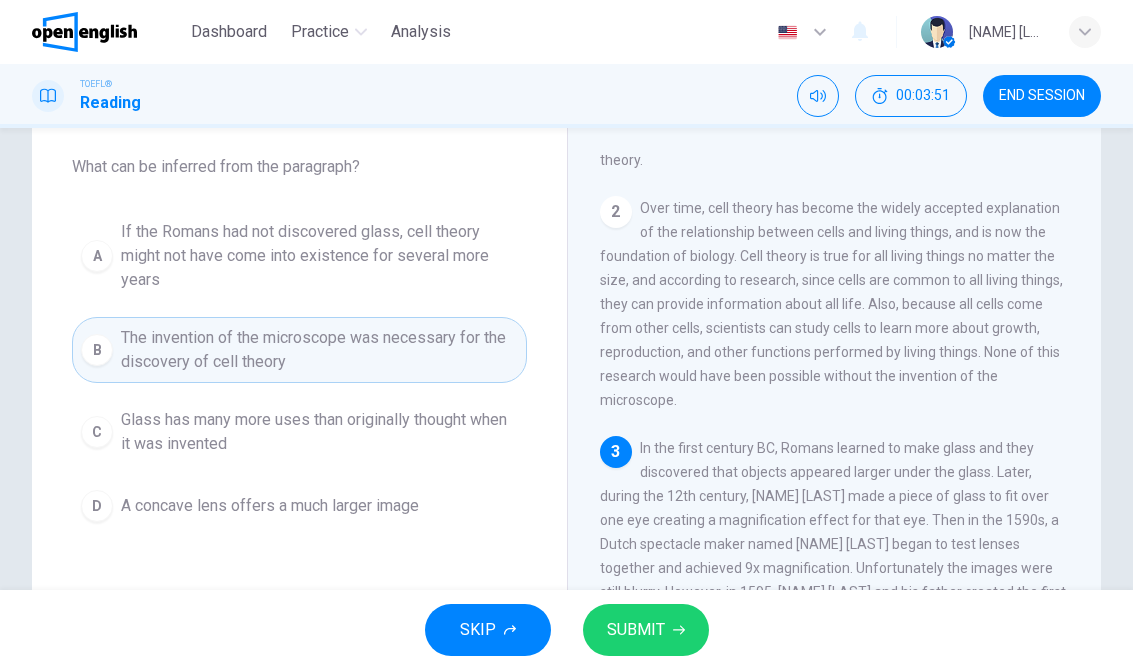 click on "SUBMIT" at bounding box center (646, 630) 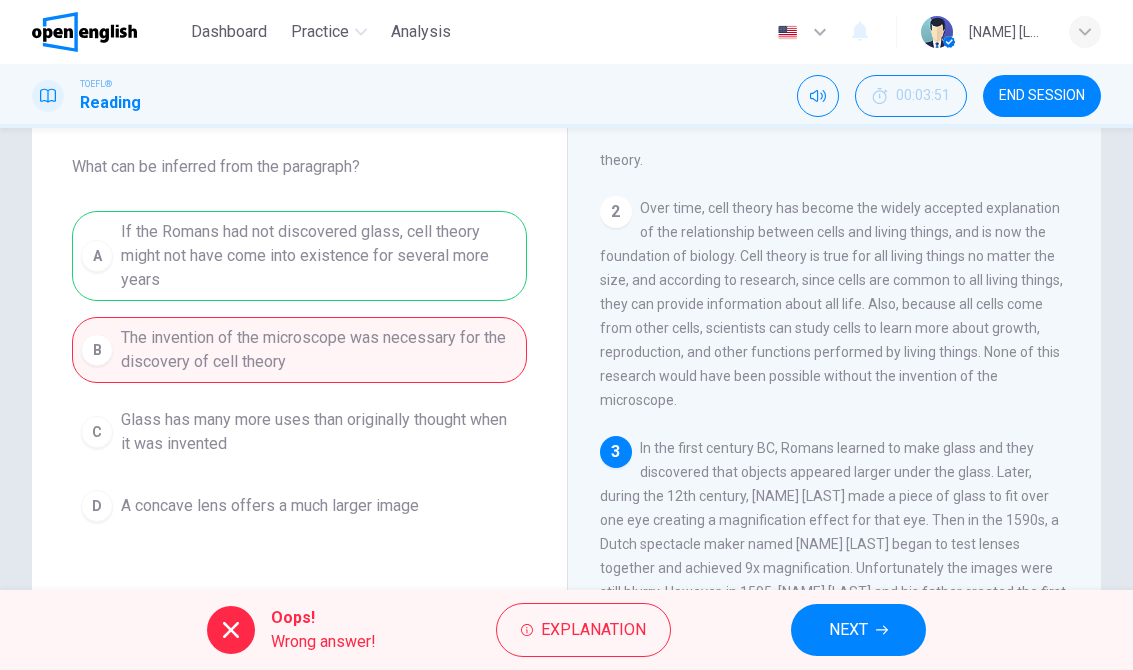 click on "NEXT" at bounding box center (858, 630) 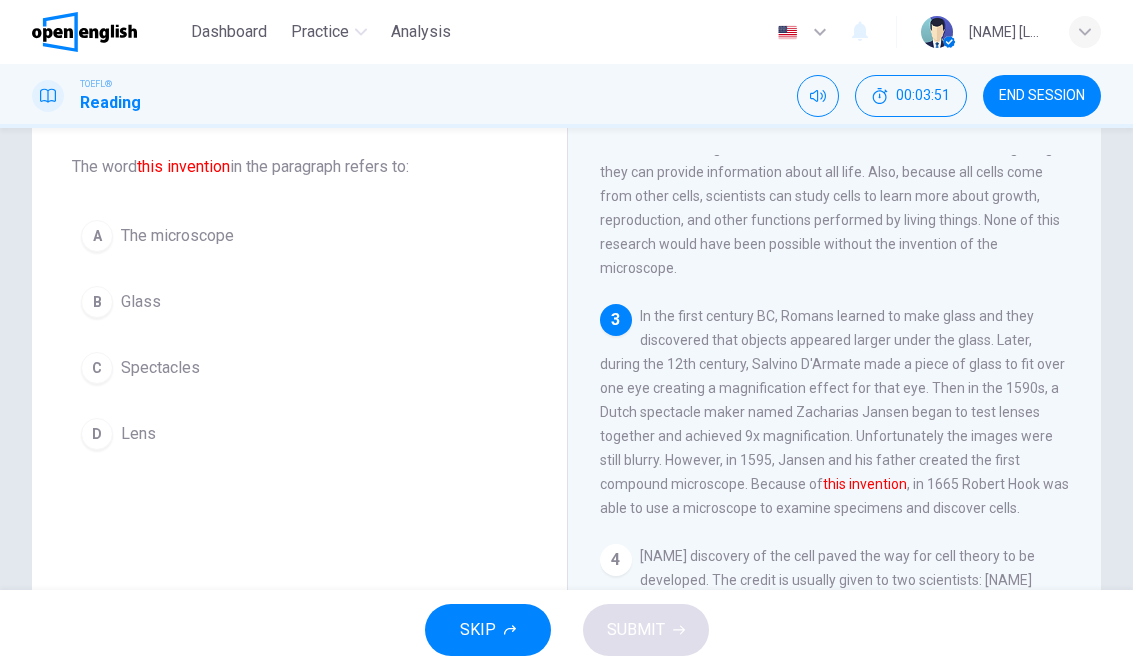 scroll, scrollTop: 298, scrollLeft: 0, axis: vertical 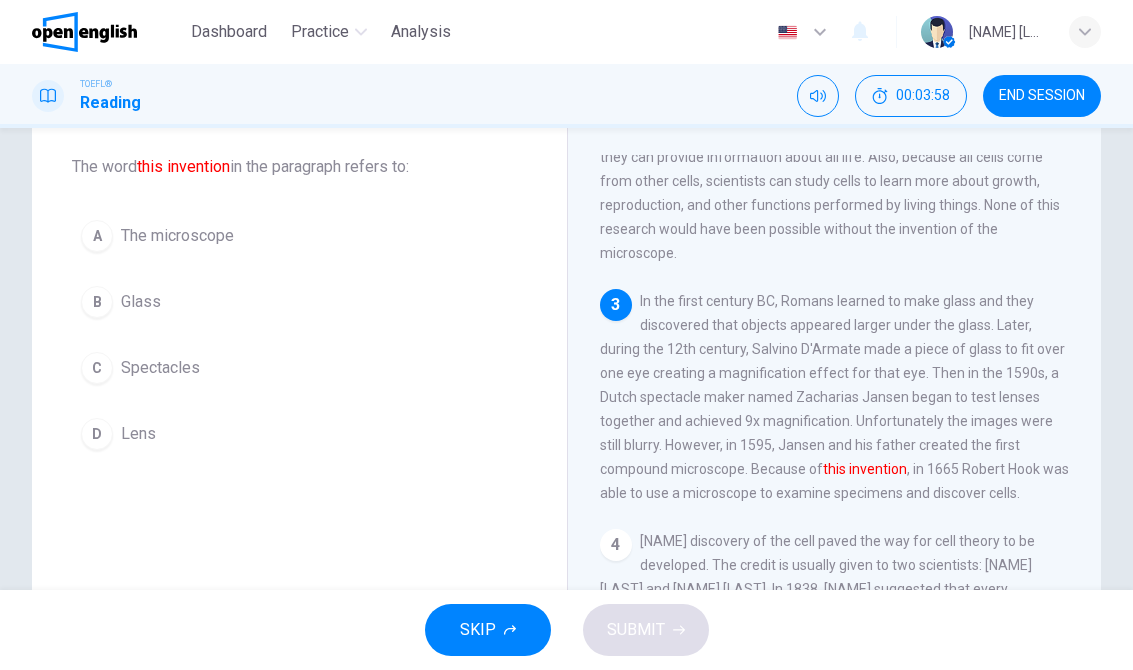 click on "A The microscope" at bounding box center [299, 236] 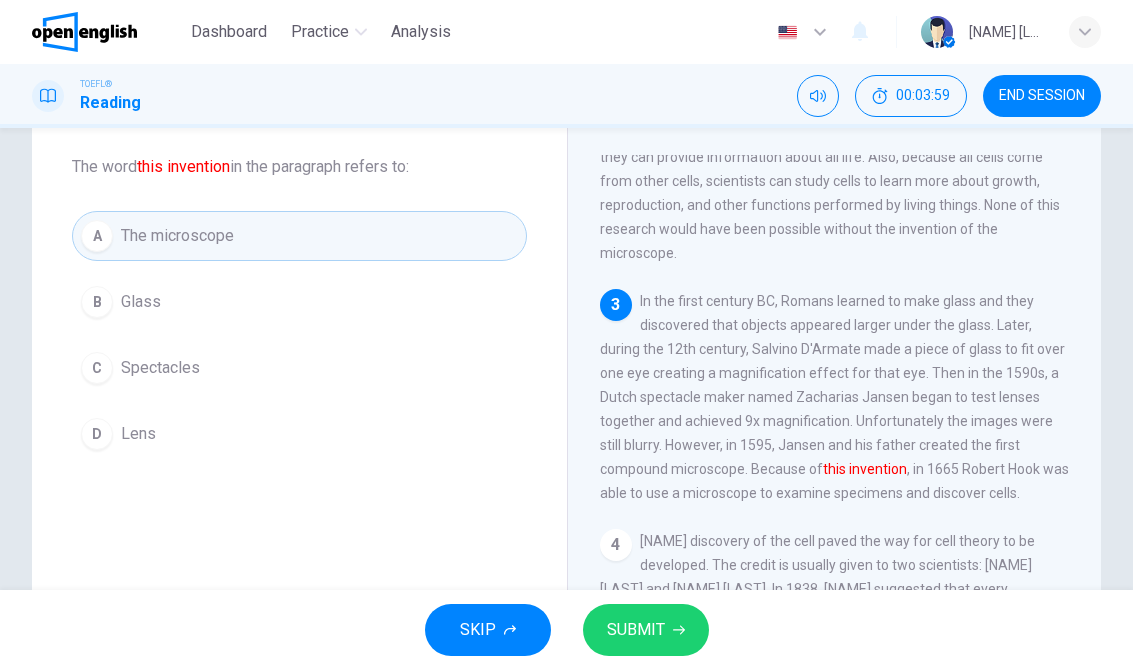 click on "SUBMIT" at bounding box center [636, 630] 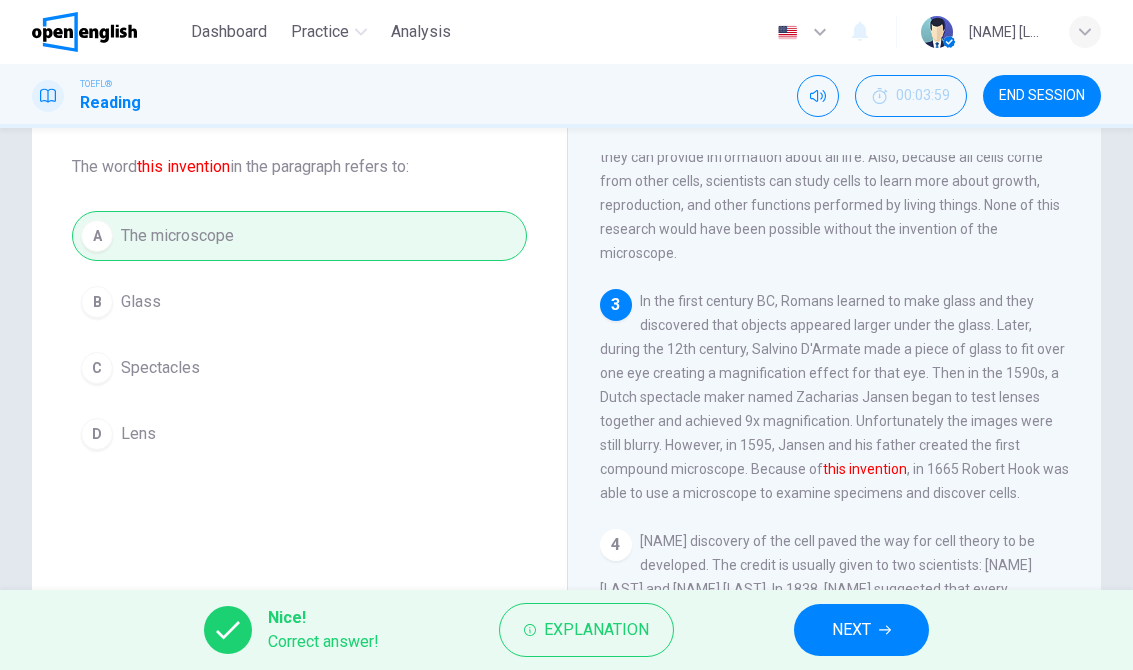 click on "NEXT" at bounding box center [851, 630] 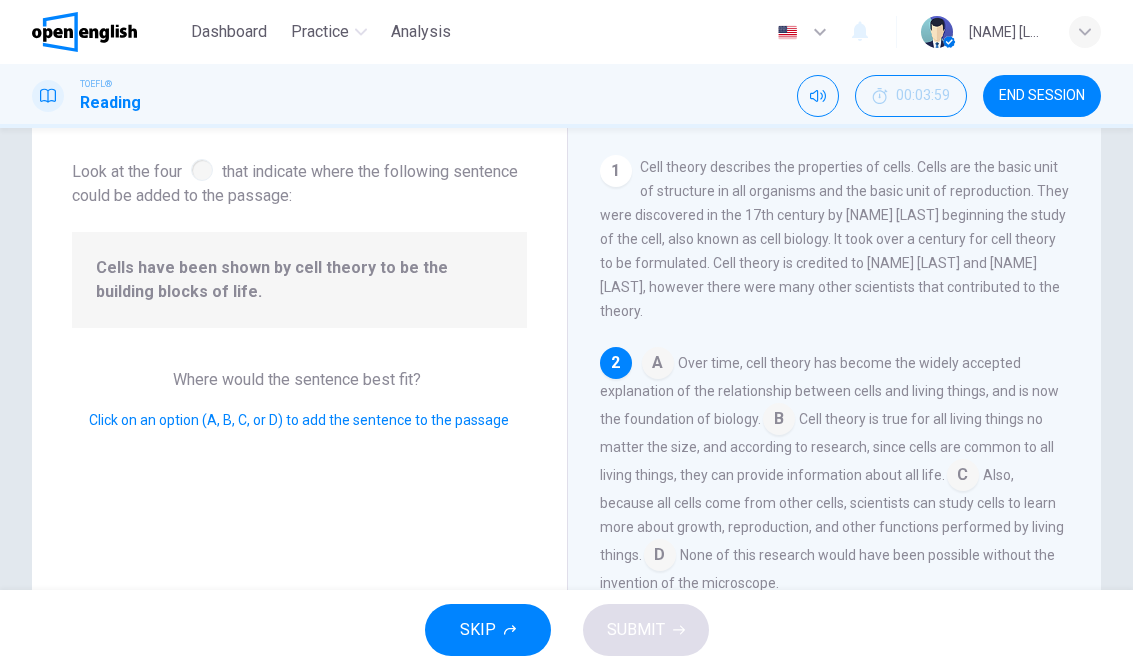 scroll, scrollTop: 72, scrollLeft: 0, axis: vertical 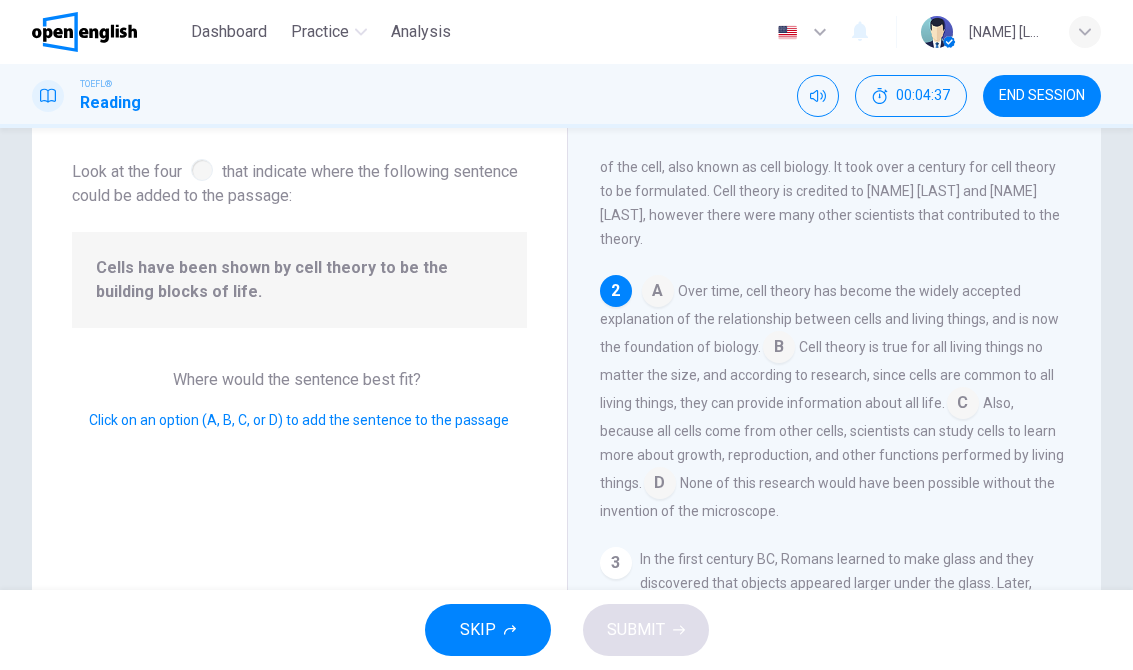 click at bounding box center (658, 293) 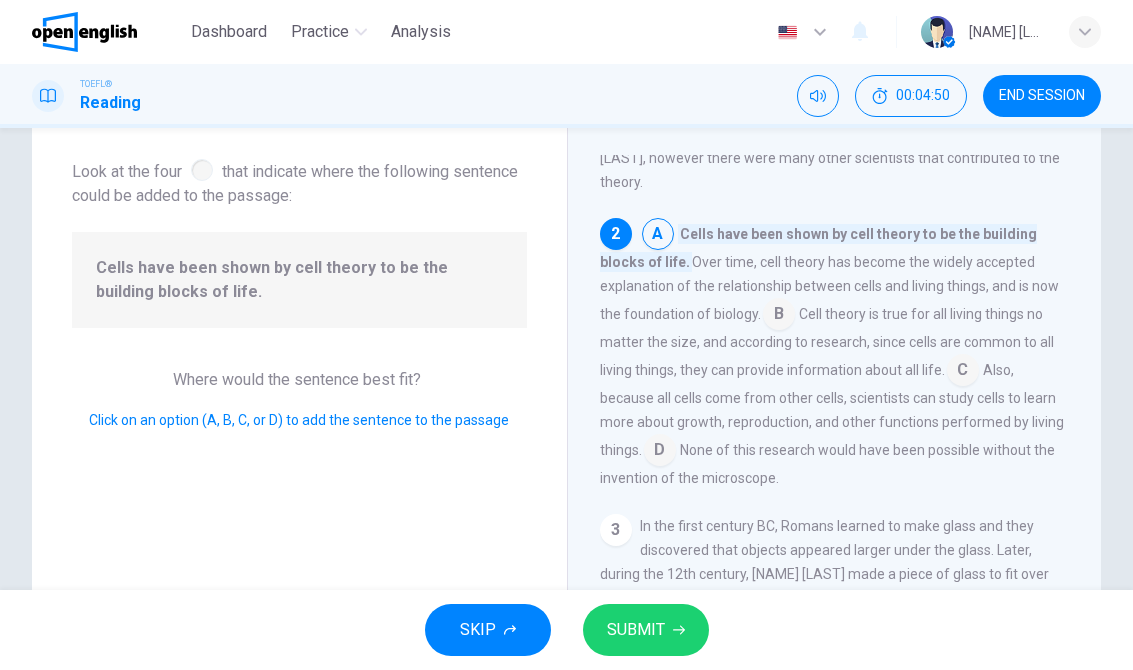 scroll, scrollTop: 138, scrollLeft: 0, axis: vertical 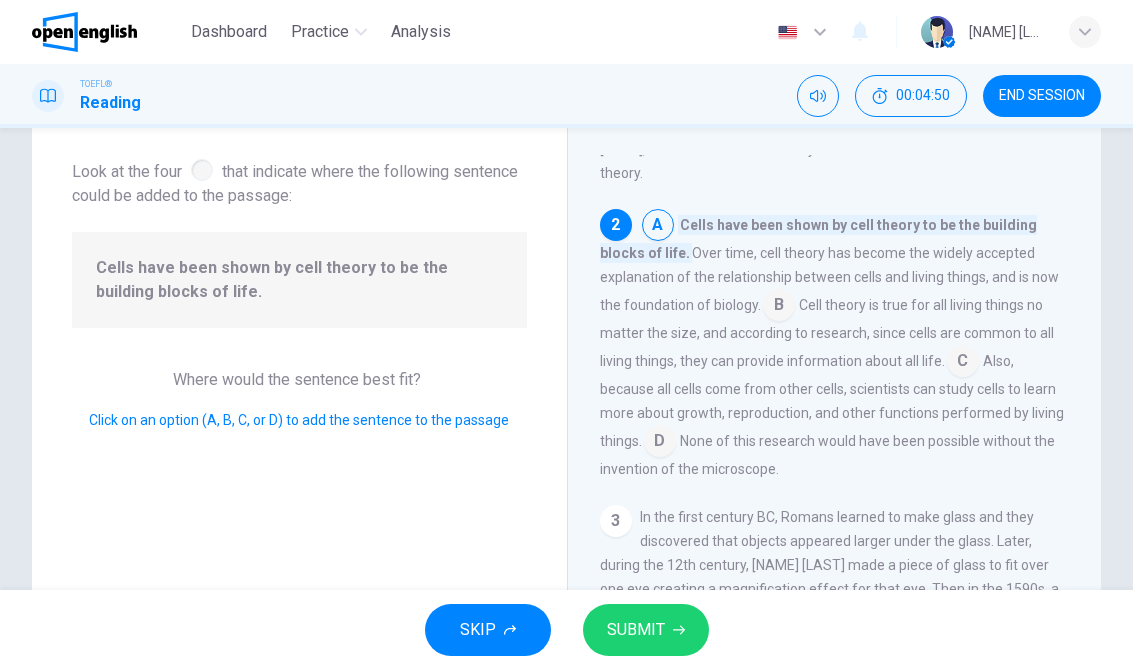 click at bounding box center (963, 363) 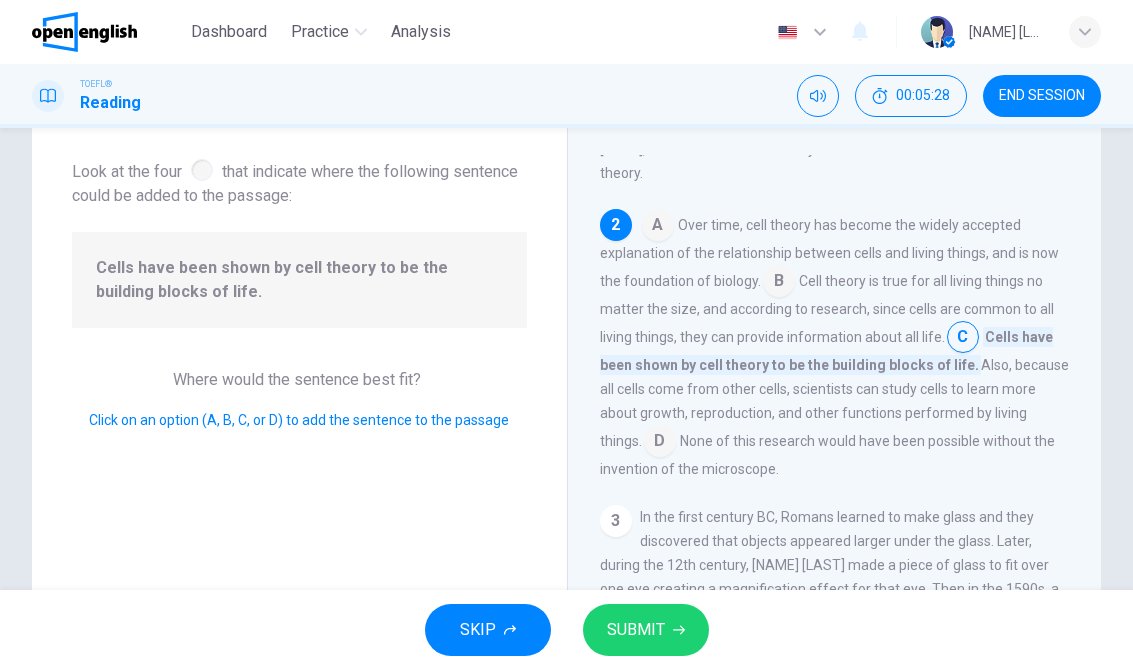 click on "SUBMIT" at bounding box center [646, 630] 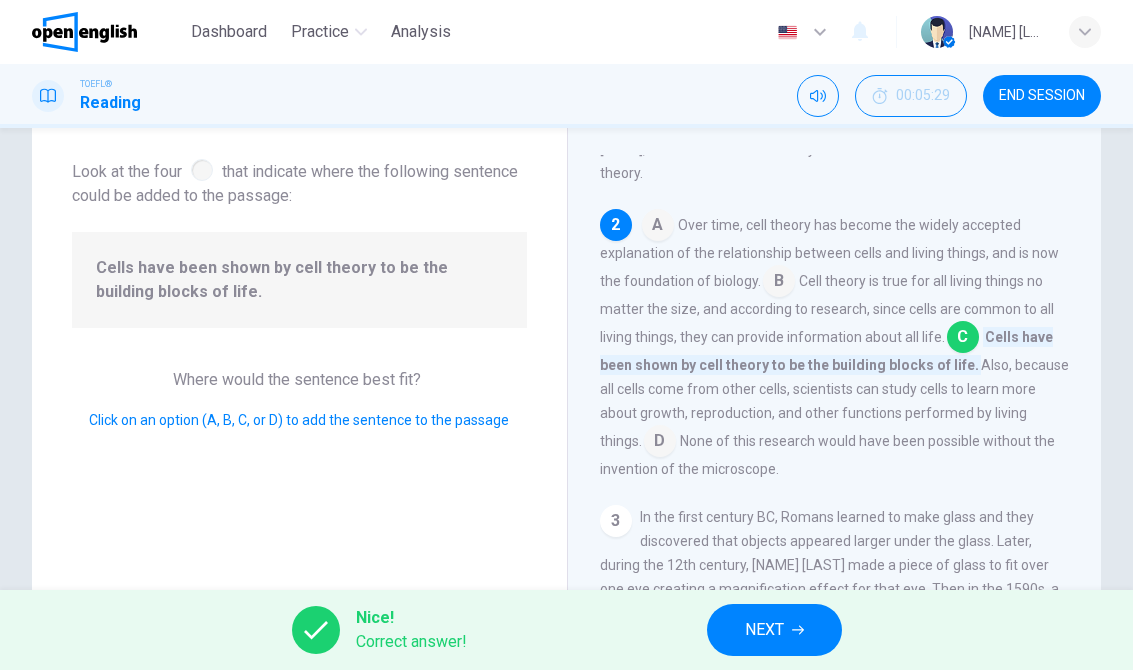 click on "NEXT" at bounding box center (774, 630) 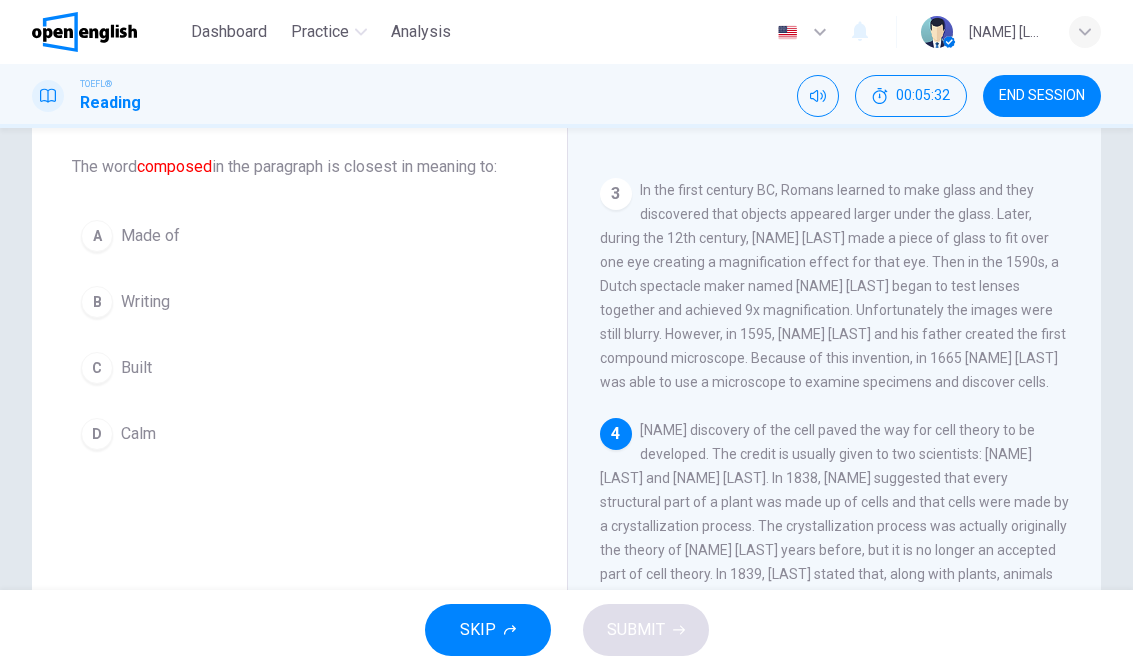 scroll, scrollTop: 446, scrollLeft: 0, axis: vertical 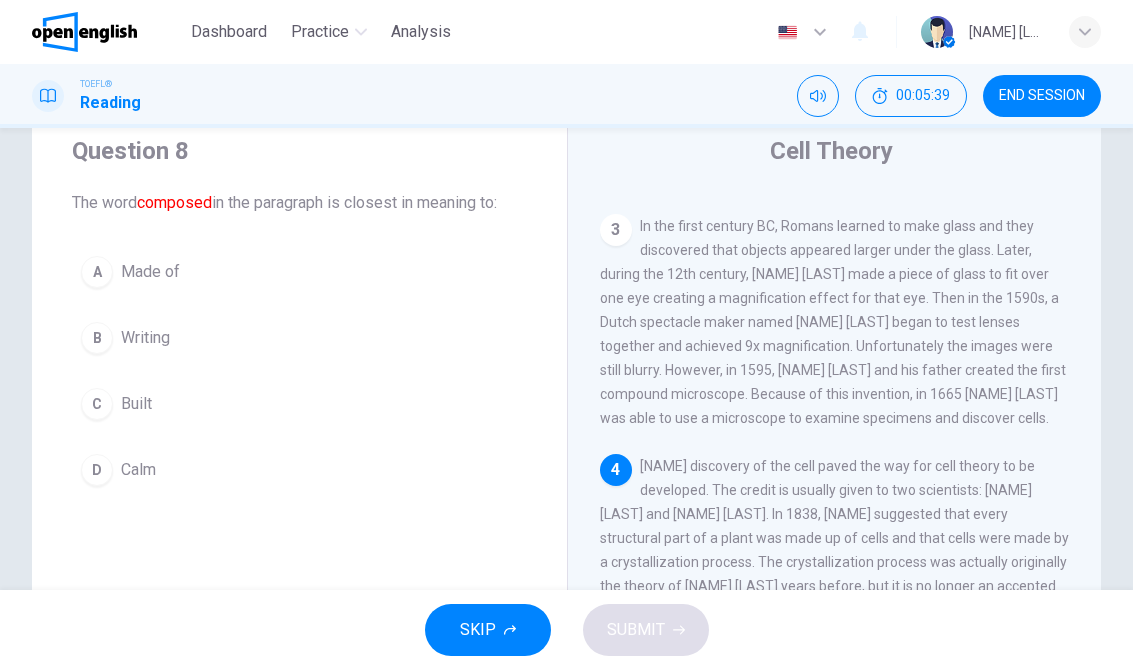 click on "A Made of" at bounding box center [299, 272] 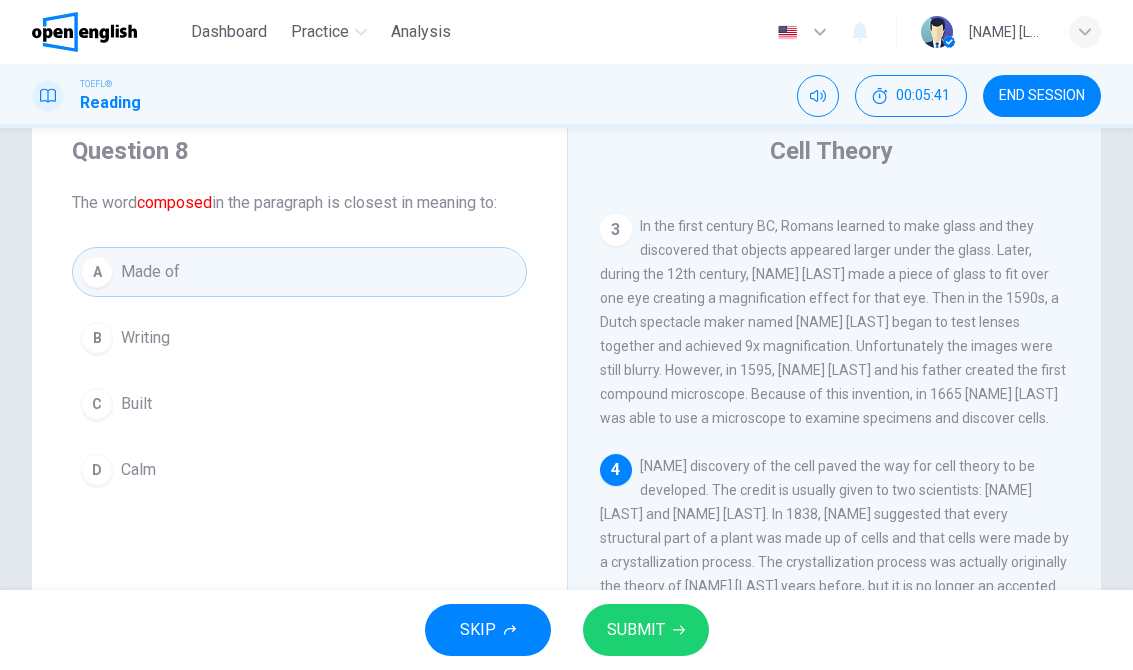 click on "SUBMIT" at bounding box center [646, 630] 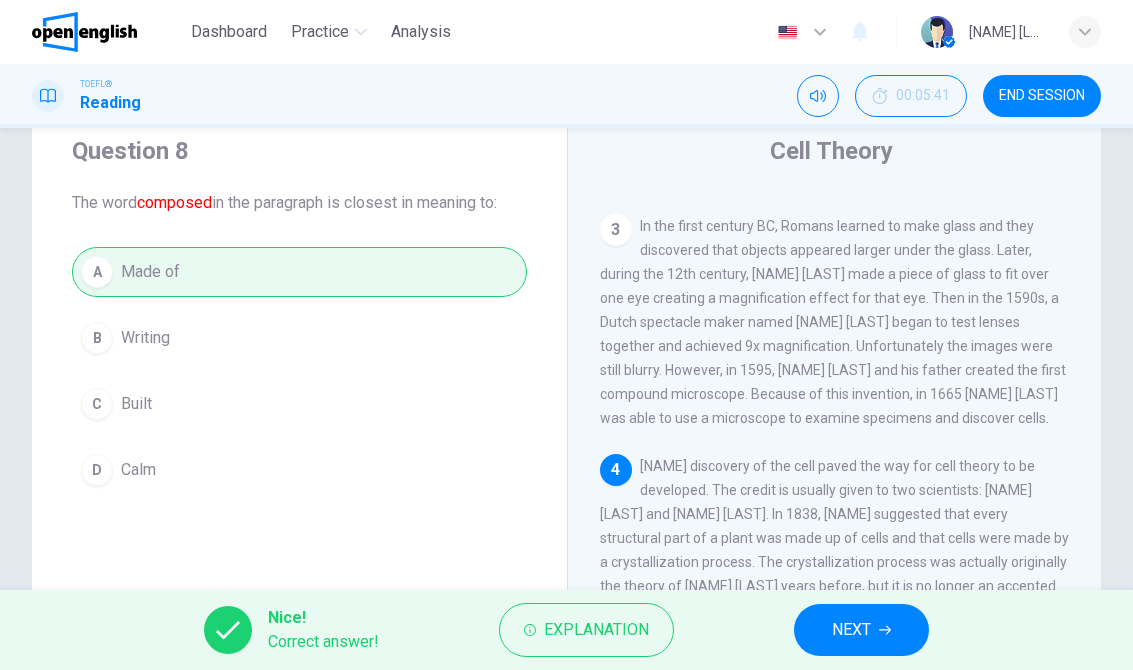 click on "NEXT" at bounding box center (851, 630) 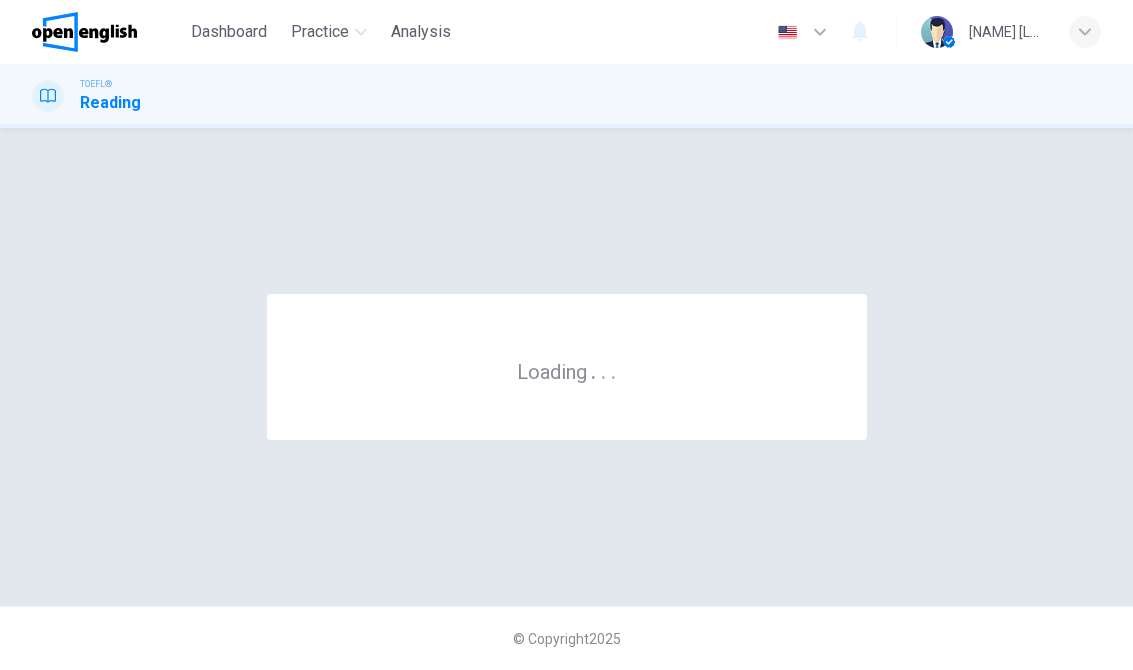 scroll, scrollTop: 0, scrollLeft: 0, axis: both 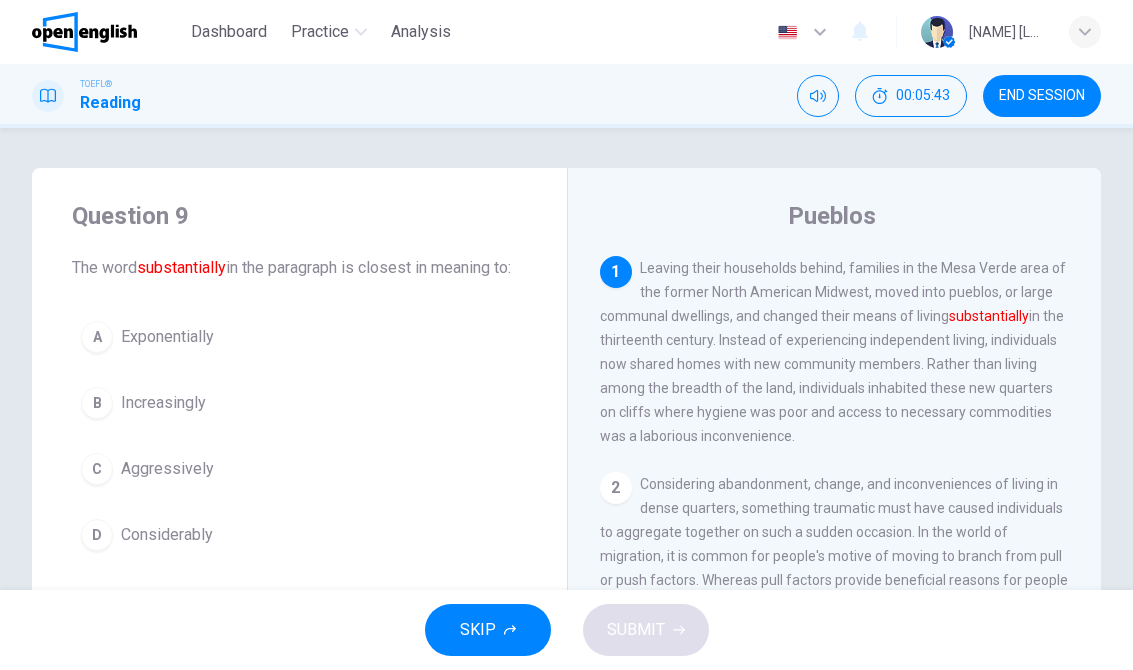 click on "END SESSION" at bounding box center [1042, 96] 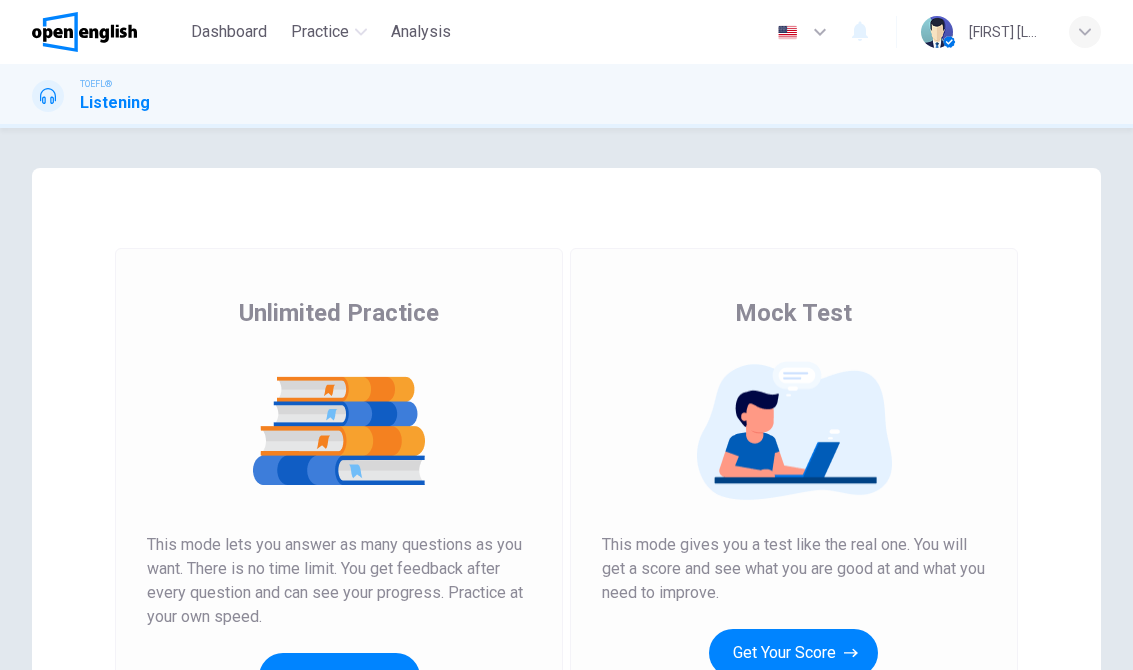 scroll, scrollTop: 0, scrollLeft: 0, axis: both 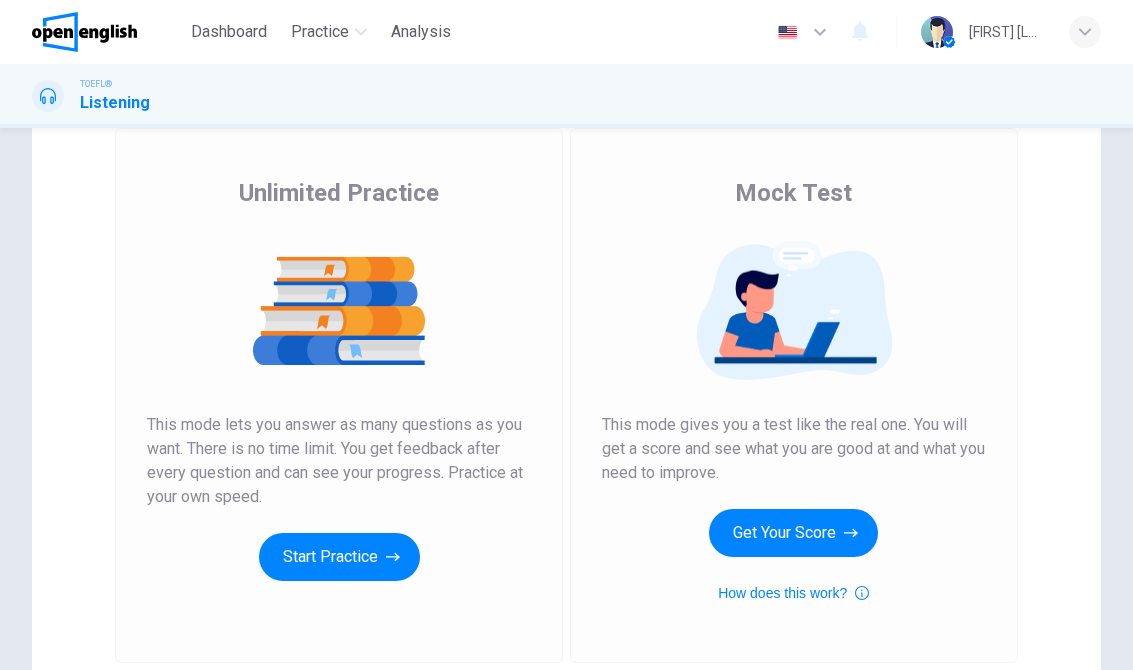 click on "Start Practice" at bounding box center (339, 557) 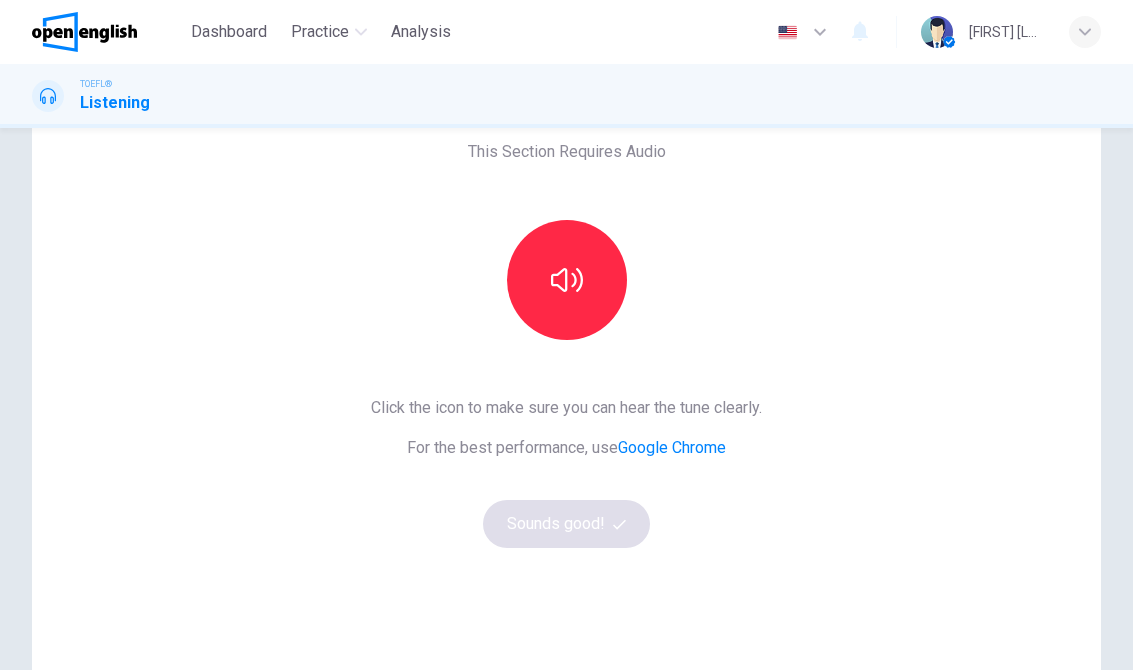 scroll, scrollTop: 61, scrollLeft: 0, axis: vertical 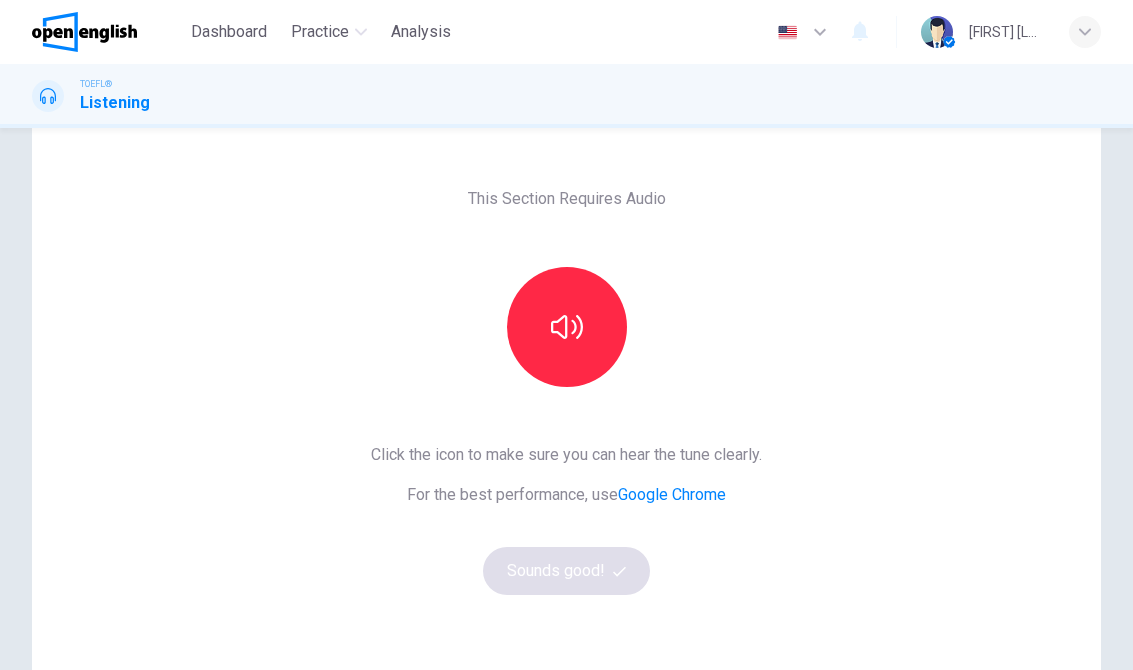 click at bounding box center (567, 327) 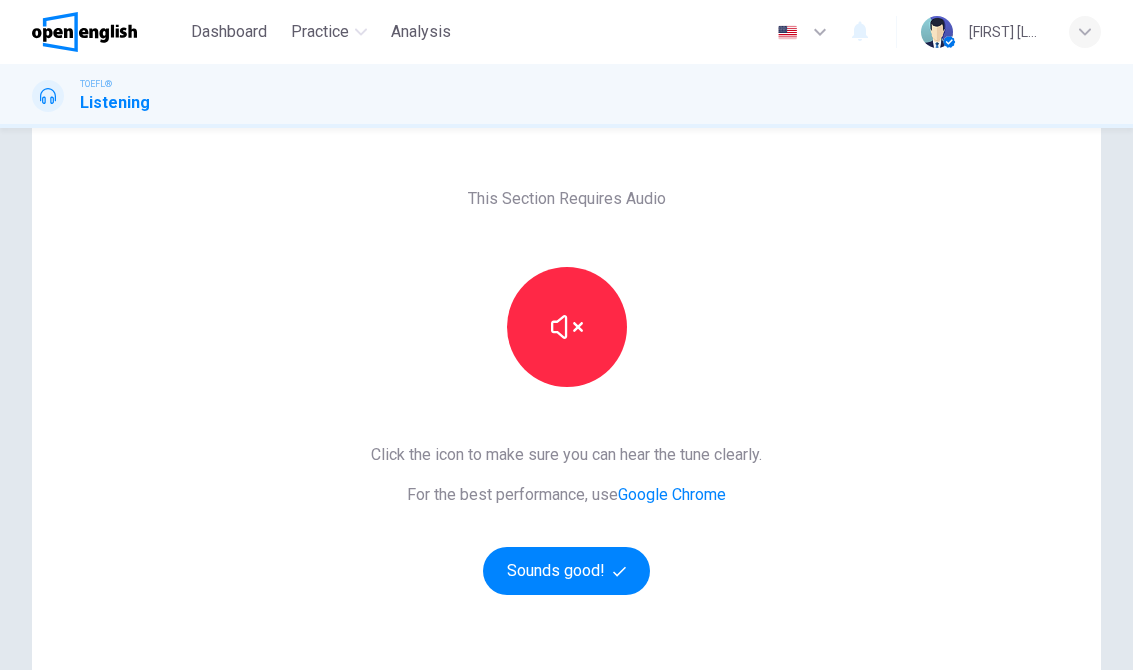 click on "Sounds good!" at bounding box center (567, 571) 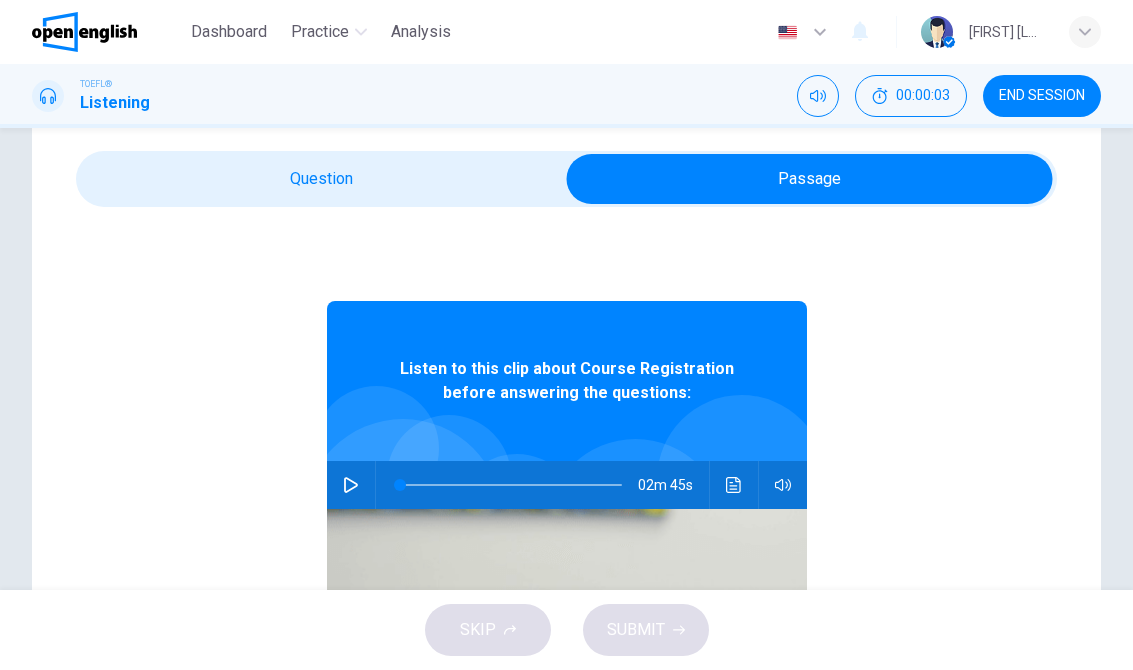 click at bounding box center (351, 485) 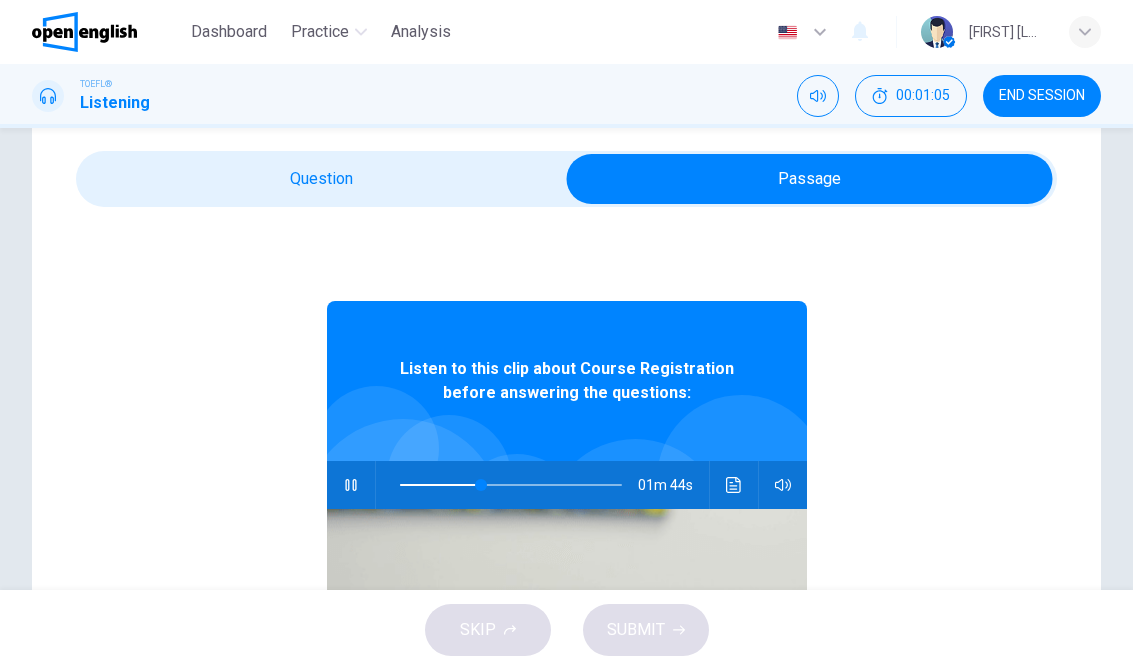 type on "**" 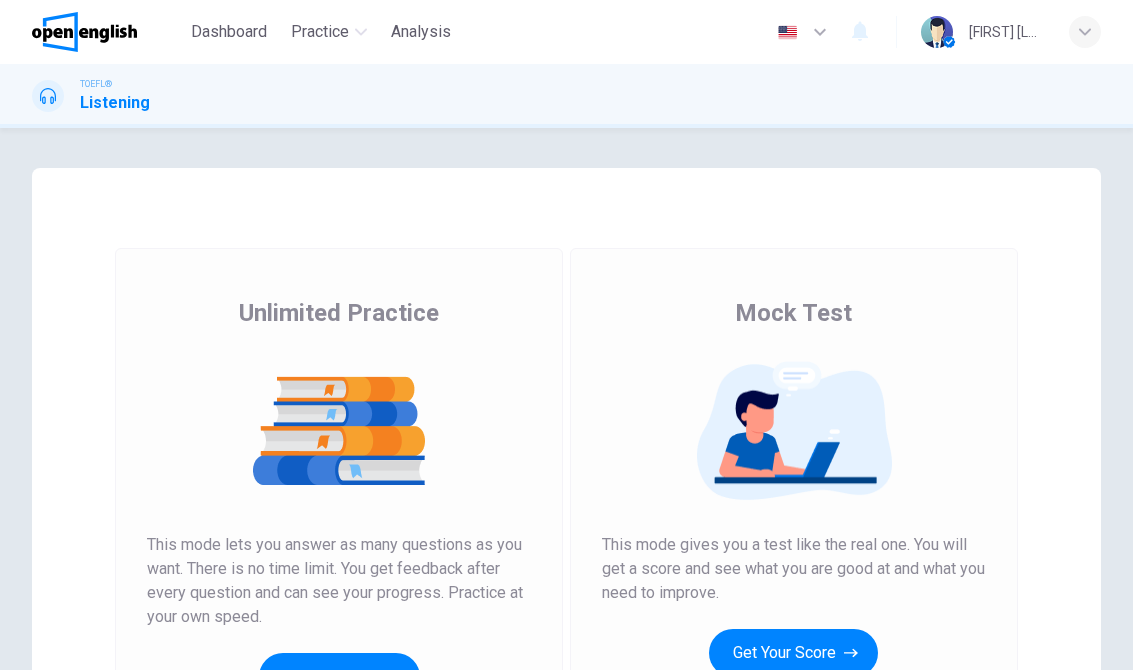 scroll, scrollTop: 0, scrollLeft: 0, axis: both 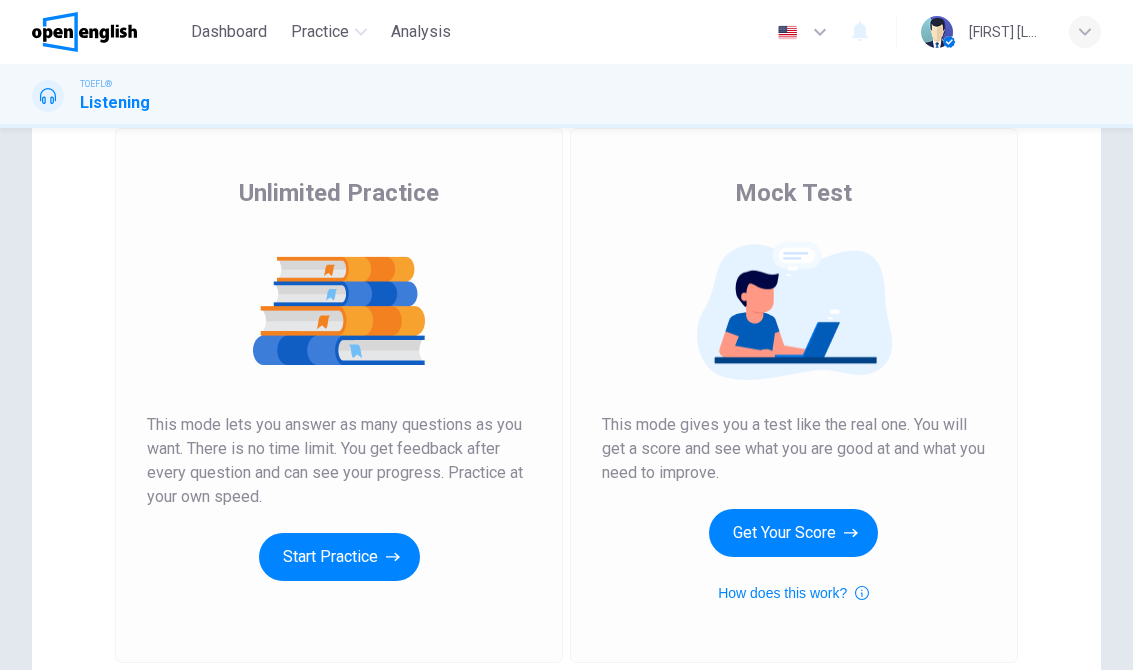 click on "Start Practice" at bounding box center (339, 557) 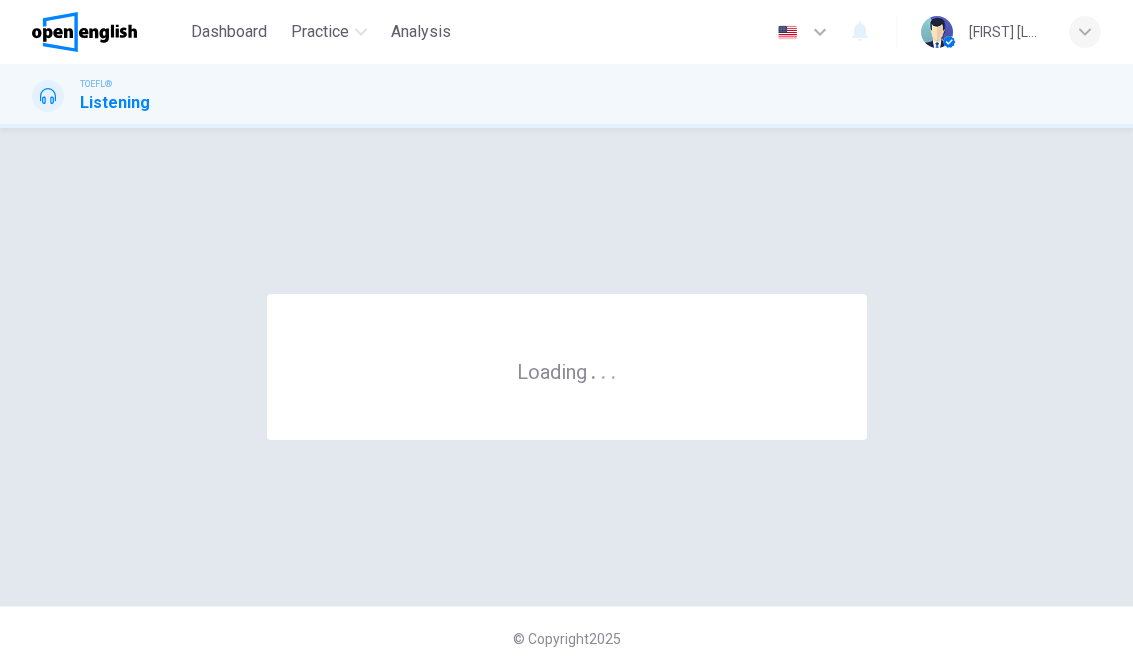 scroll, scrollTop: 0, scrollLeft: 0, axis: both 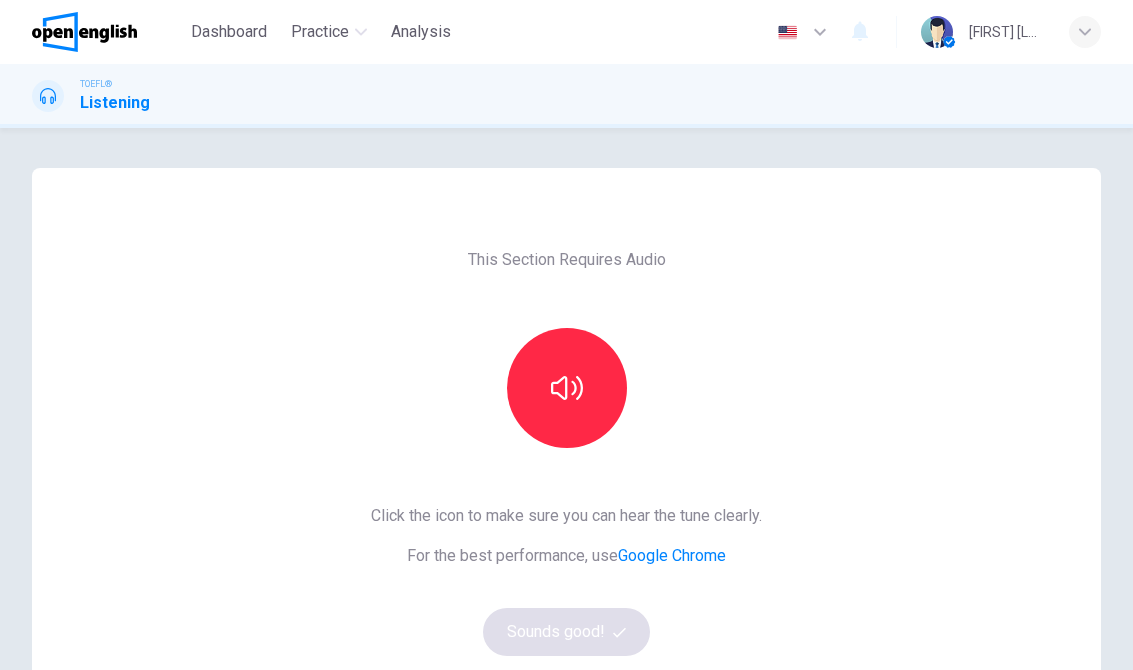 click at bounding box center (567, 388) 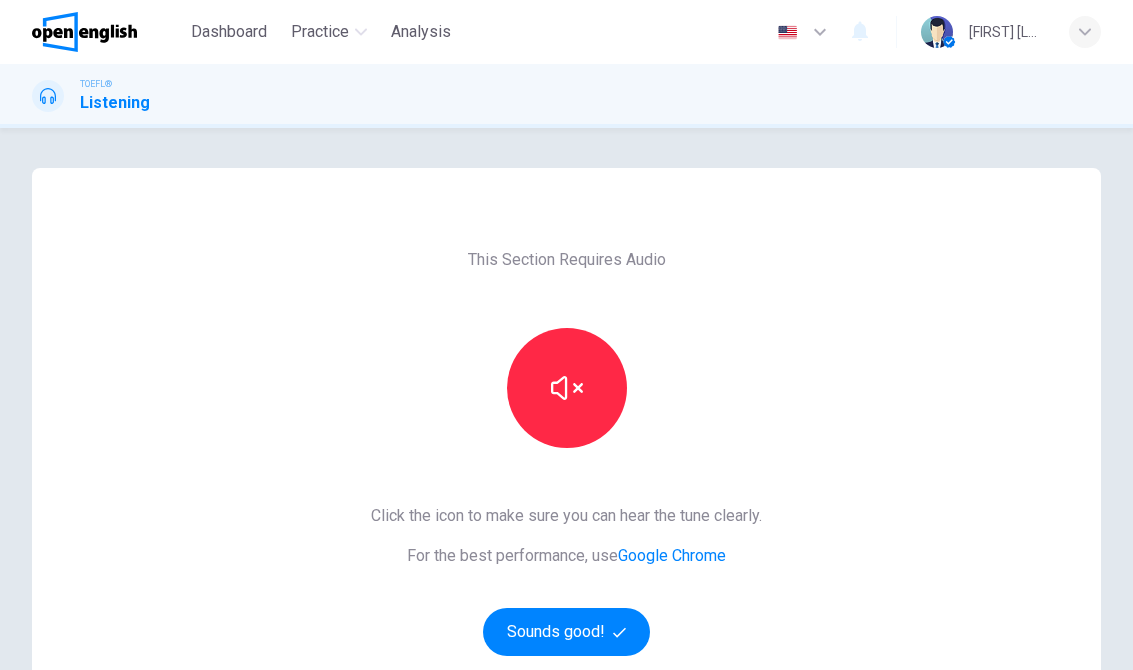 click on "Sounds good!" at bounding box center [567, 632] 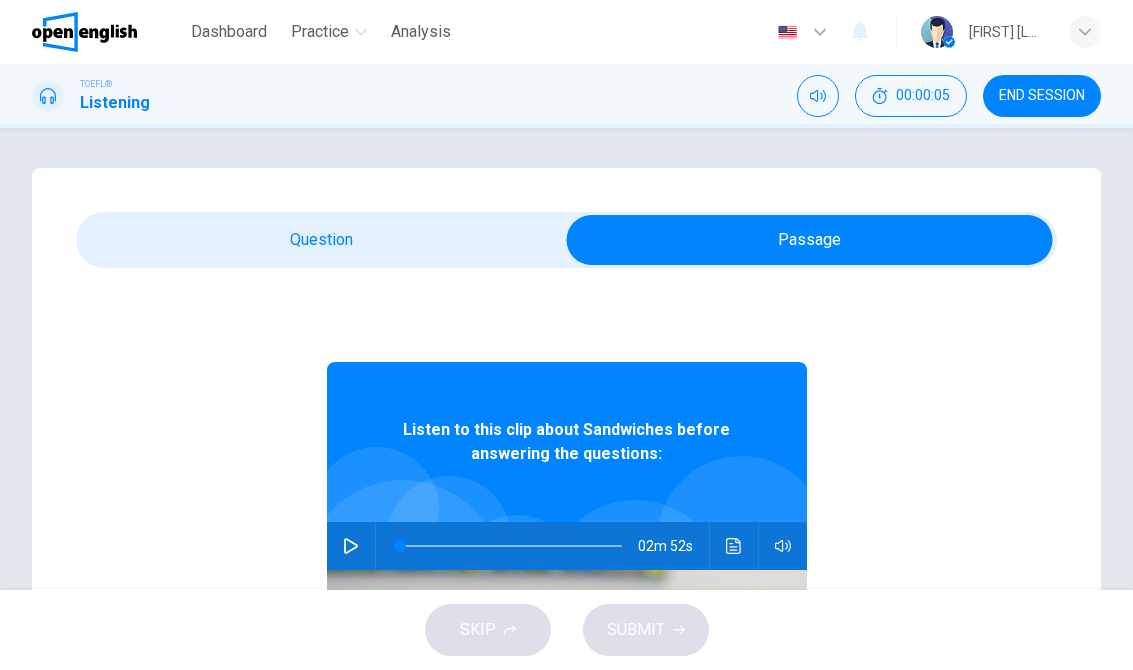 click 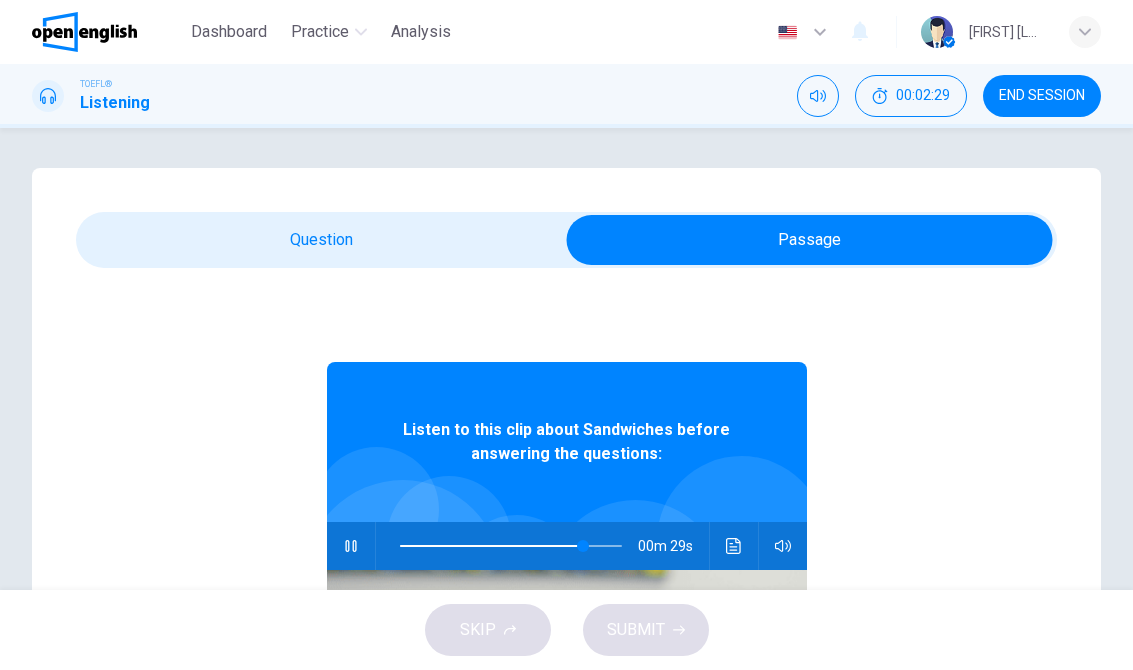 click at bounding box center [351, 546] 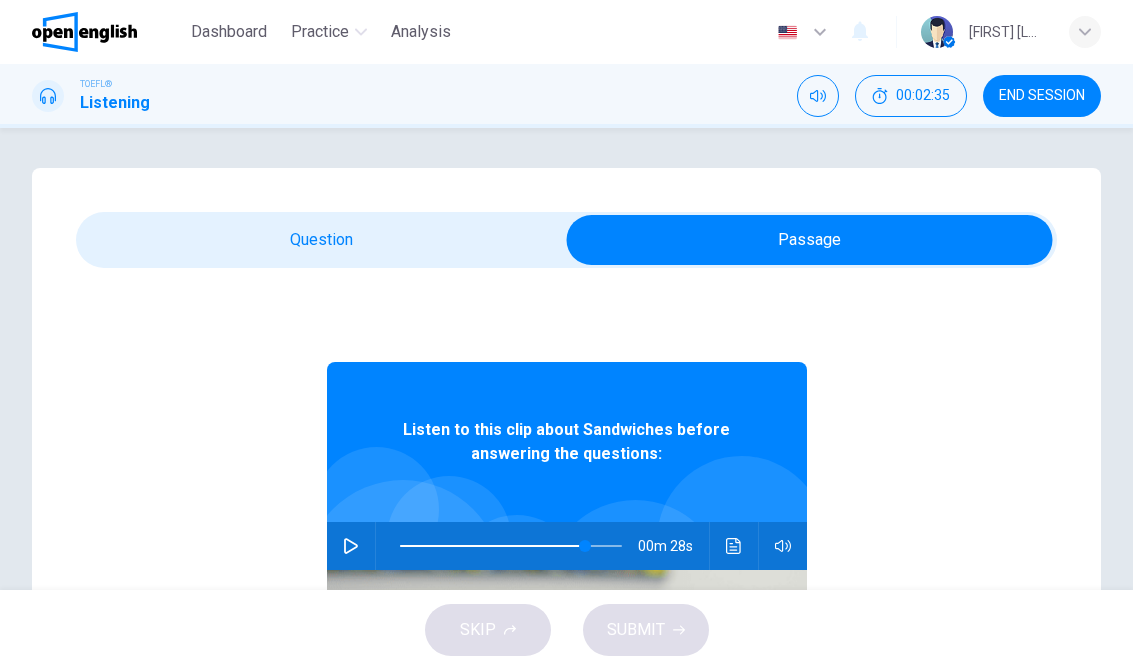 click 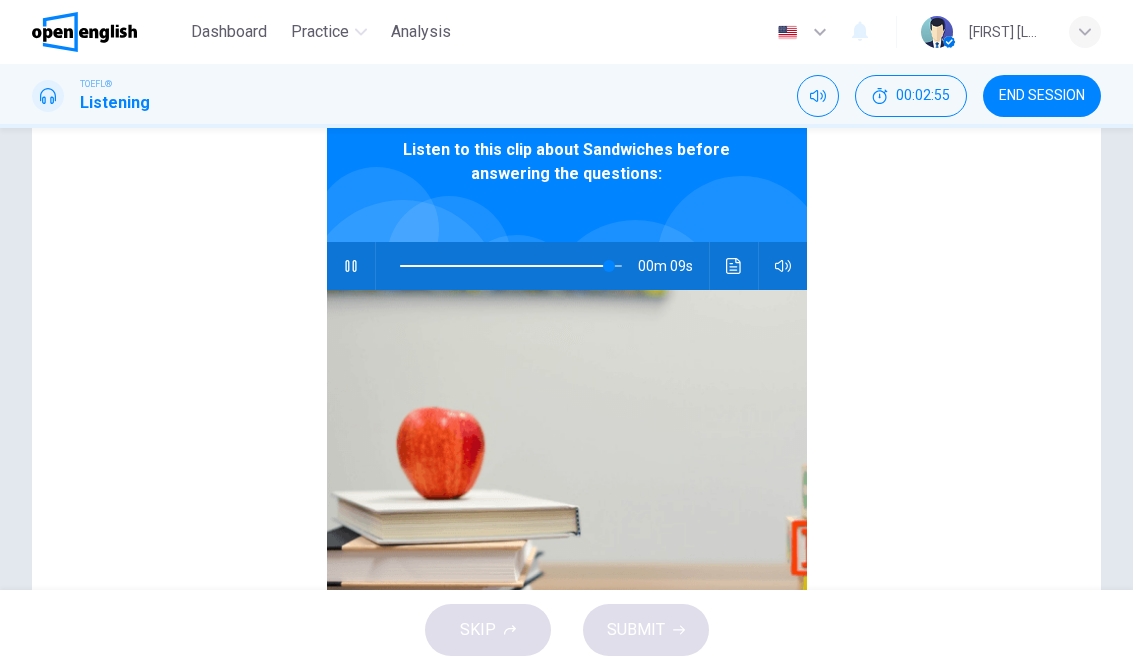 scroll, scrollTop: 250, scrollLeft: 0, axis: vertical 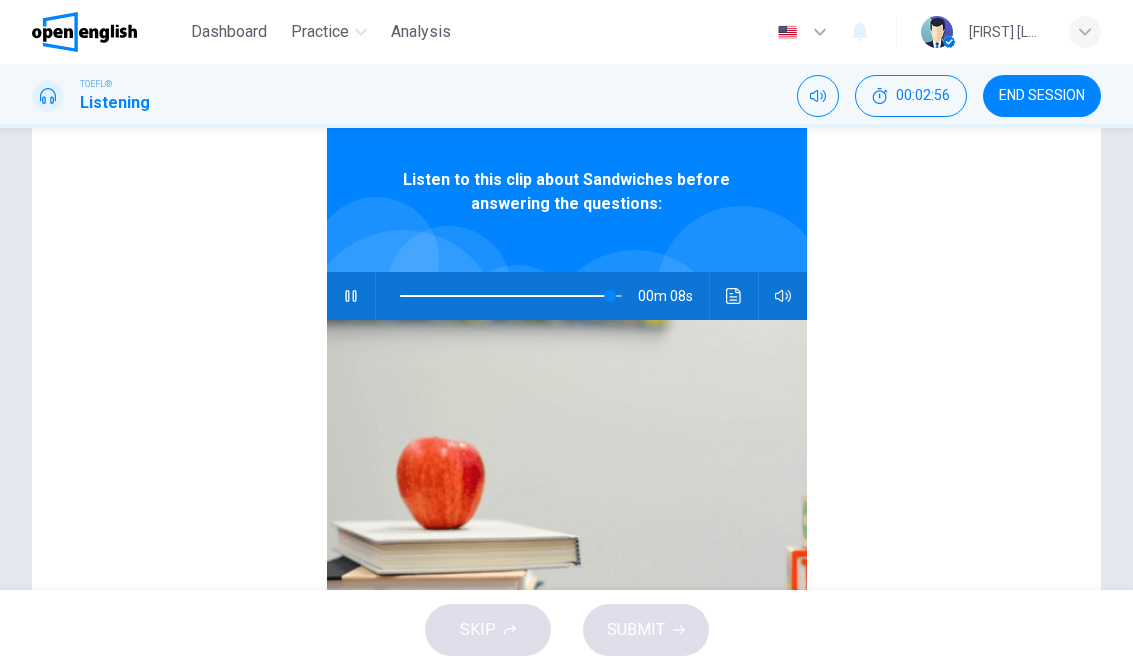 click 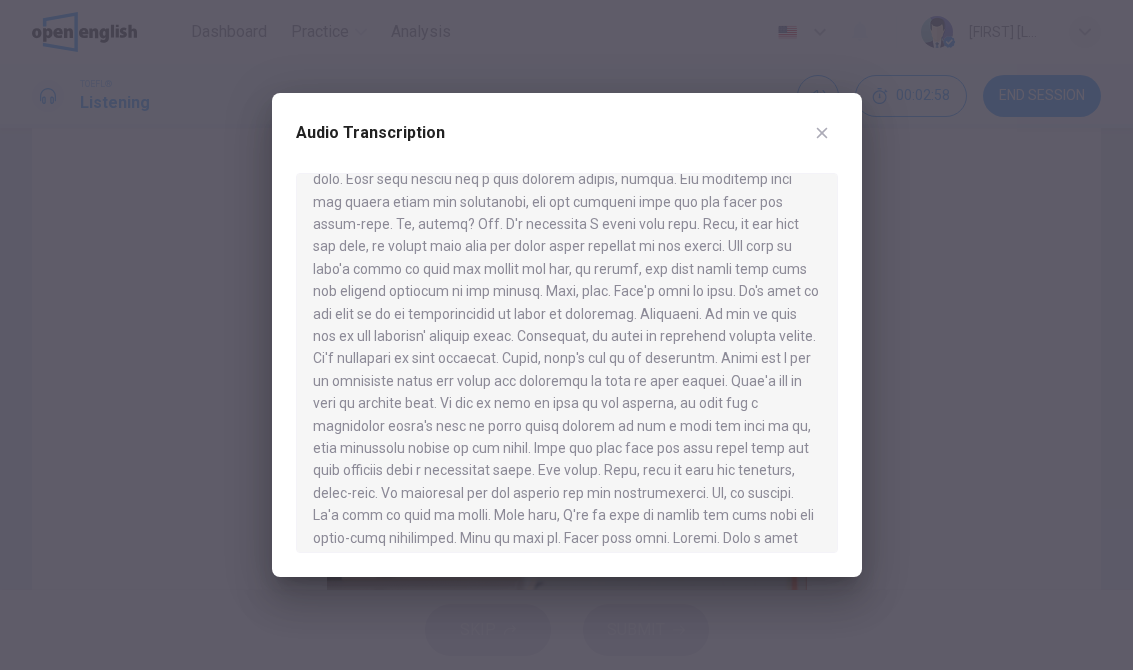 scroll, scrollTop: 380, scrollLeft: 0, axis: vertical 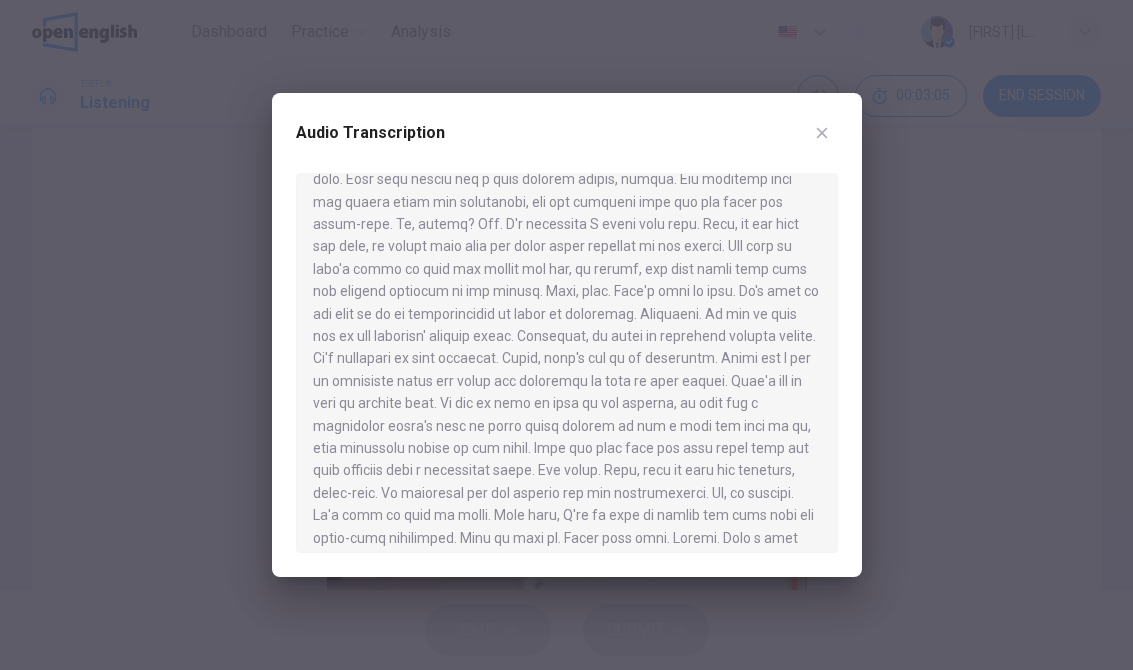 type on "*" 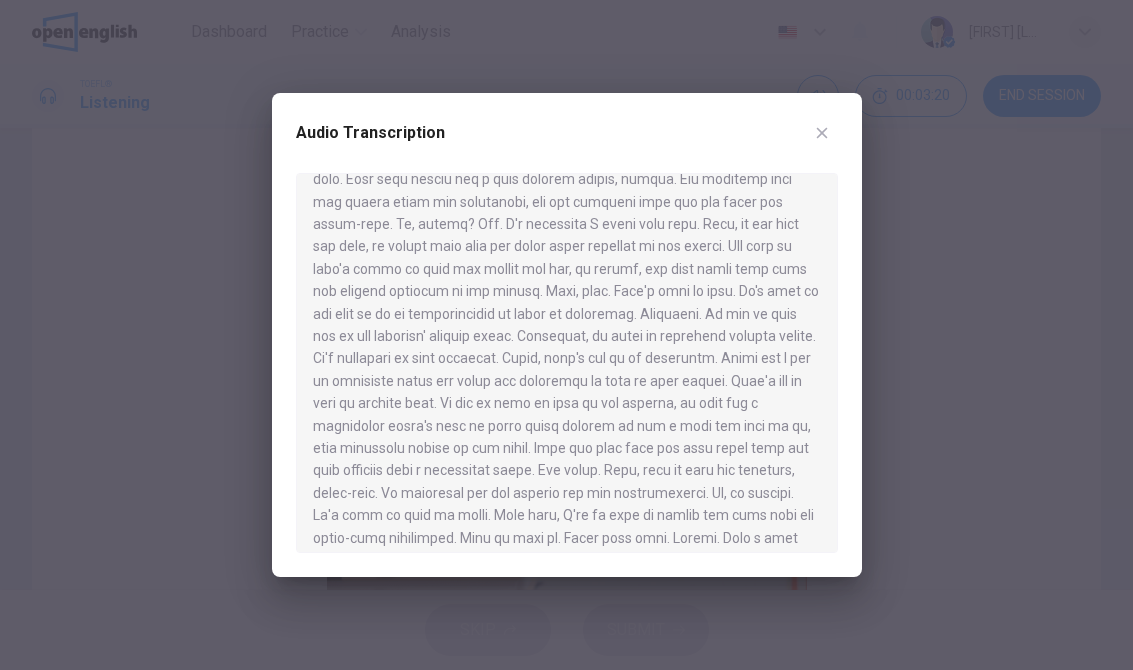 click at bounding box center [566, 335] 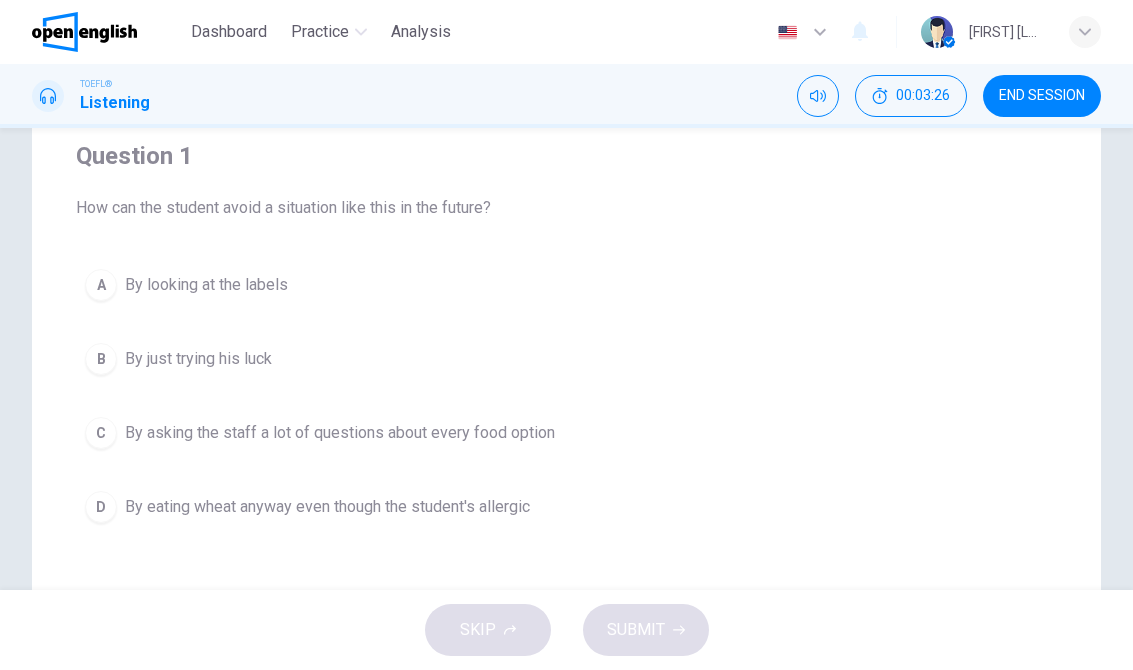 scroll, scrollTop: 163, scrollLeft: 0, axis: vertical 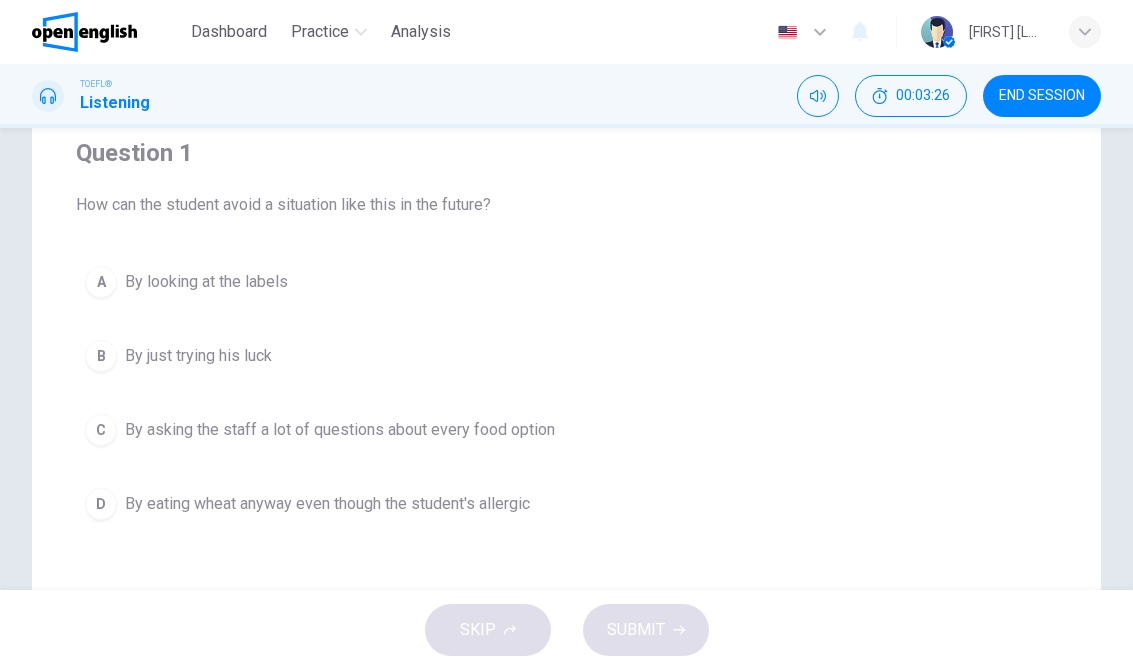 click on "By looking at the labels" at bounding box center [206, 282] 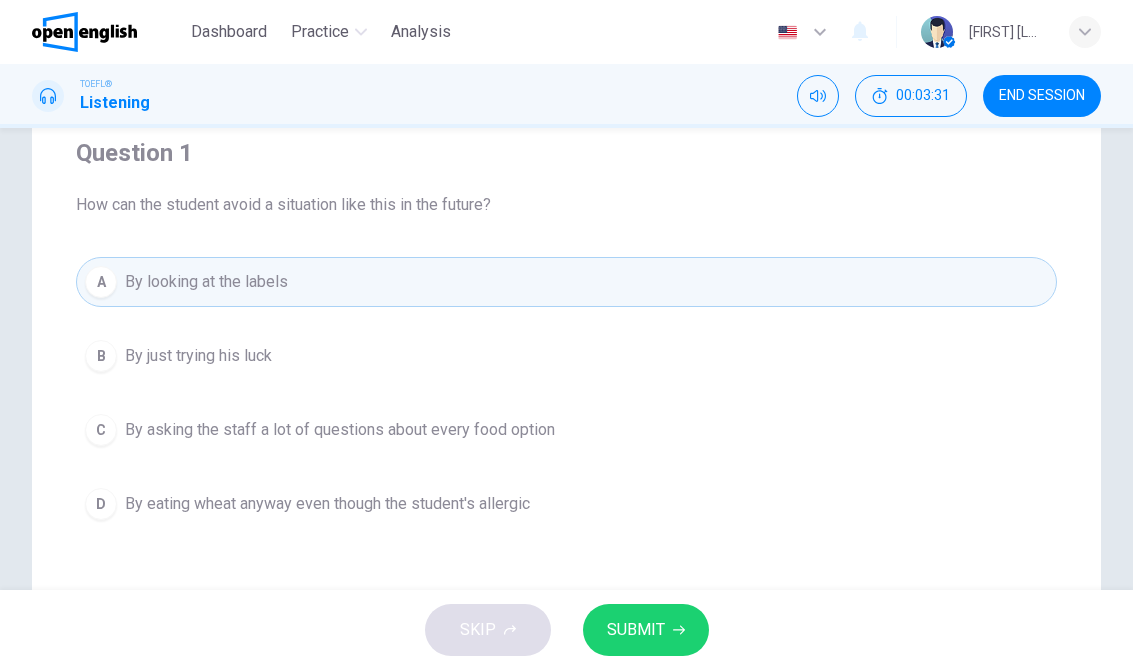click on "SUBMIT" at bounding box center (636, 630) 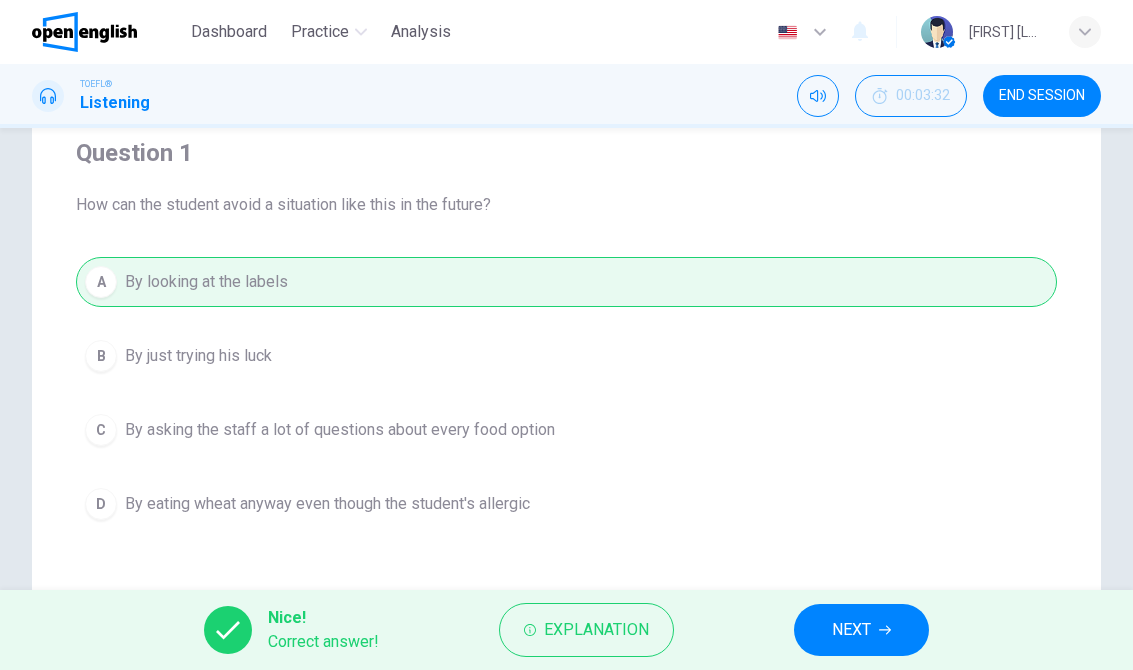 click on "NEXT" at bounding box center (861, 630) 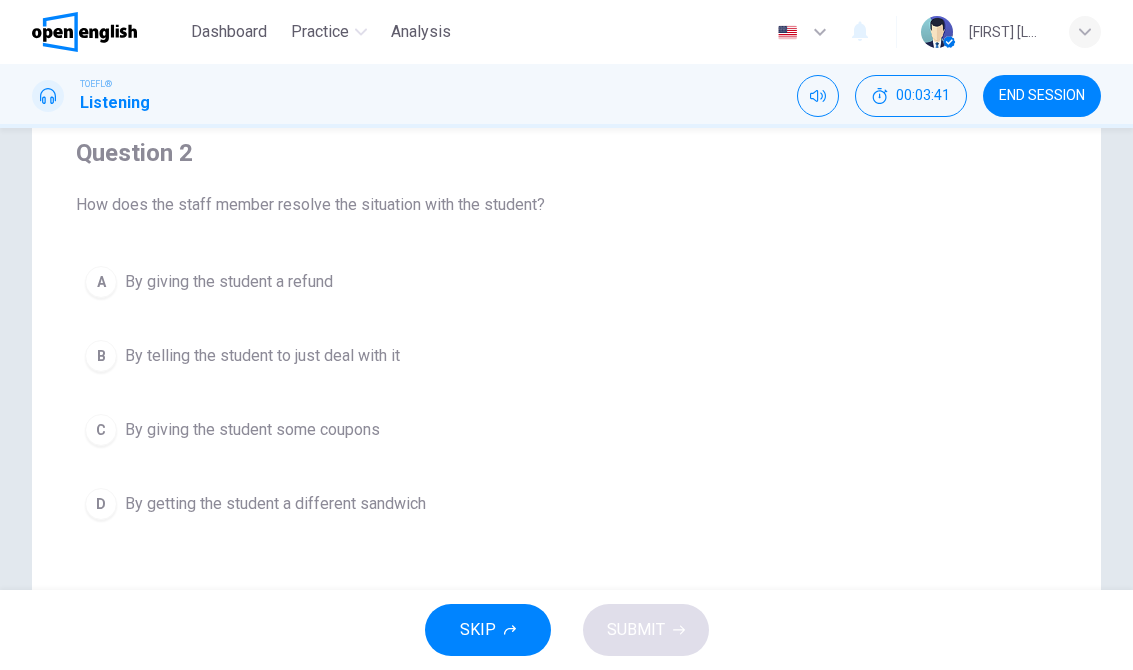 click on "D By getting the student a different sandwich" at bounding box center (566, 504) 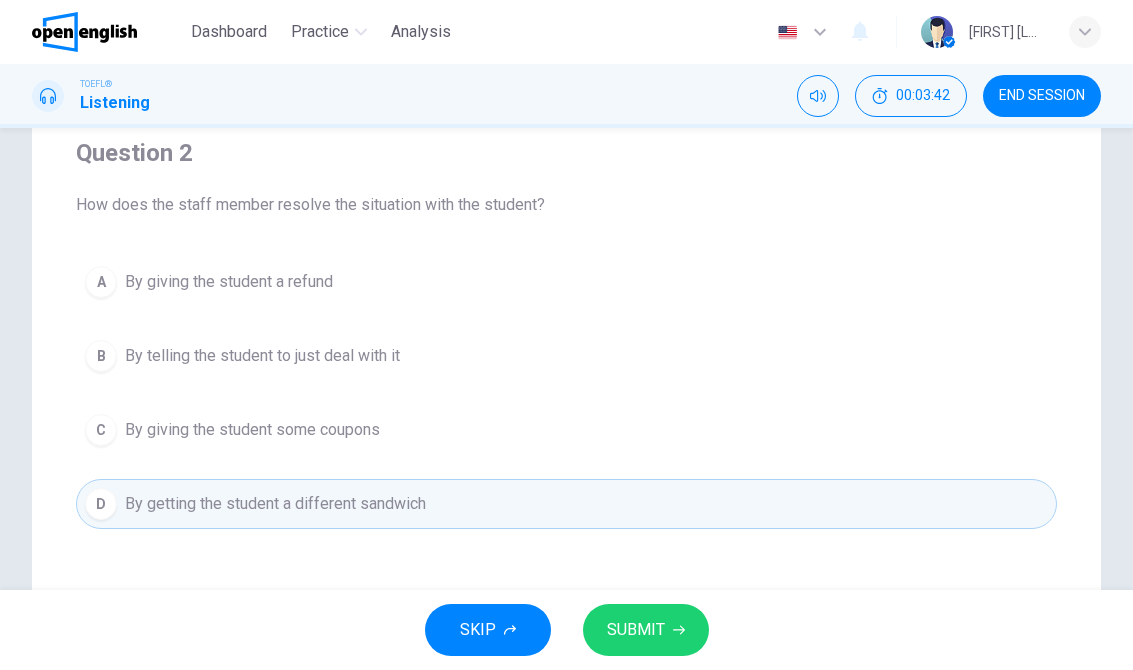 click on "SUBMIT" at bounding box center (646, 630) 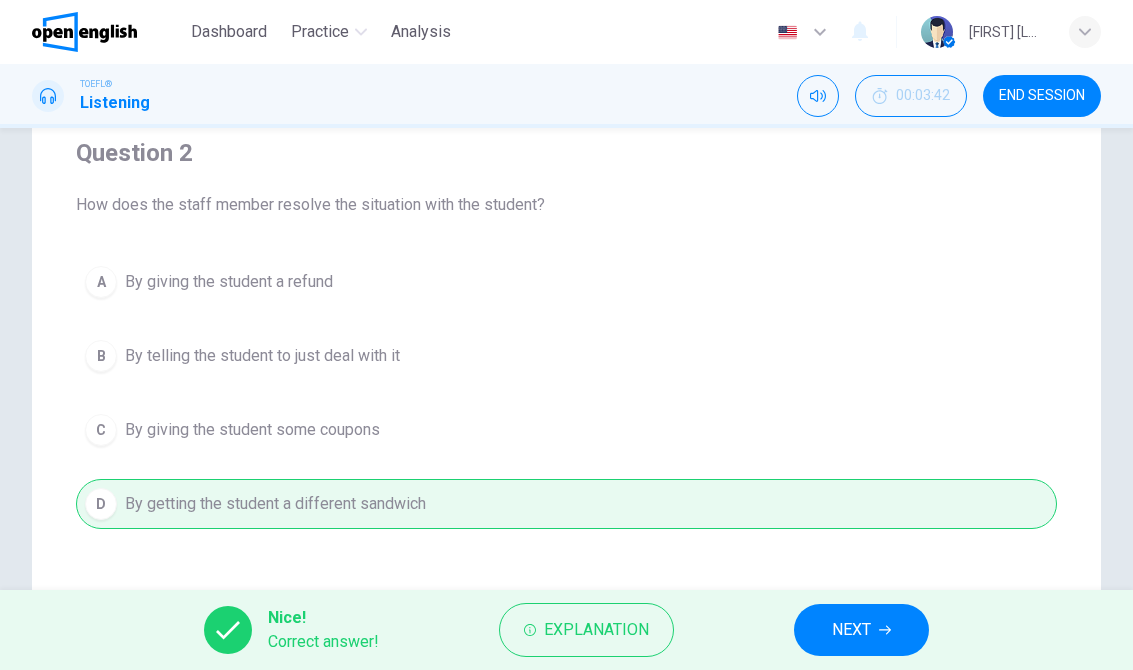 click on "NEXT" at bounding box center (851, 630) 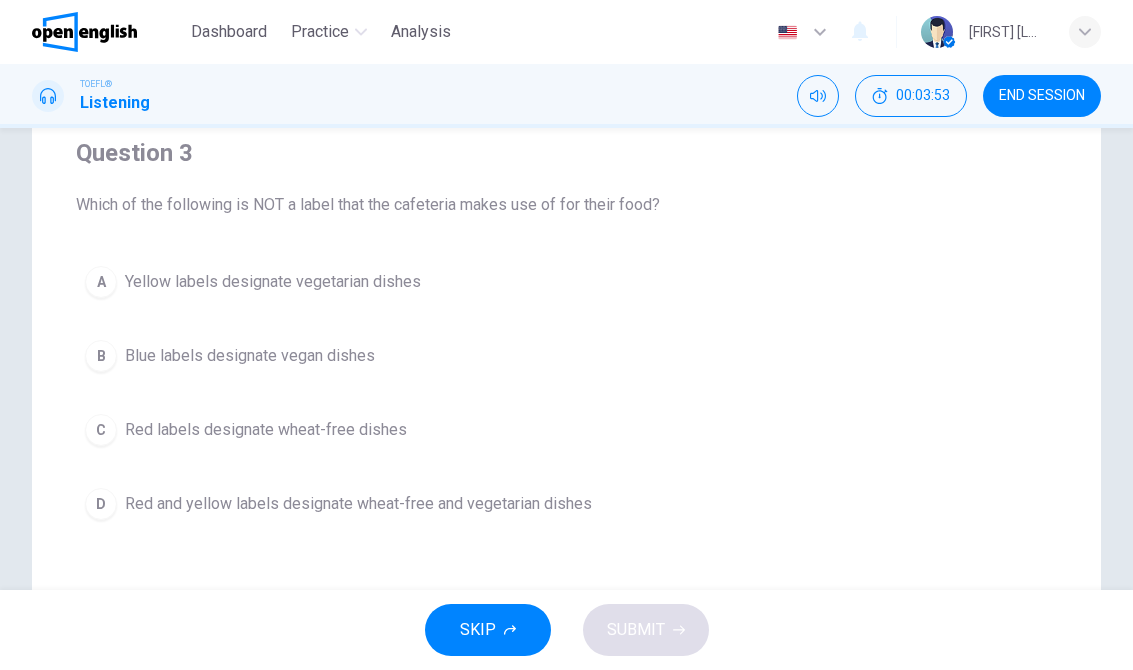 click on "Red and yellow labels designate wheat-free and vegetarian dishes" at bounding box center (358, 504) 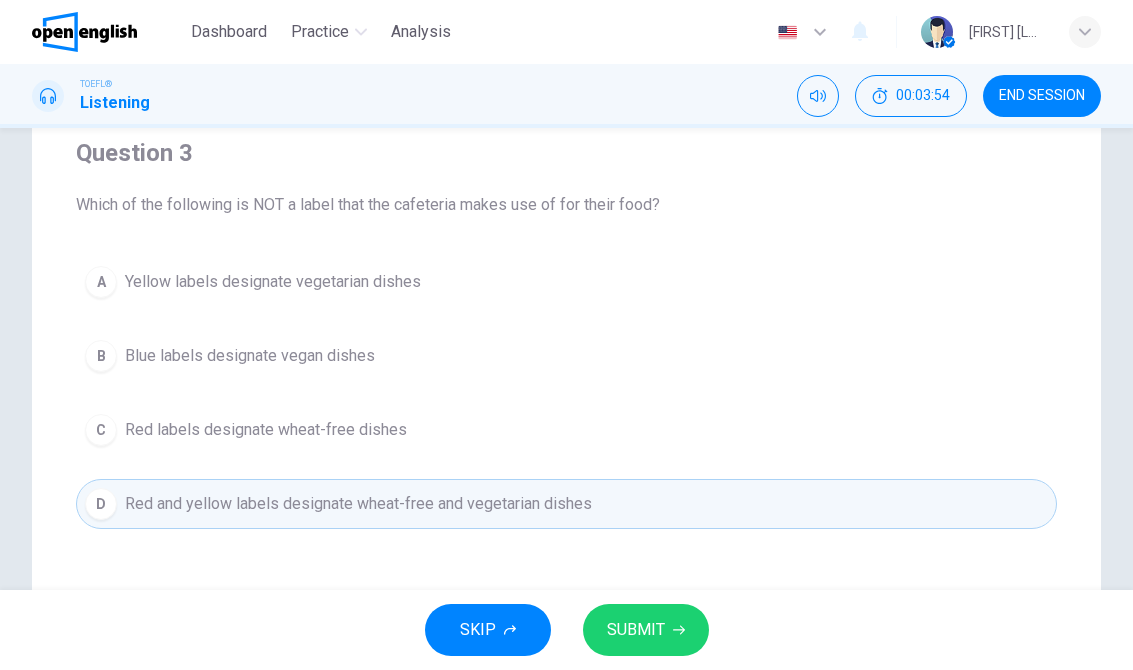 click on "SUBMIT" at bounding box center (646, 630) 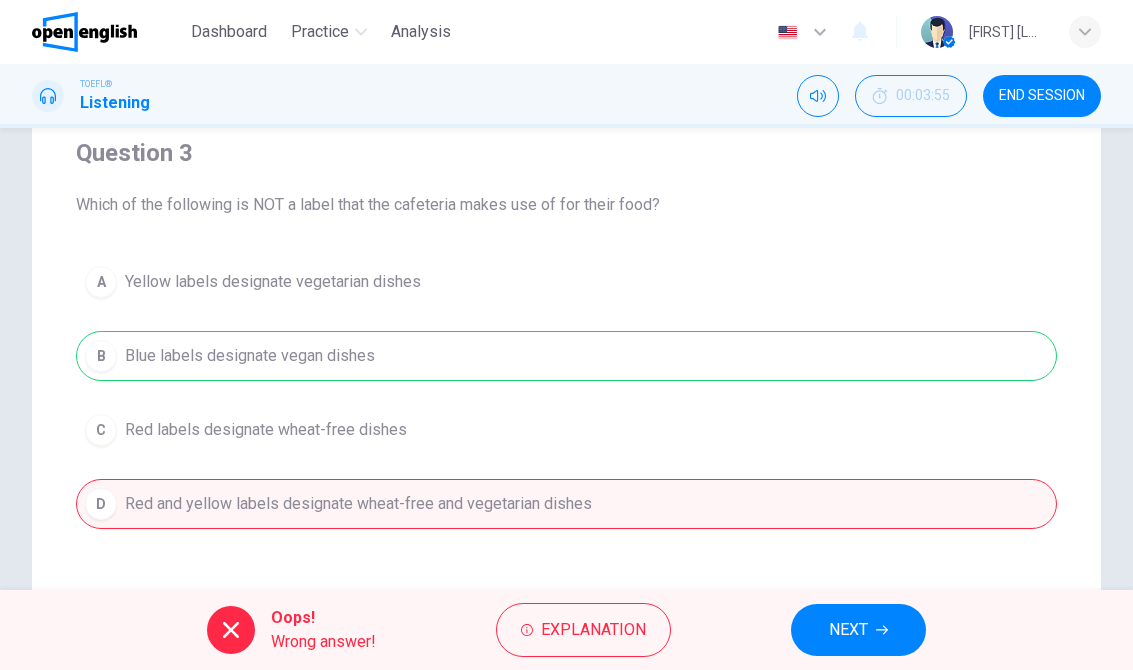 click on "NEXT" at bounding box center [848, 630] 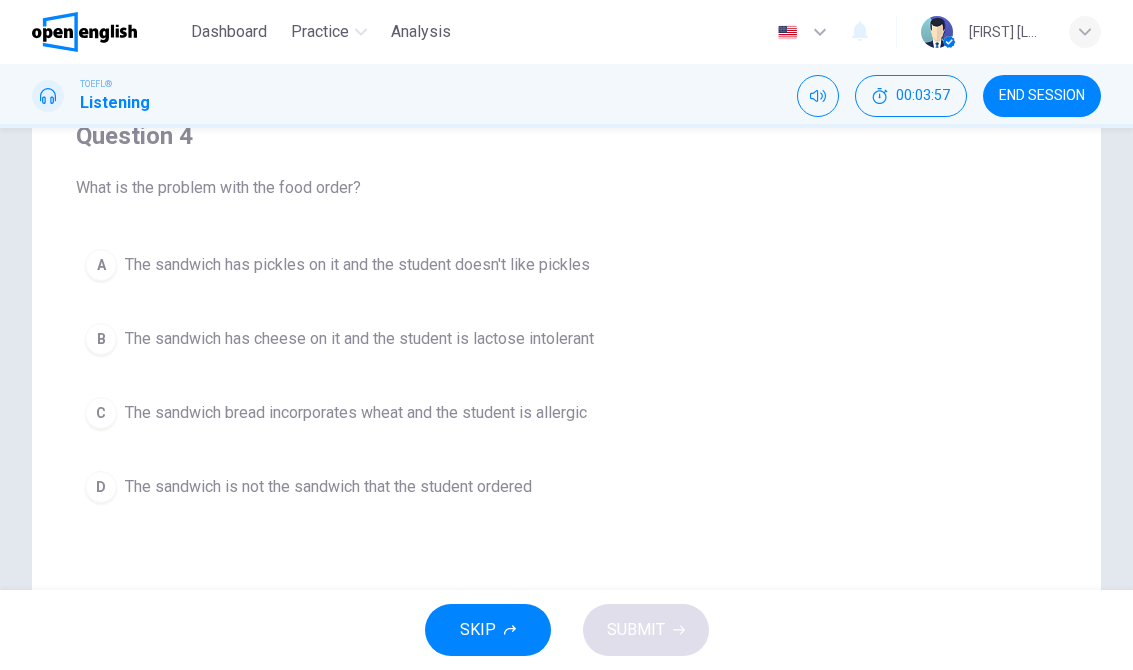 scroll, scrollTop: 182, scrollLeft: 0, axis: vertical 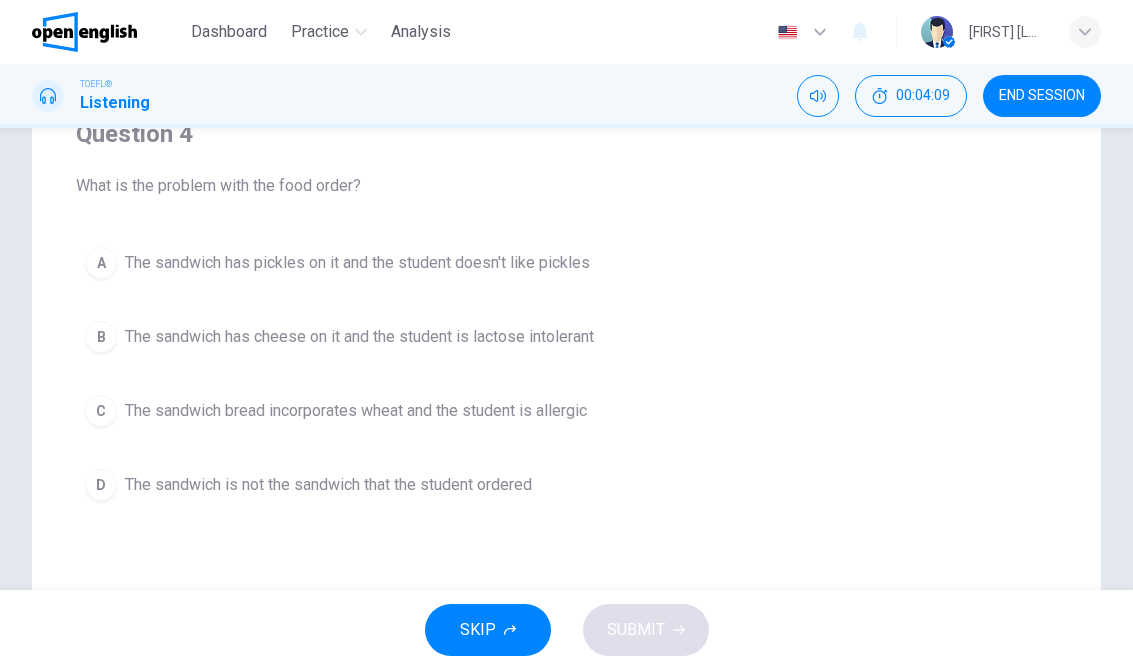 click on "The sandwich bread incorporates wheat and the student is allergic" at bounding box center (356, 411) 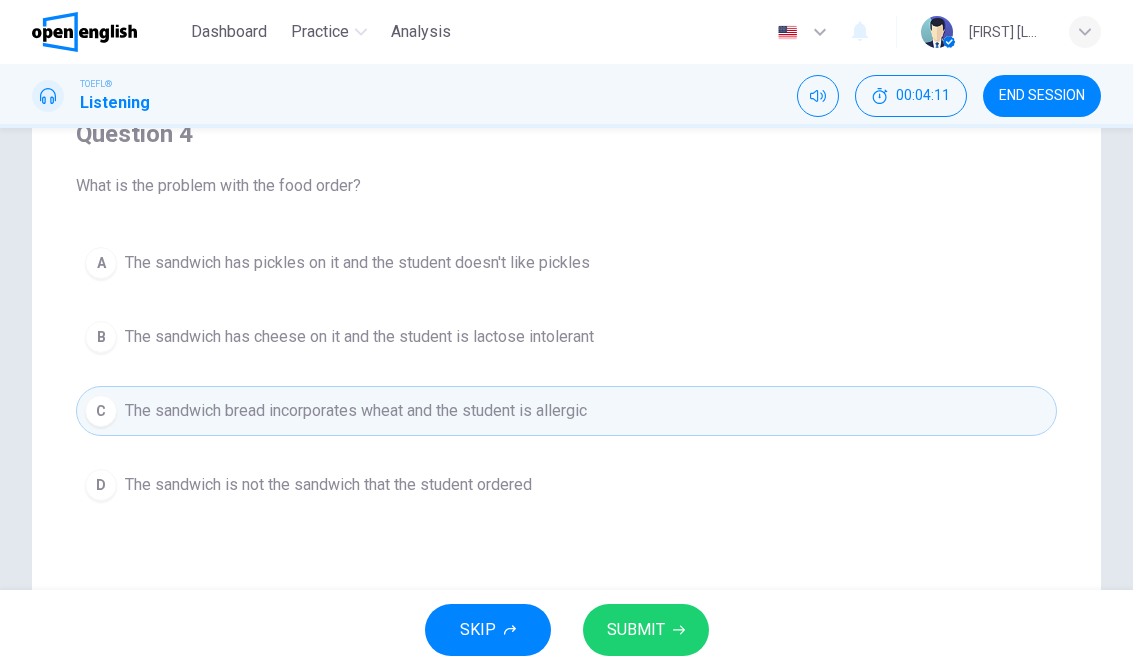 click 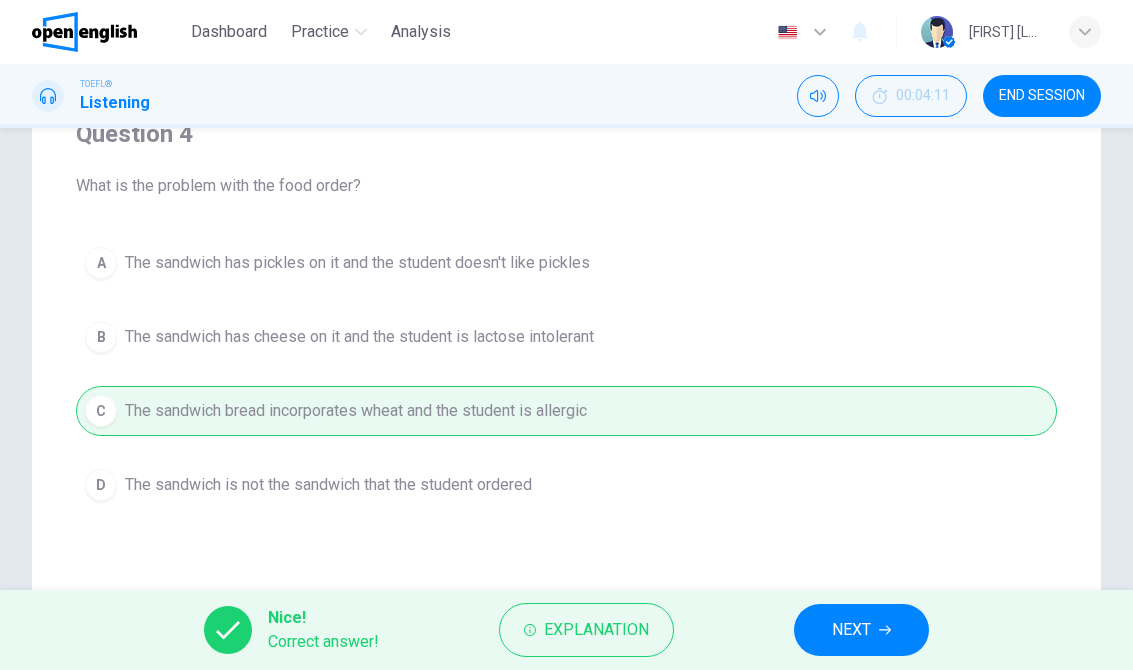 click on "NEXT" at bounding box center (861, 630) 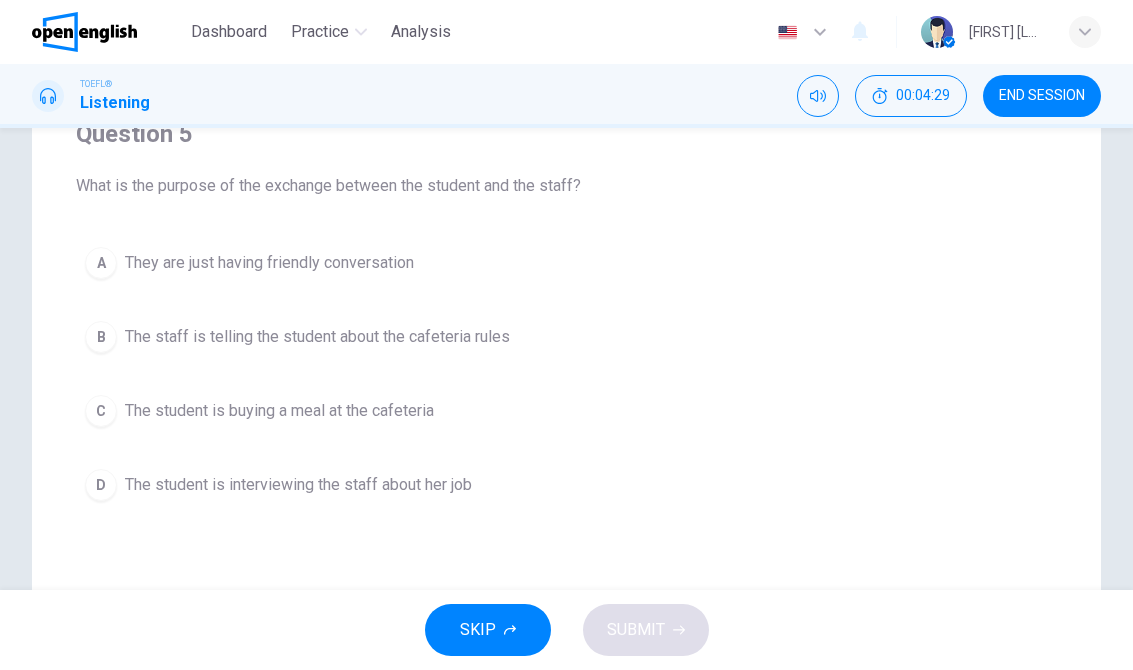 click on "C The student is buying a meal at the cafeteria" at bounding box center [566, 411] 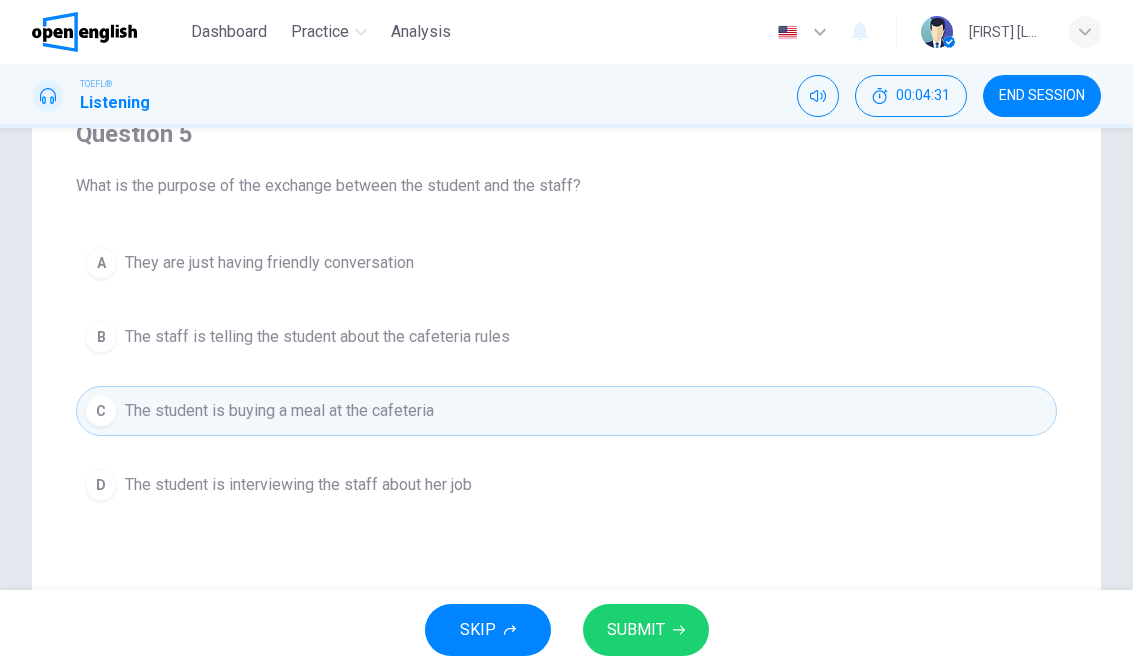 click on "SUBMIT" at bounding box center [646, 630] 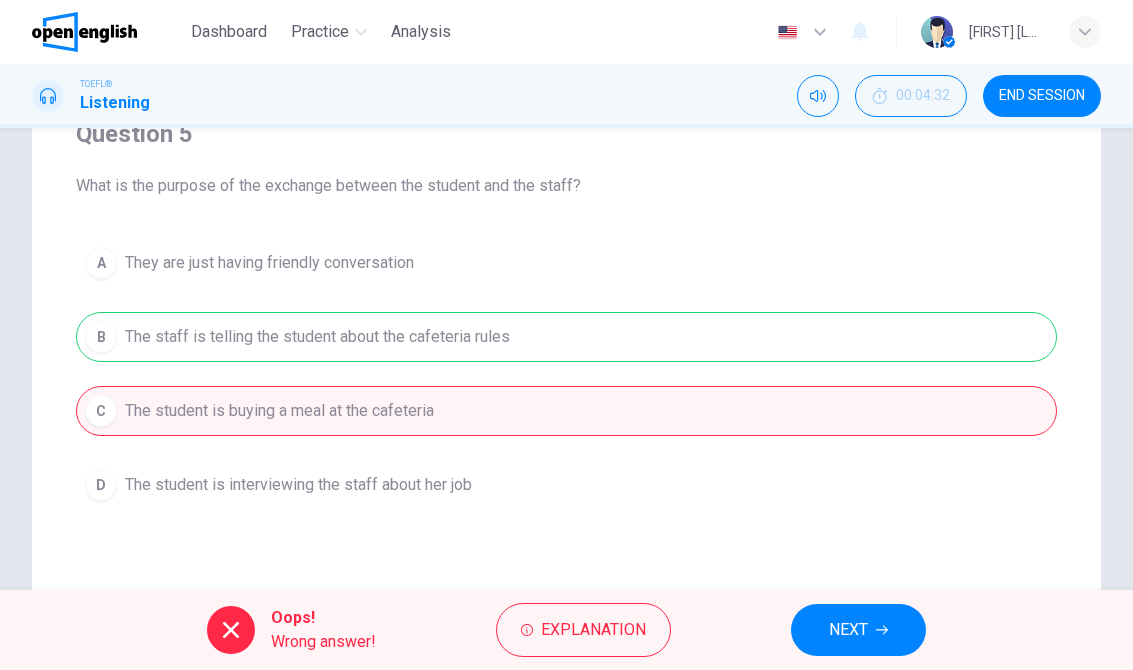 click on "NEXT" at bounding box center [858, 630] 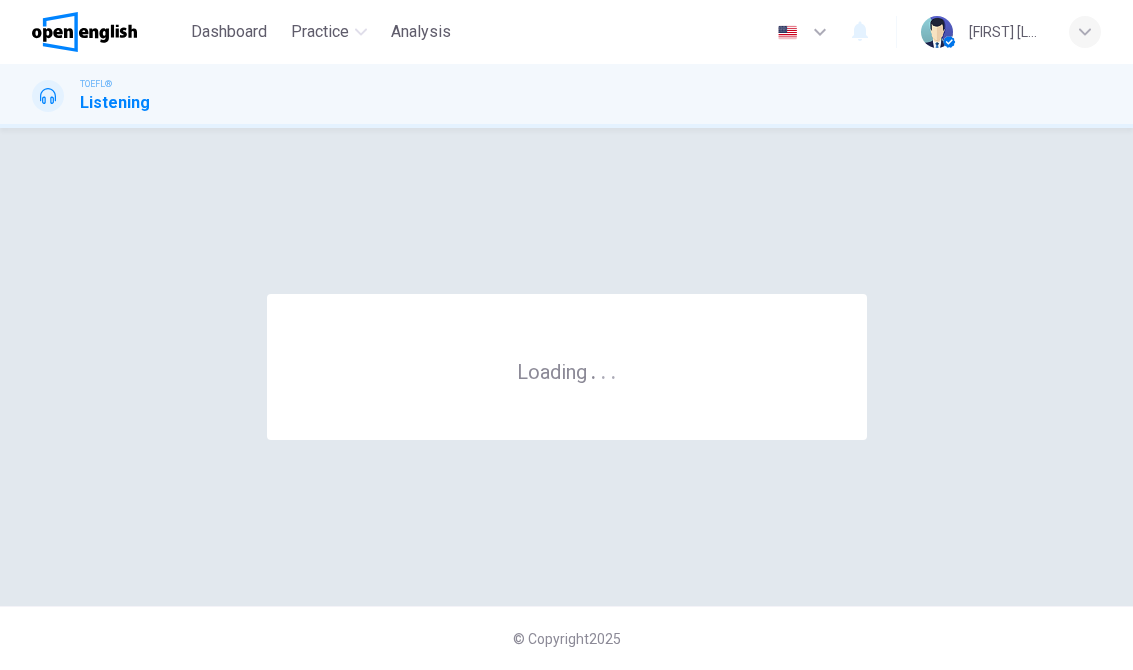 scroll, scrollTop: 0, scrollLeft: 0, axis: both 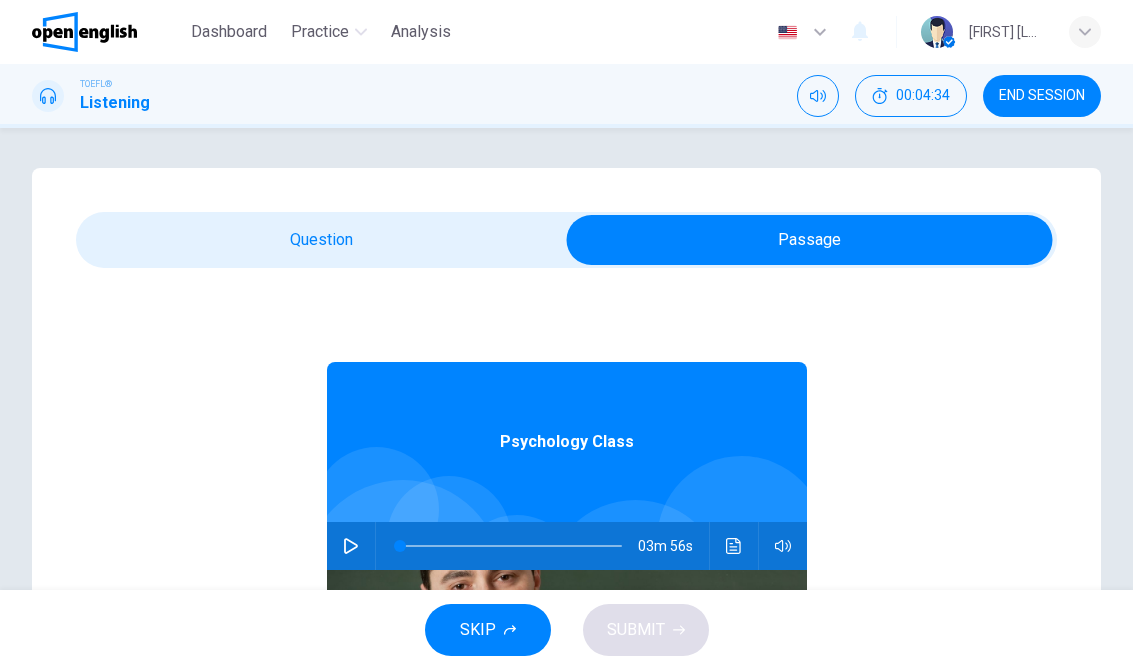 click 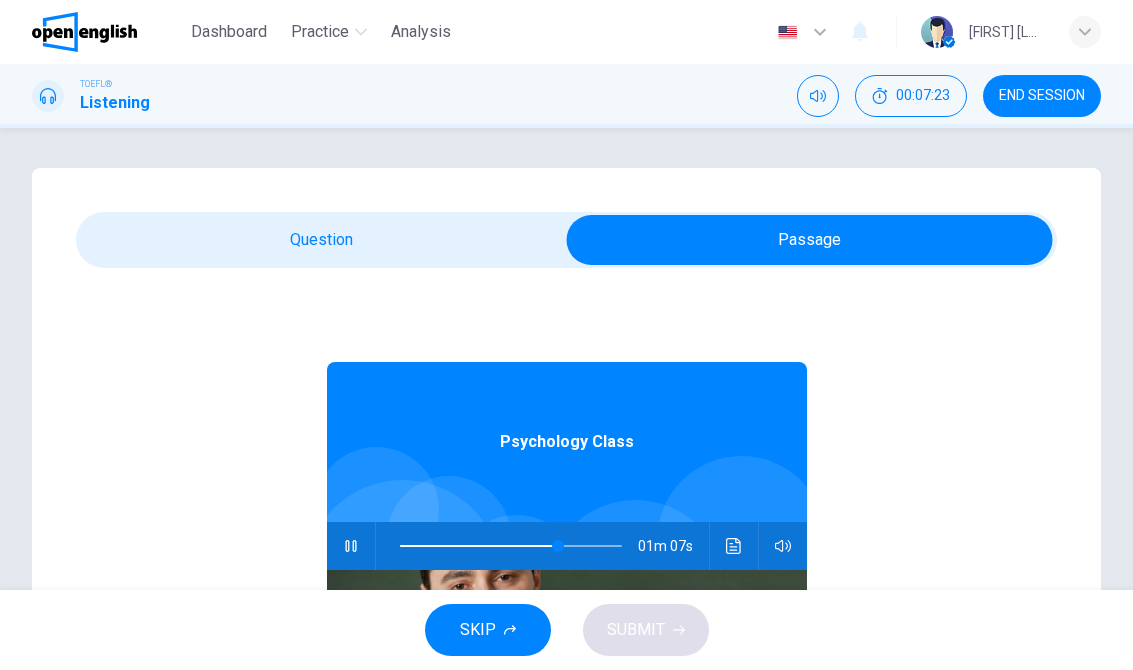 click at bounding box center (351, 546) 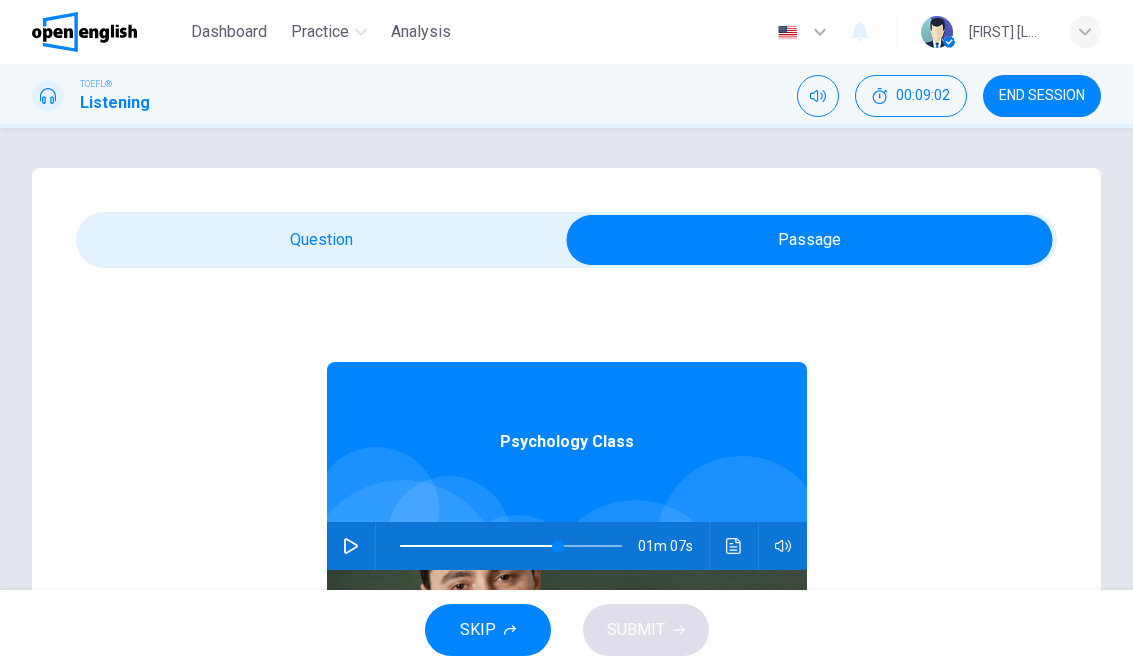 click at bounding box center [351, 546] 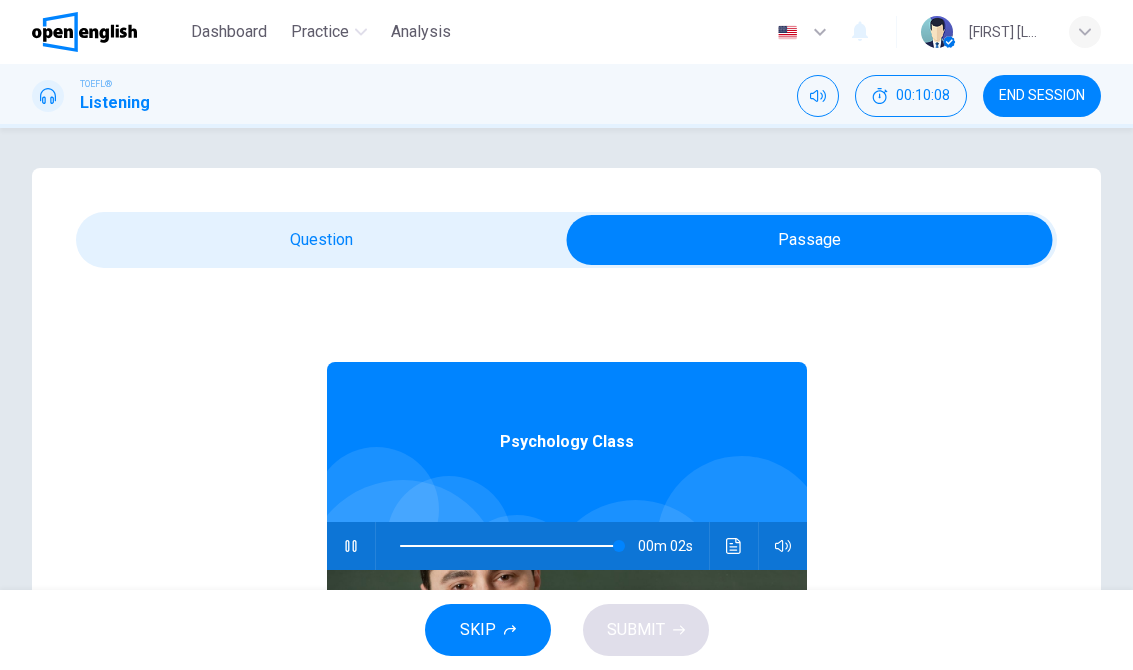 type on "**" 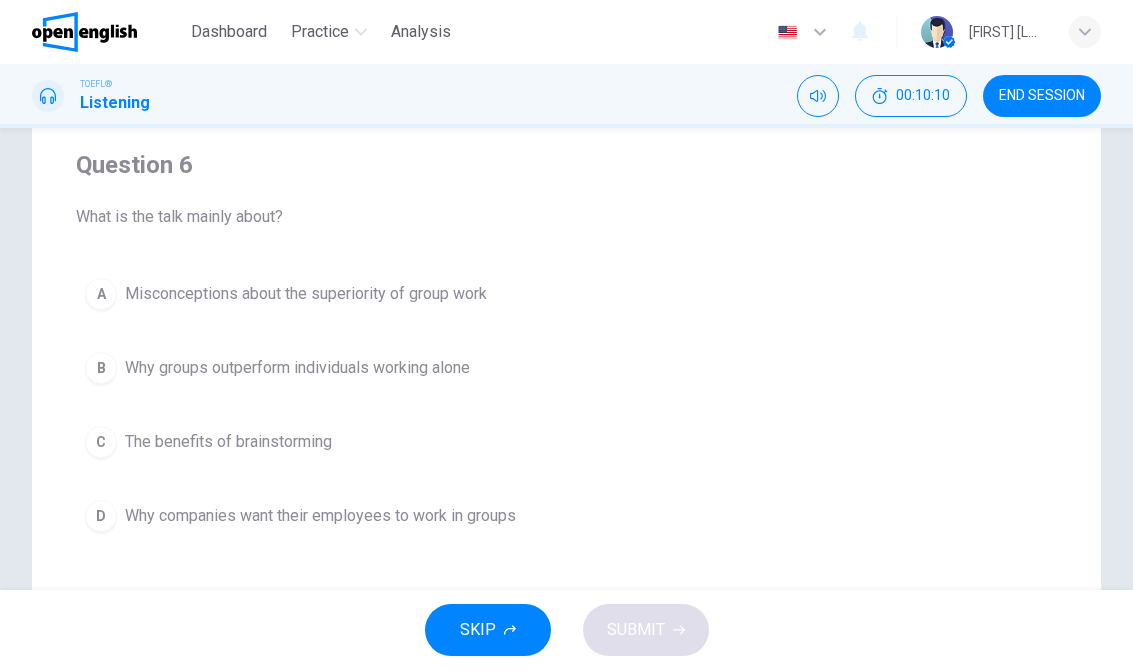 scroll, scrollTop: 153, scrollLeft: 0, axis: vertical 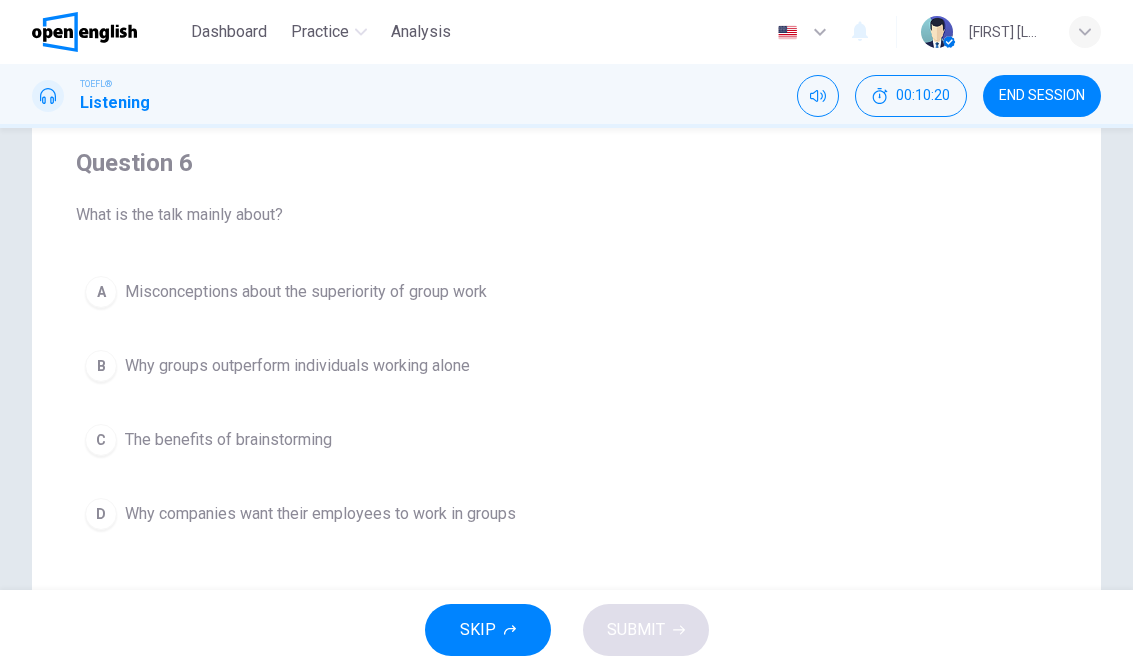 click on "A Misconceptions about the superiority of group work" at bounding box center [566, 292] 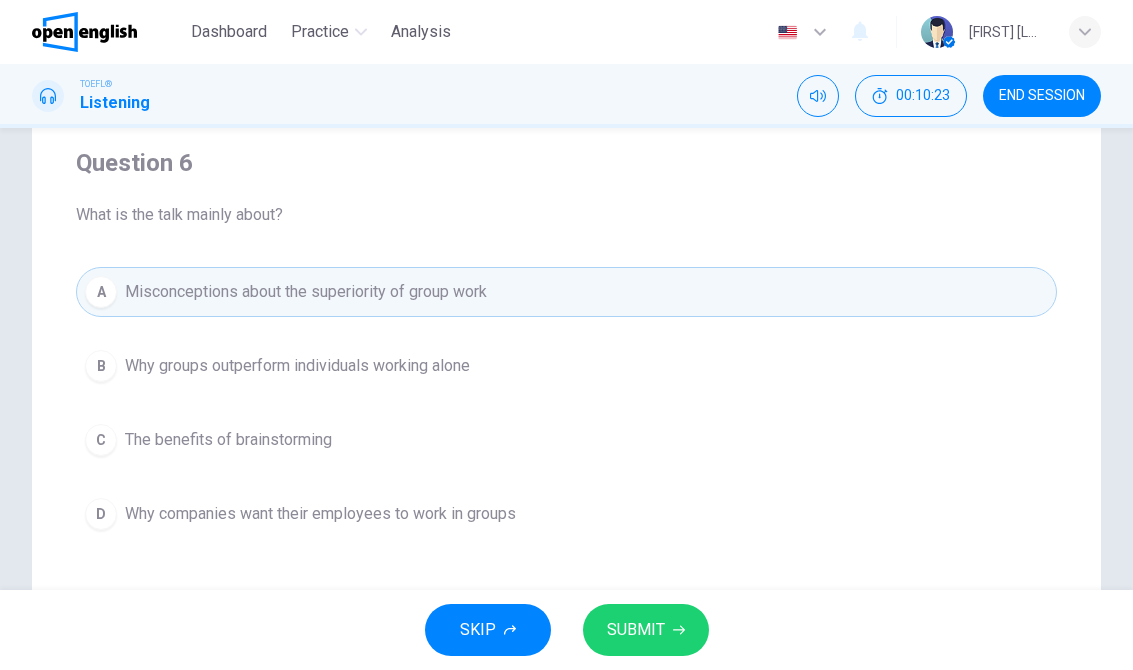 click on "SUBMIT" at bounding box center [646, 630] 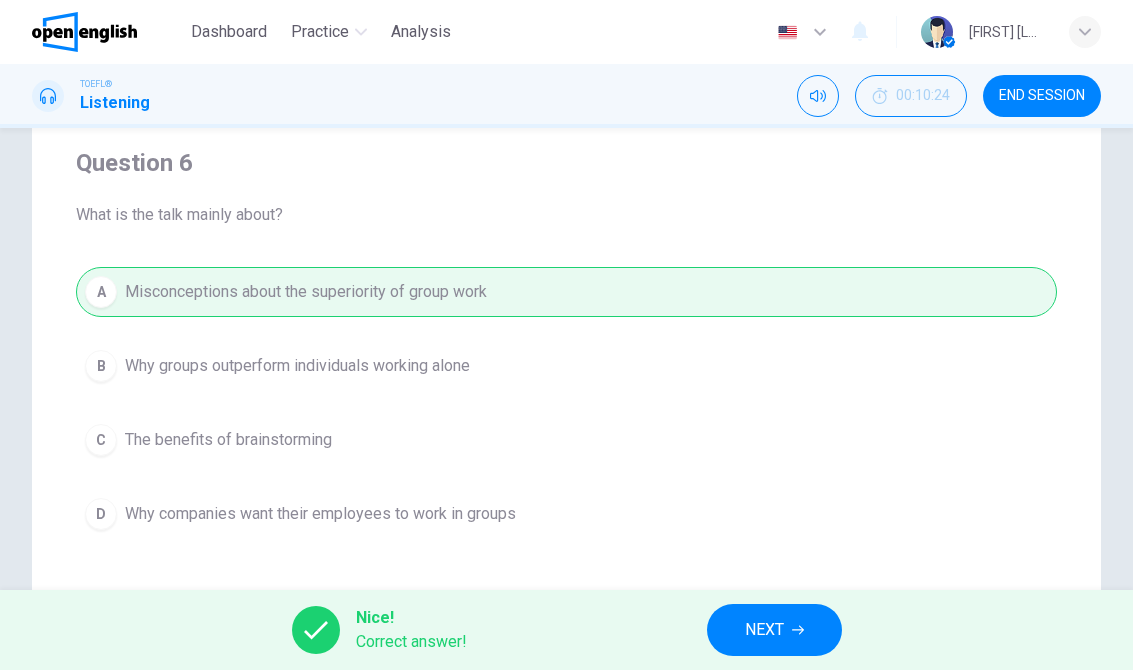 click on "NEXT" at bounding box center (774, 630) 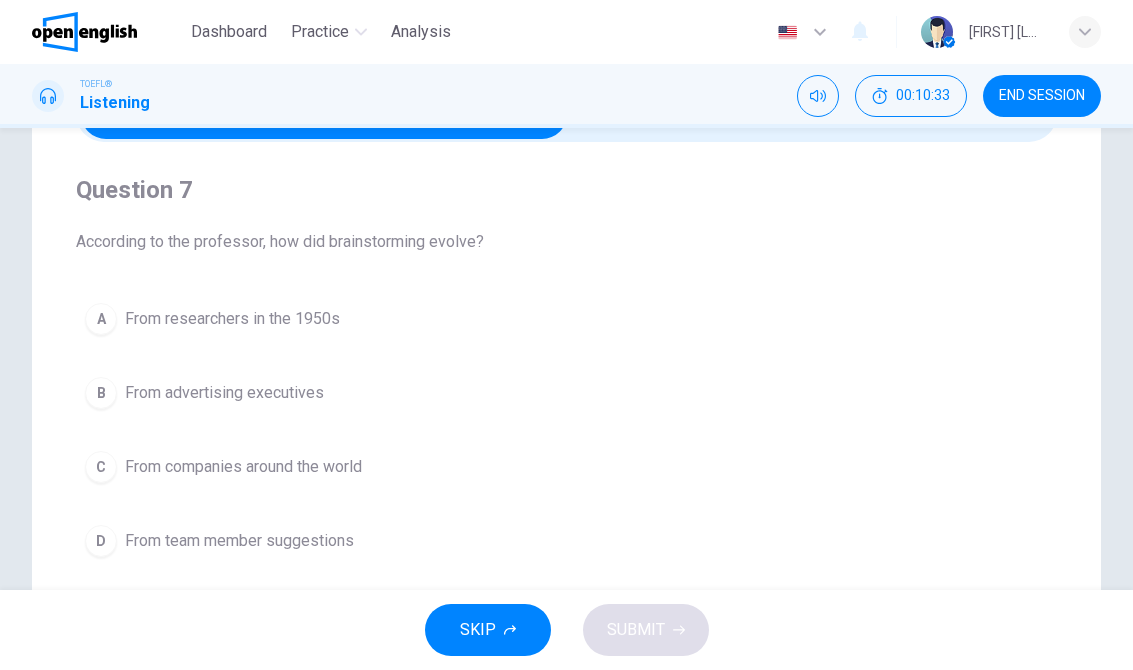 scroll, scrollTop: 128, scrollLeft: 0, axis: vertical 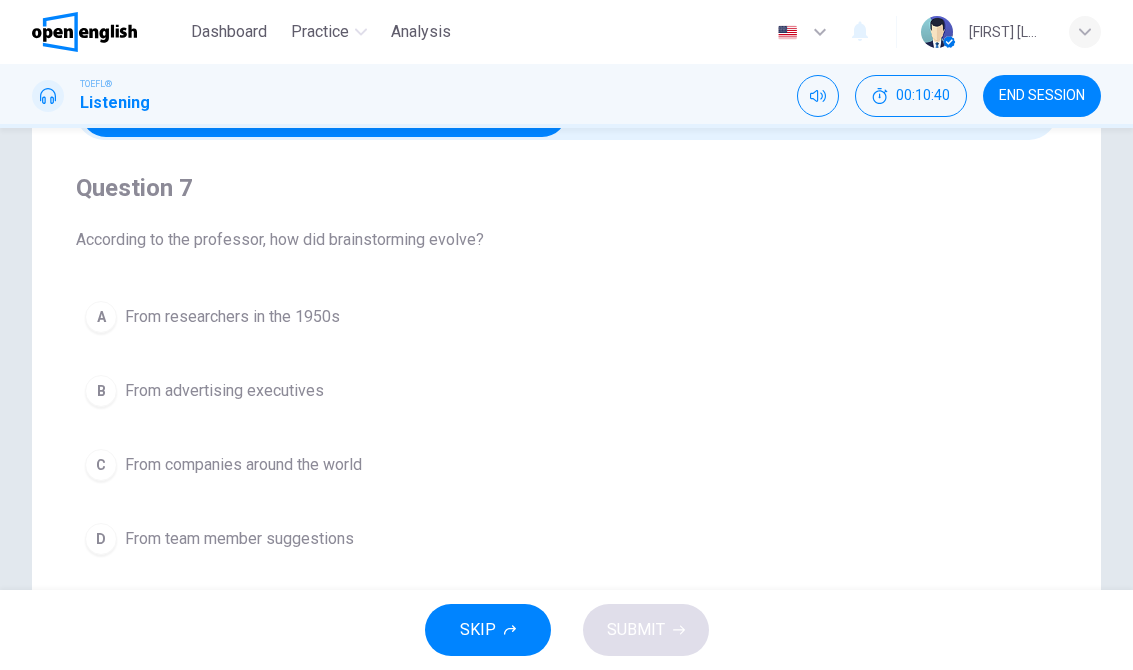 click on "From advertising executives" at bounding box center (224, 391) 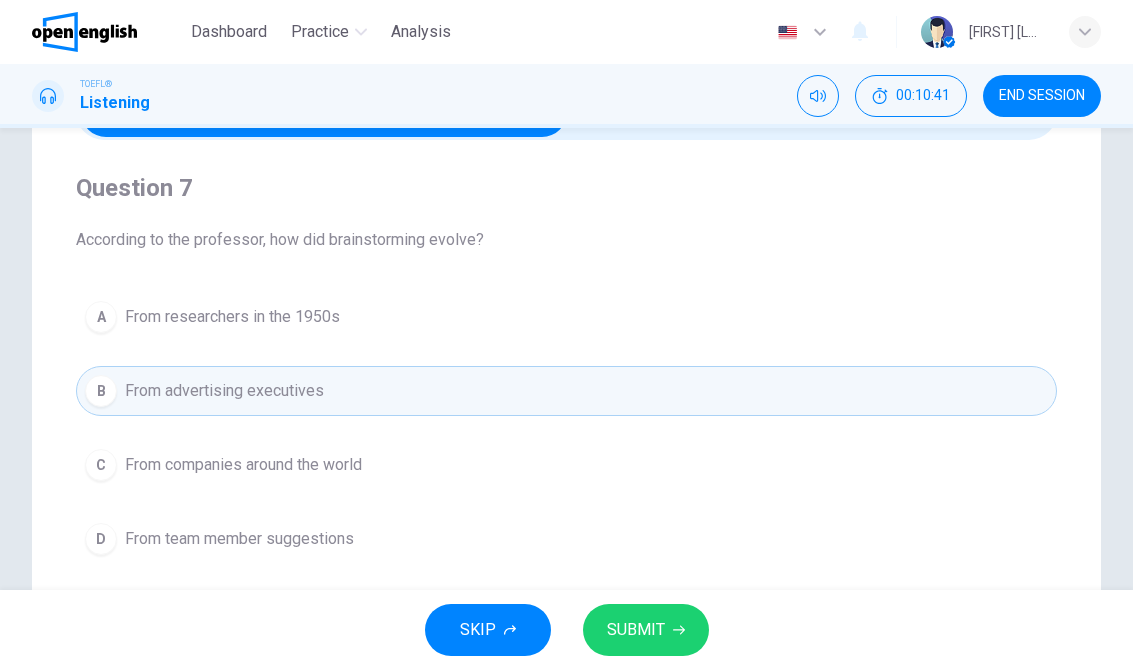 click on "From companies around the world" at bounding box center (243, 465) 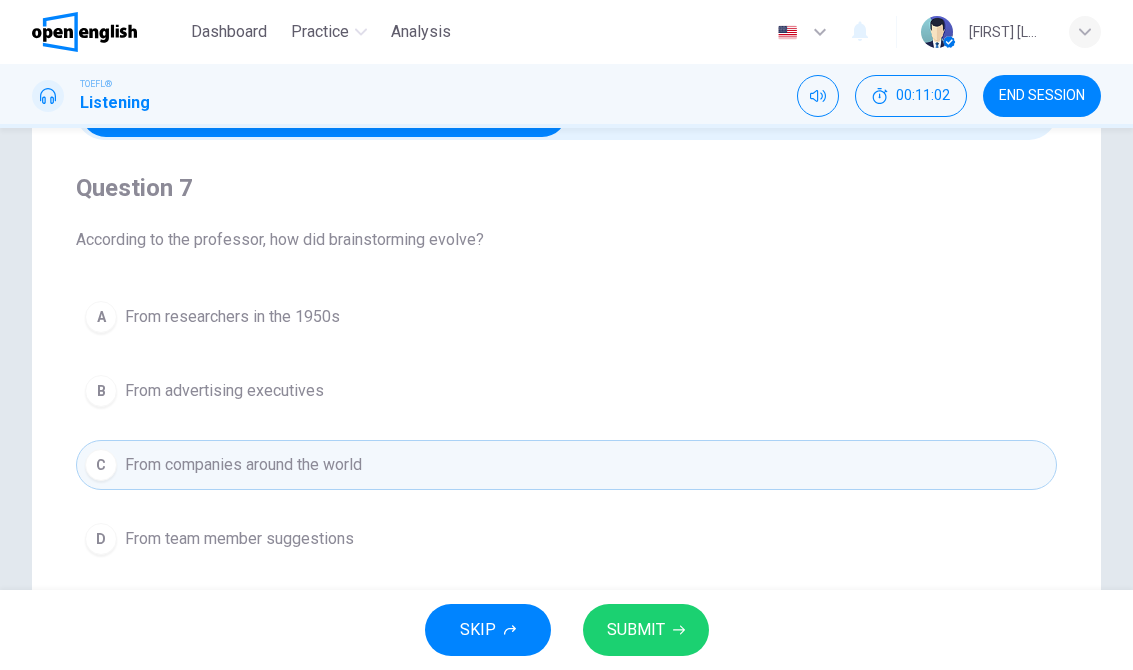 click on "B From advertising executives" at bounding box center (566, 391) 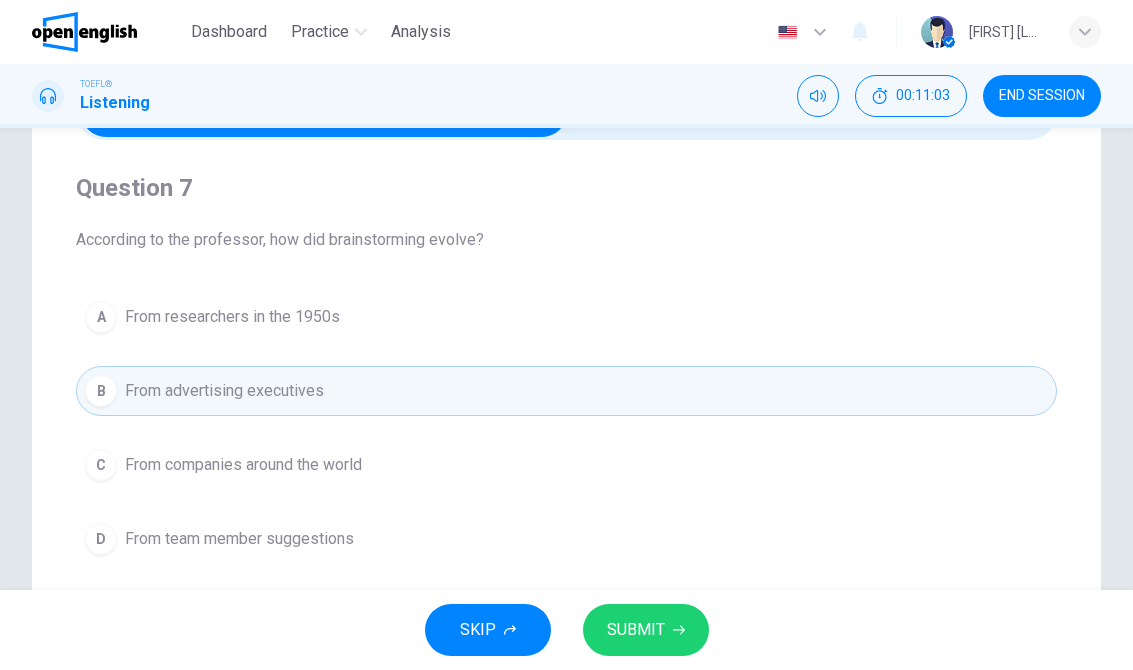 click on "C From companies around the world" at bounding box center [566, 465] 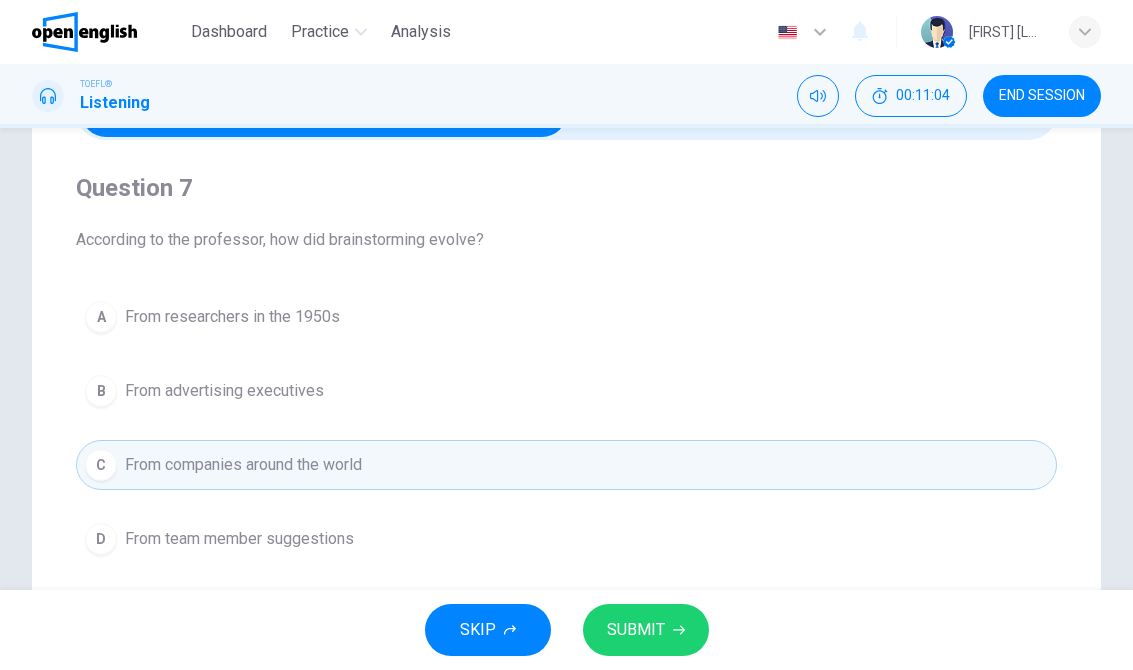 click on "SKIP SUBMIT" at bounding box center [566, 630] 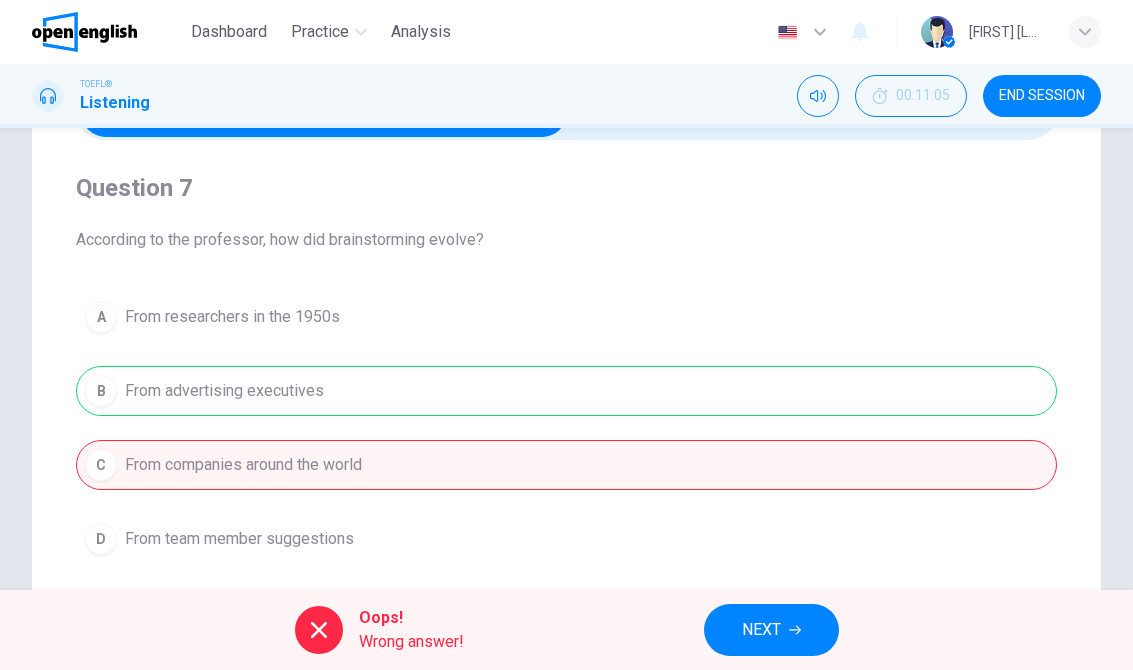 click on "NEXT" at bounding box center (761, 630) 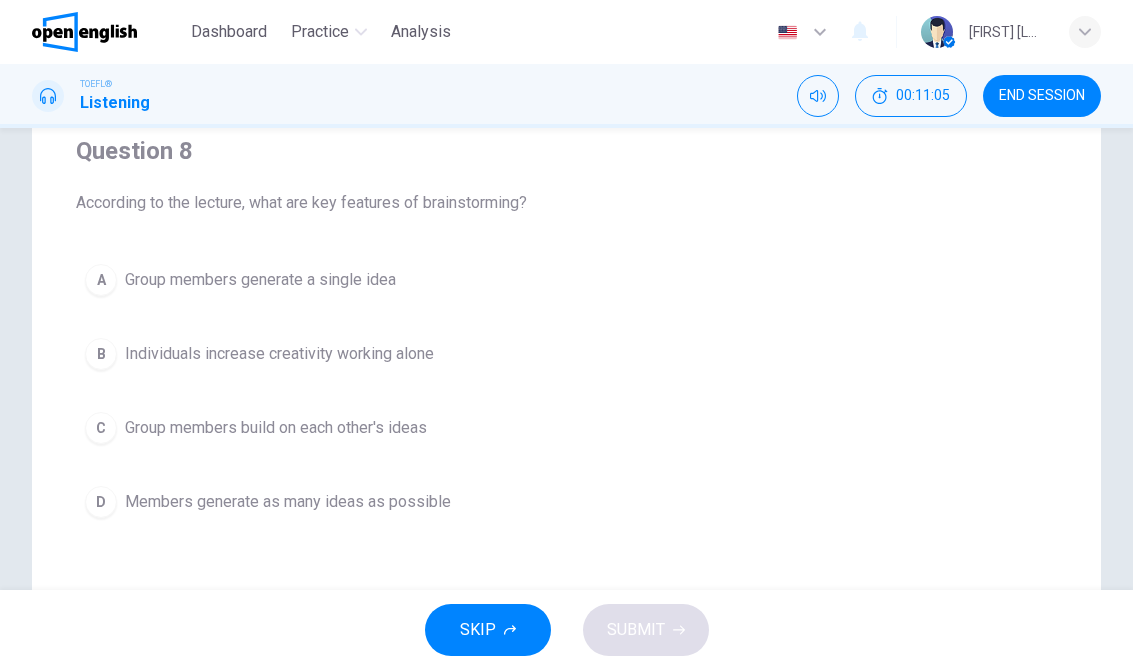 scroll, scrollTop: 168, scrollLeft: 0, axis: vertical 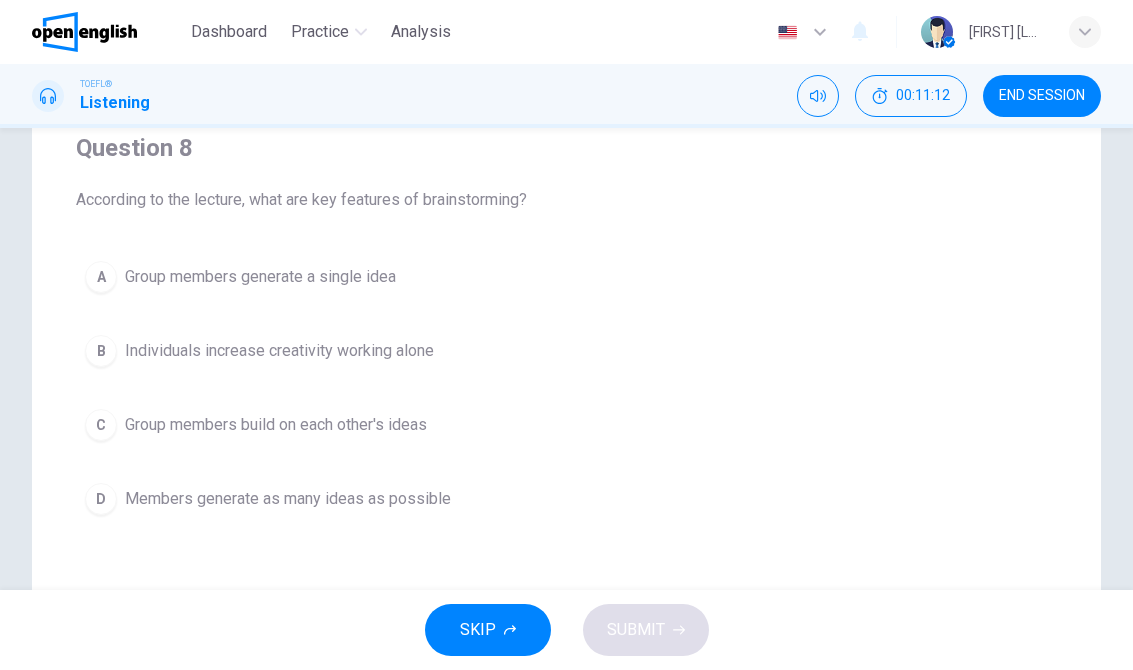 click on "Group members build on each other's ideas" at bounding box center [276, 425] 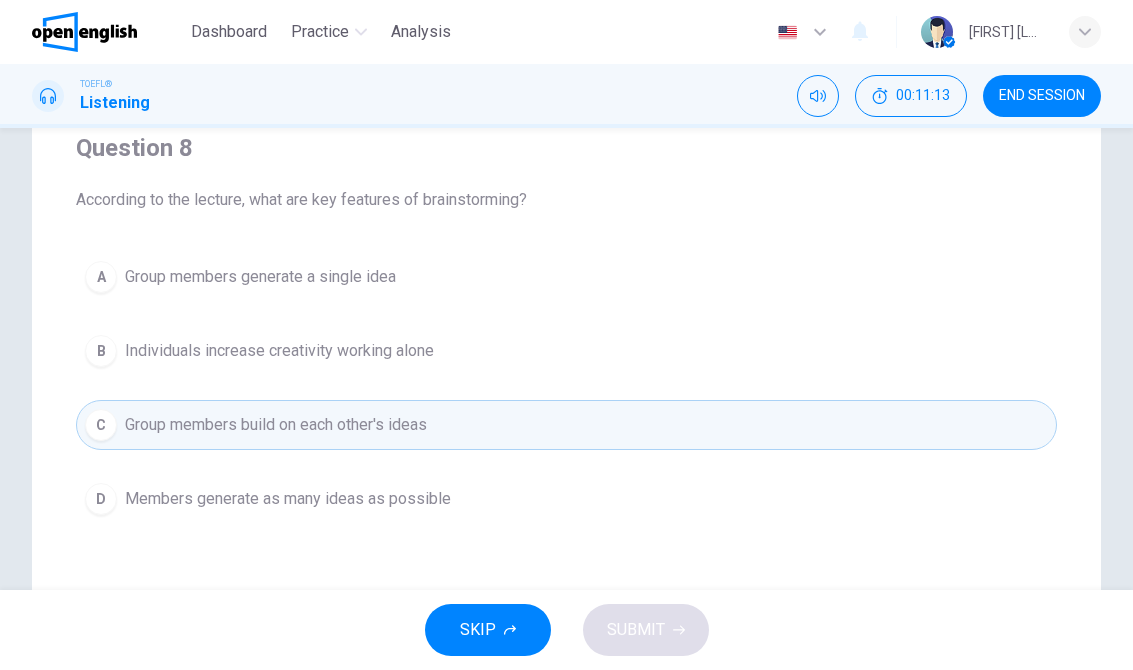 click on "D Members generate as many ideas as possible" at bounding box center (566, 499) 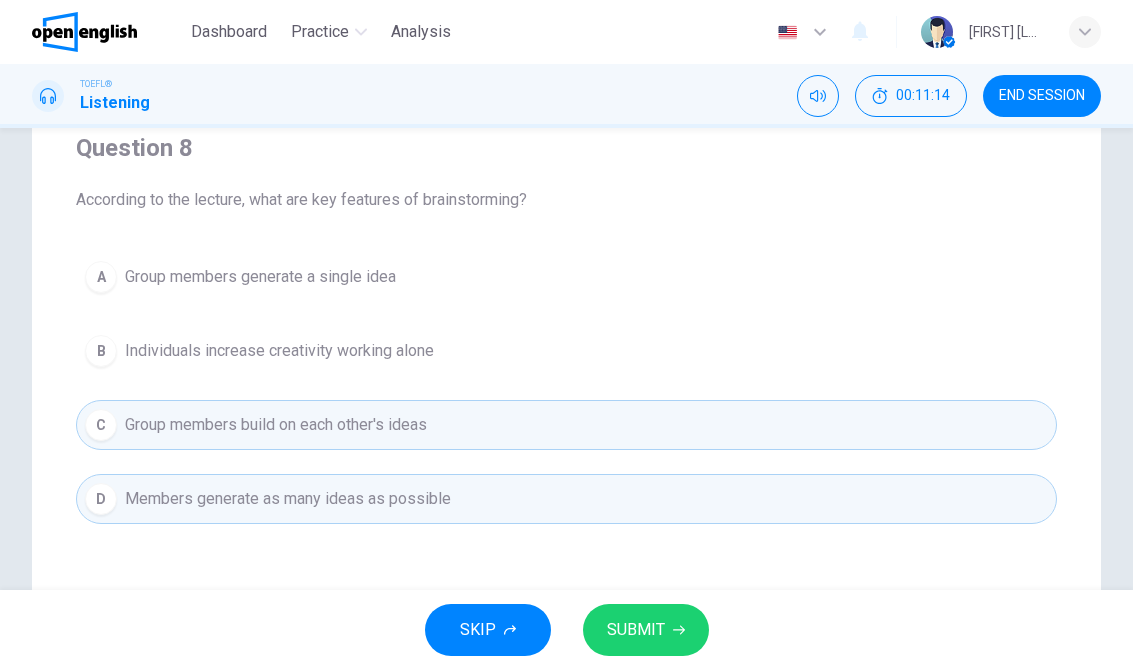 click on "SUBMIT" at bounding box center (636, 630) 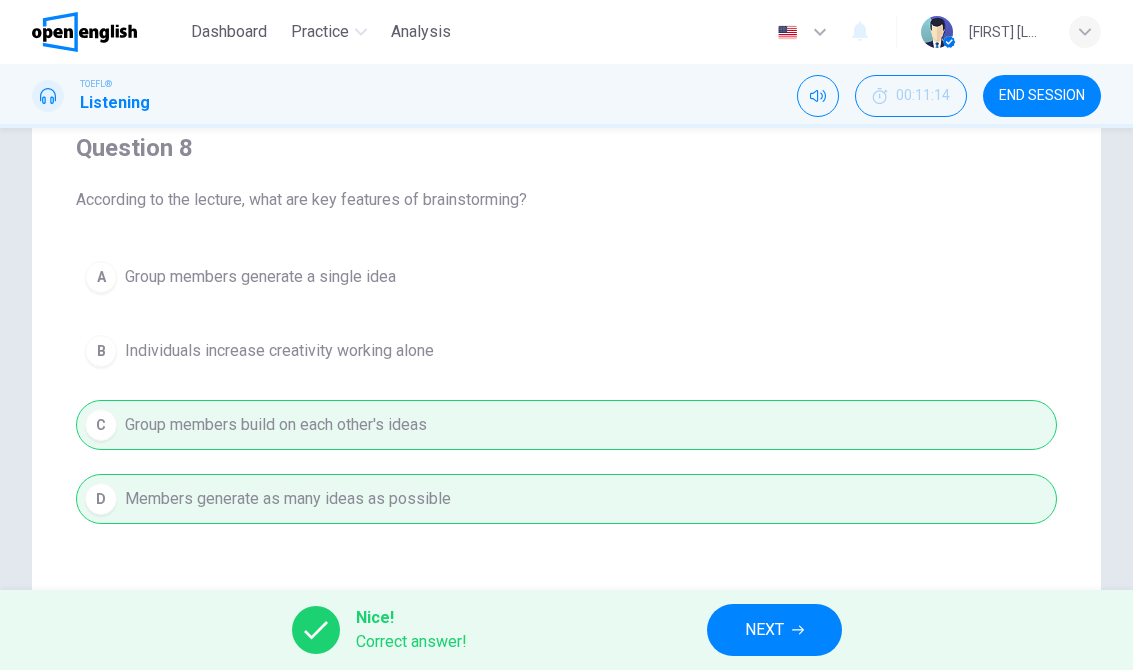 click on "NEXT" at bounding box center [774, 630] 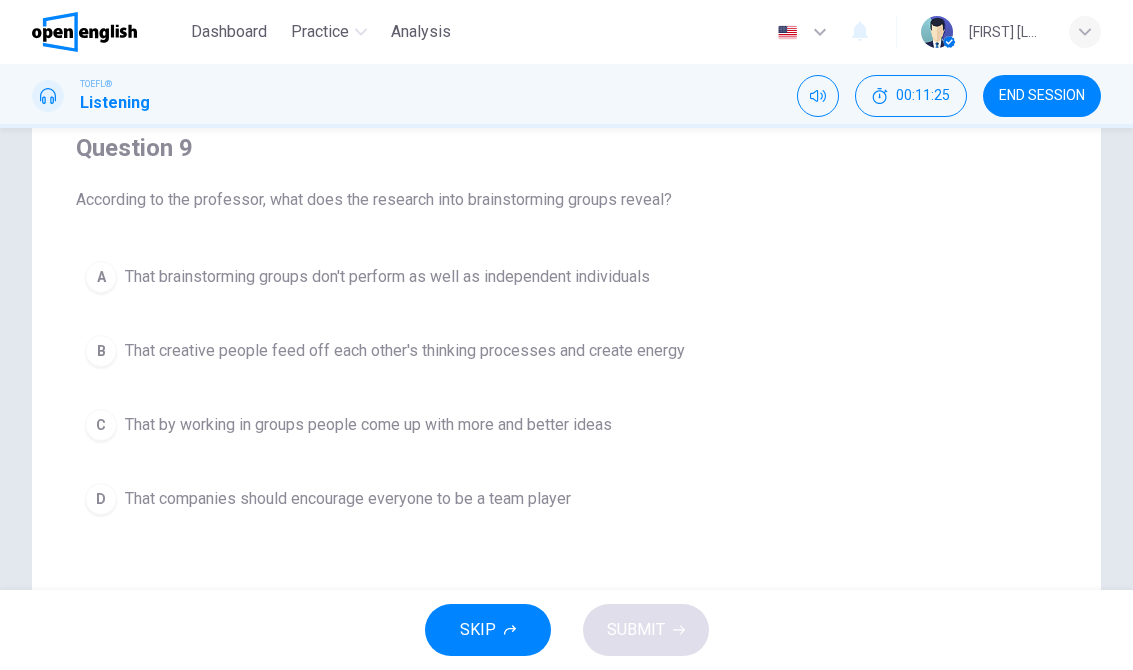 click on "That creative people feed off each other's thinking processes and create energy" at bounding box center (405, 351) 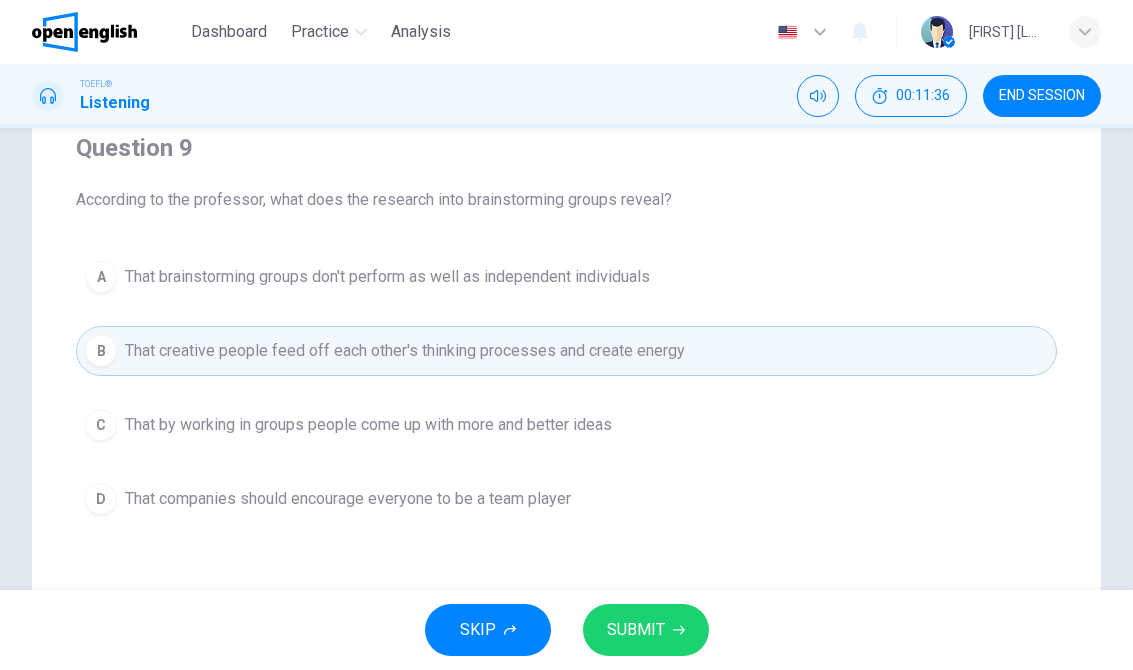 click on "That by working in groups people come up with more and better ideas" at bounding box center [368, 425] 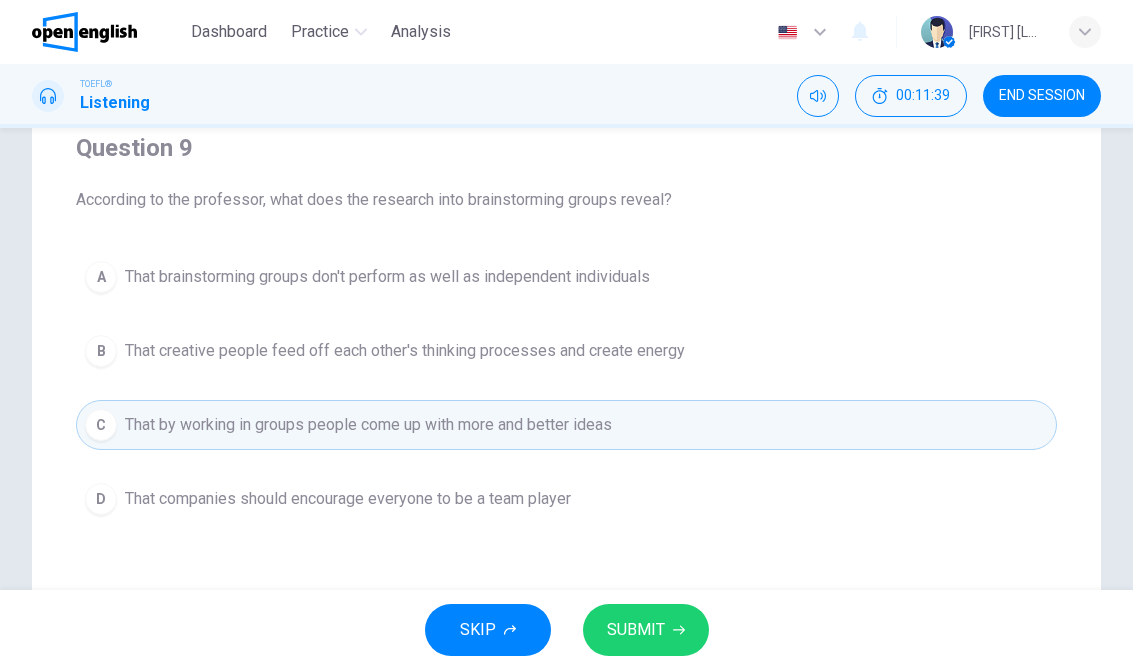 click on "SUBMIT" at bounding box center (646, 630) 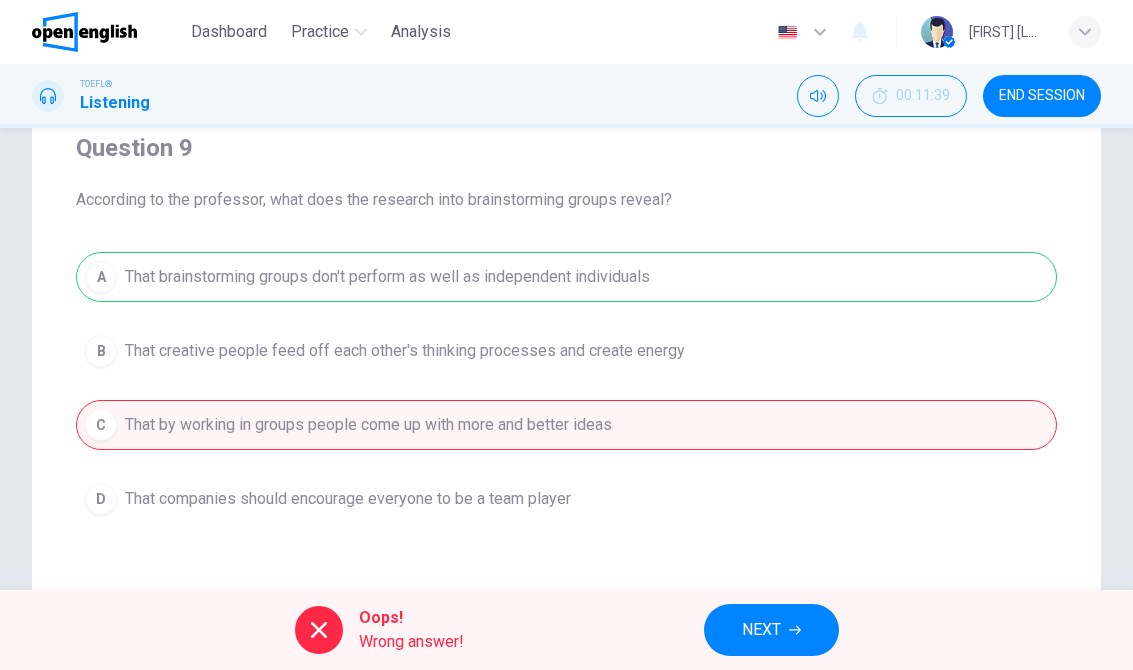 click on "NEXT" at bounding box center [771, 630] 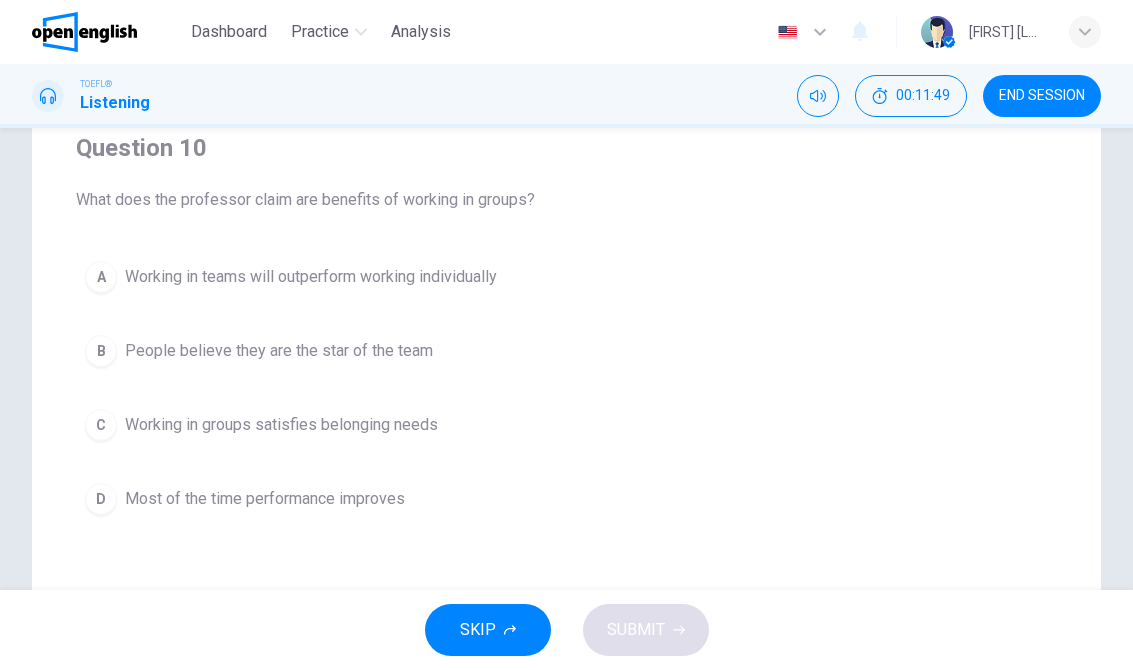 click on "C Working in groups satisfies belonging needs" at bounding box center [566, 425] 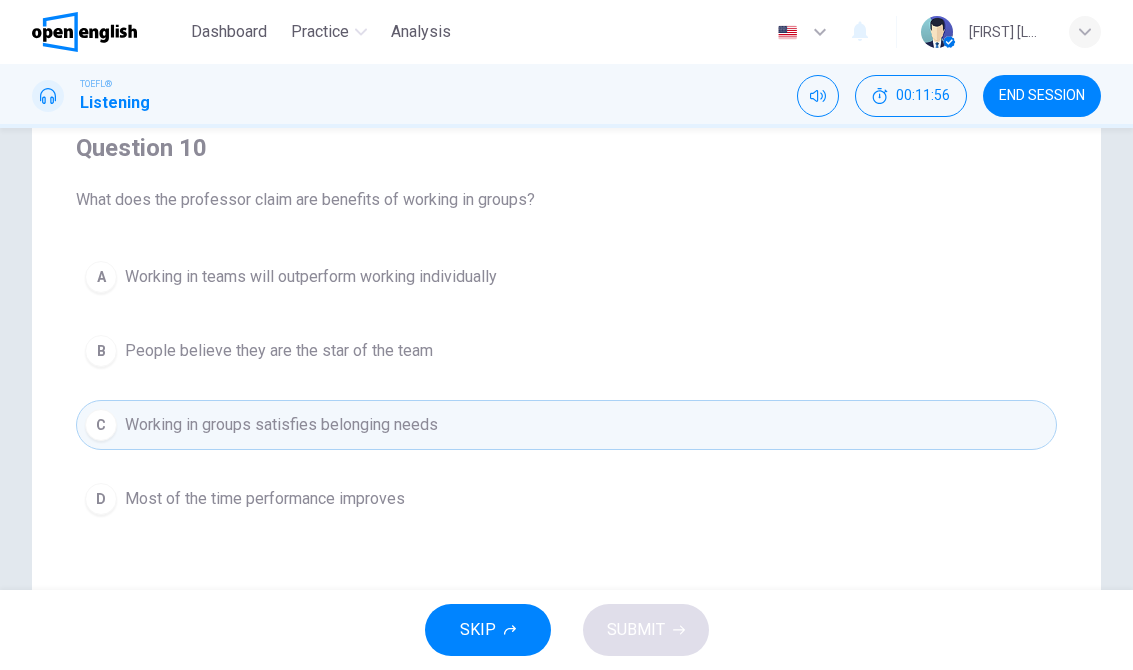 click on "Working in teams will outperform working individually" at bounding box center [311, 277] 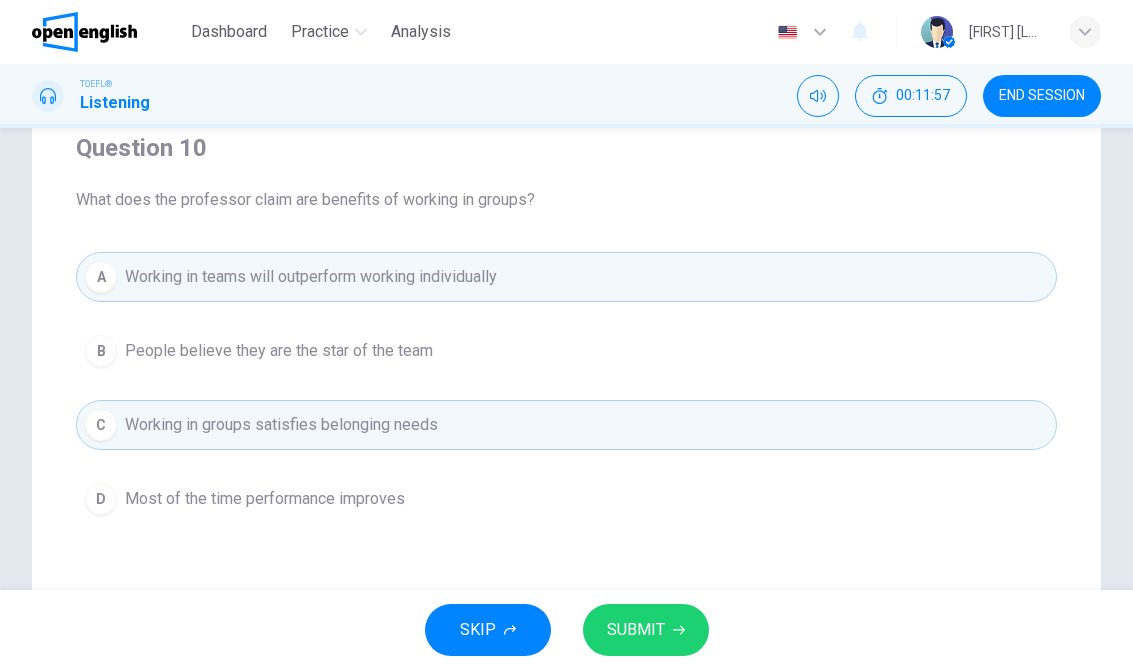 click on "Working in teams will outperform working individually" at bounding box center [311, 277] 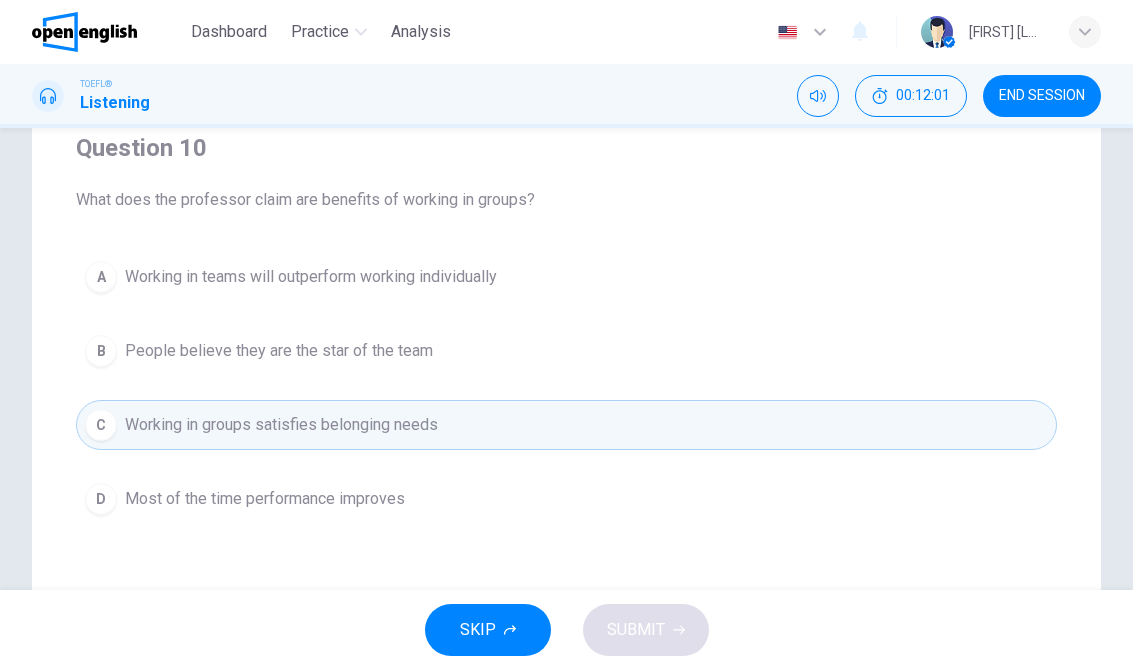 click on "Most of the time performance improves" at bounding box center (265, 499) 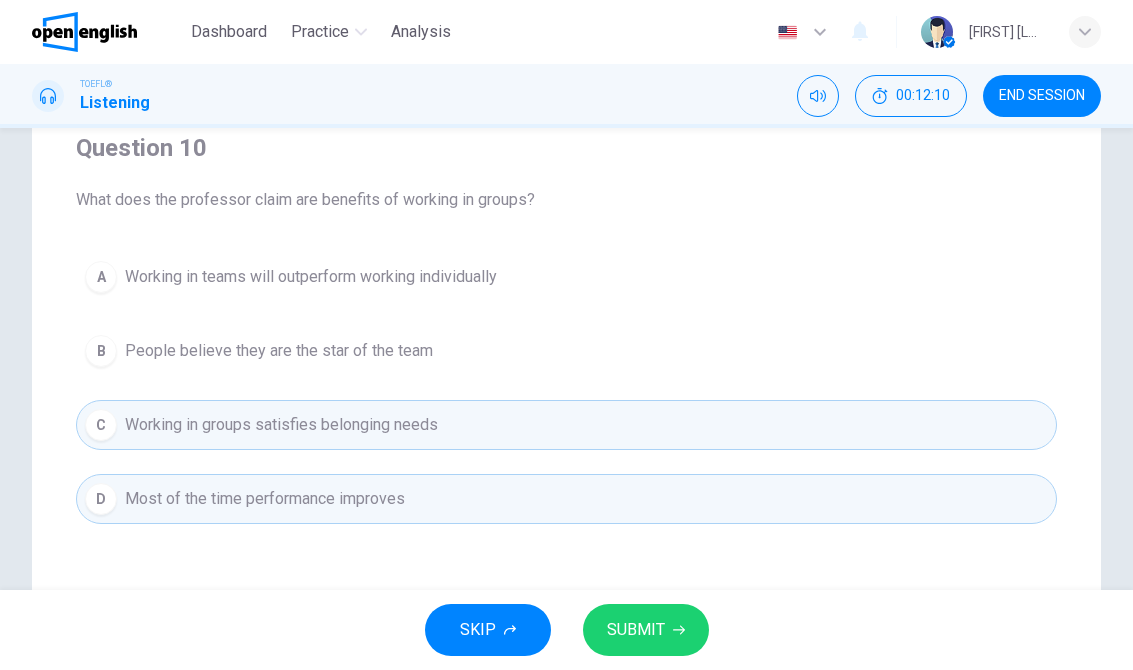 click on "SUBMIT" at bounding box center (636, 630) 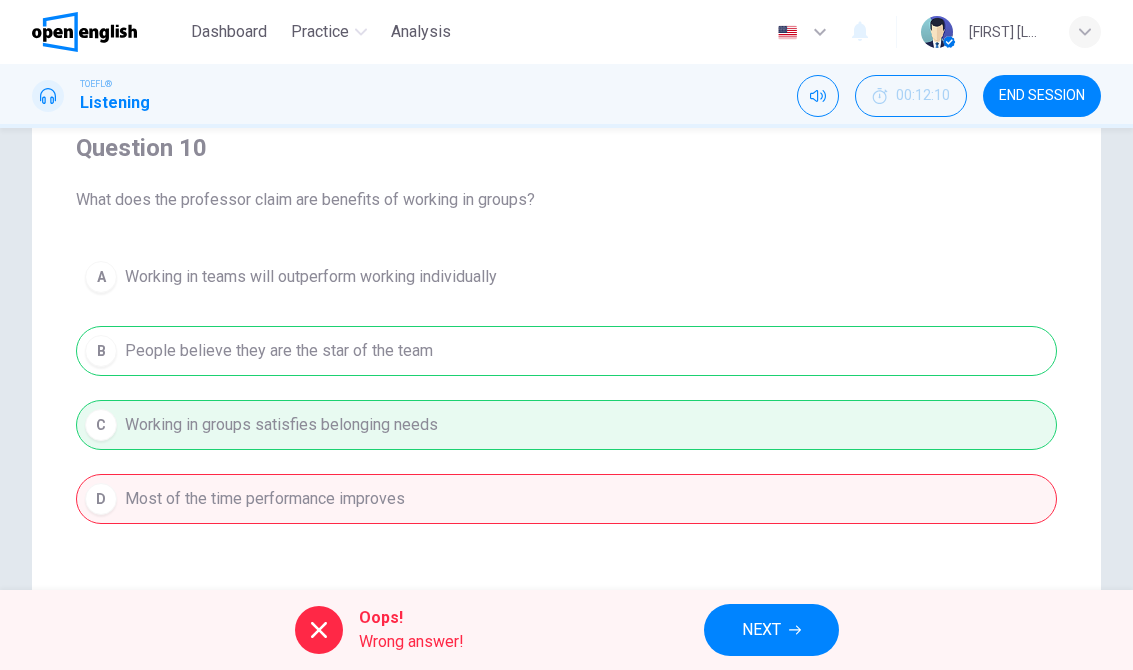 click on "NEXT" at bounding box center (761, 630) 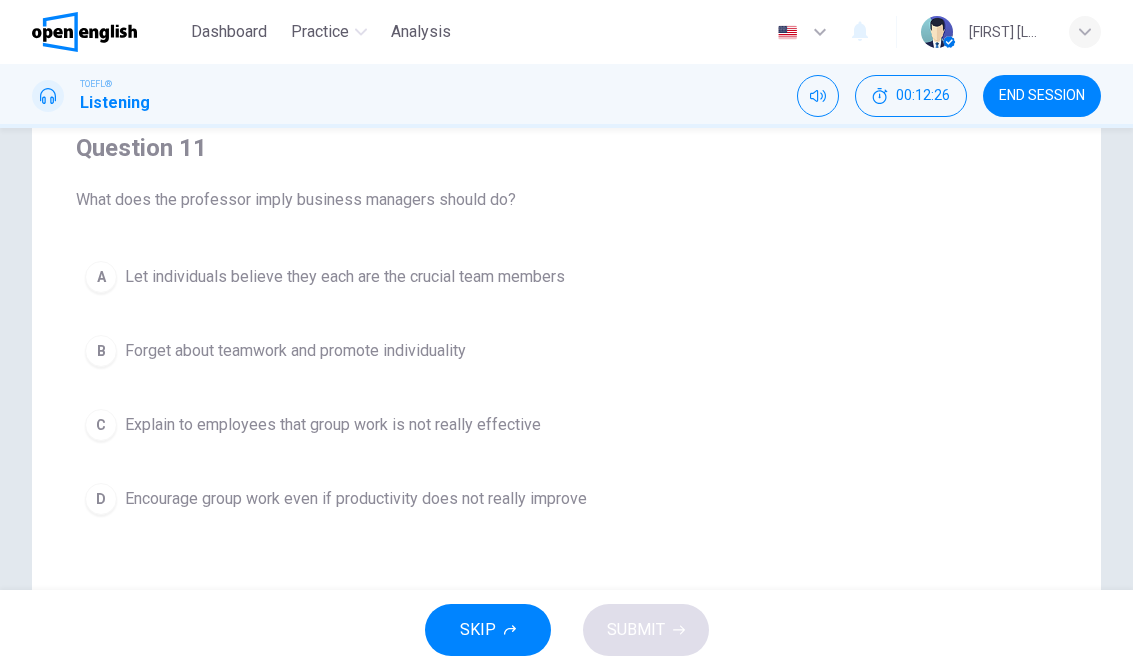 click on "Question 11 What does the professor imply business managers should do? A Let individuals believe they each are the crucial team members B Forget about teamwork and promote individuality C Explain to employees that group work is not really effective D Encourage group work even if productivity does not really improve" at bounding box center (566, 328) 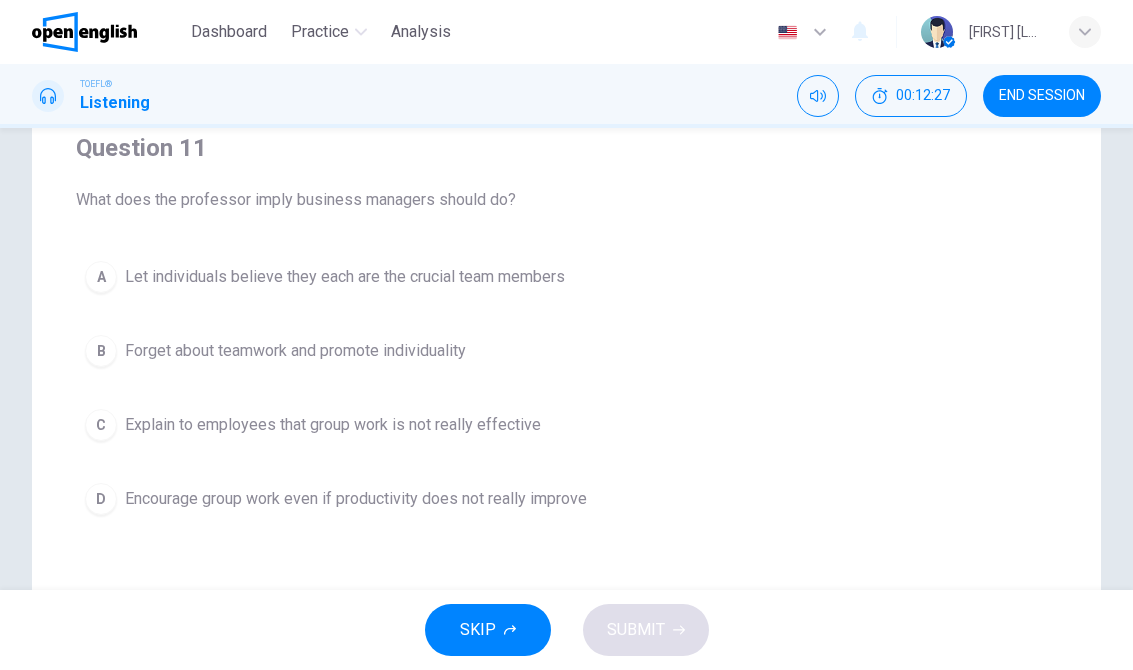 click on "Encourage group work even if productivity does not really improve" at bounding box center (356, 499) 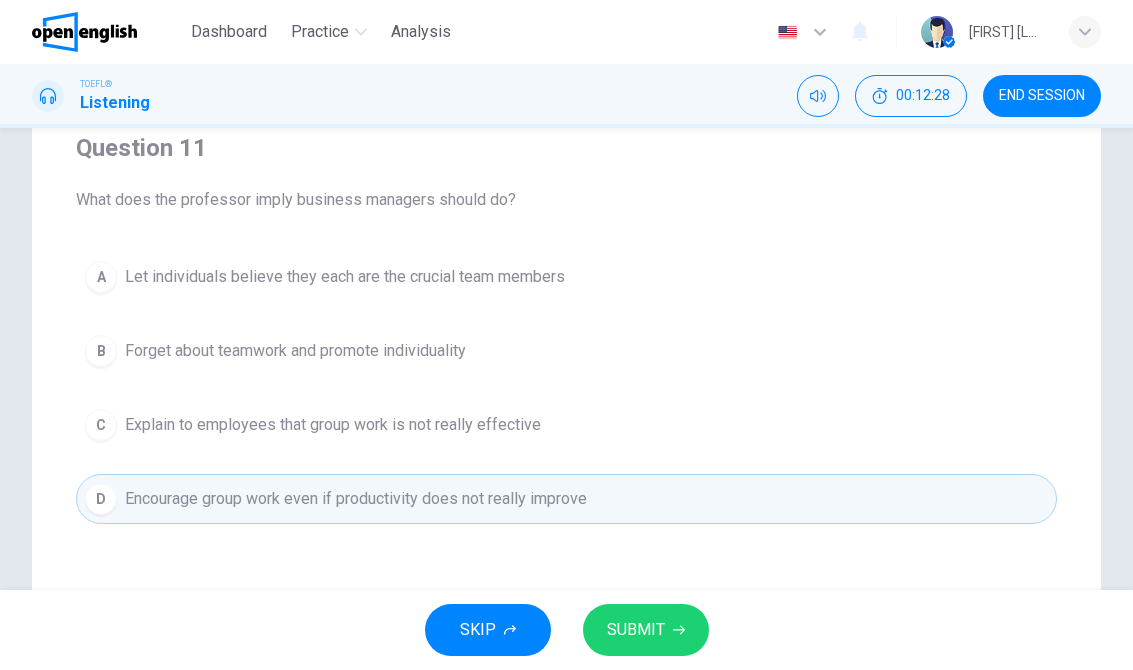 click on "SUBMIT" at bounding box center [636, 630] 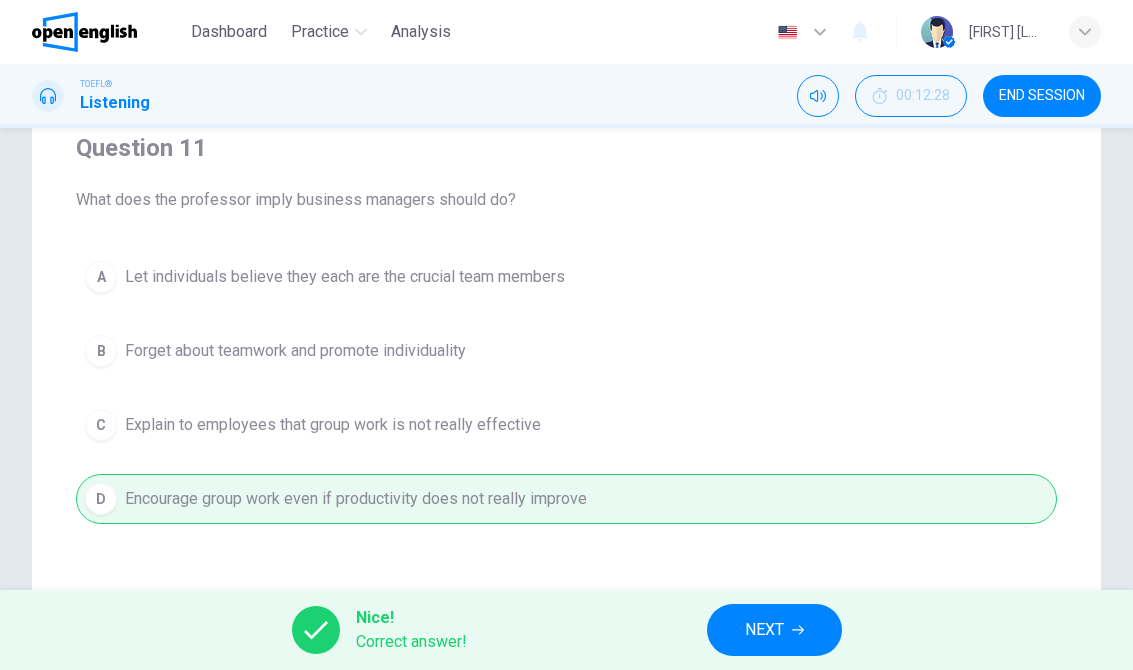 click on "NEXT" at bounding box center (774, 630) 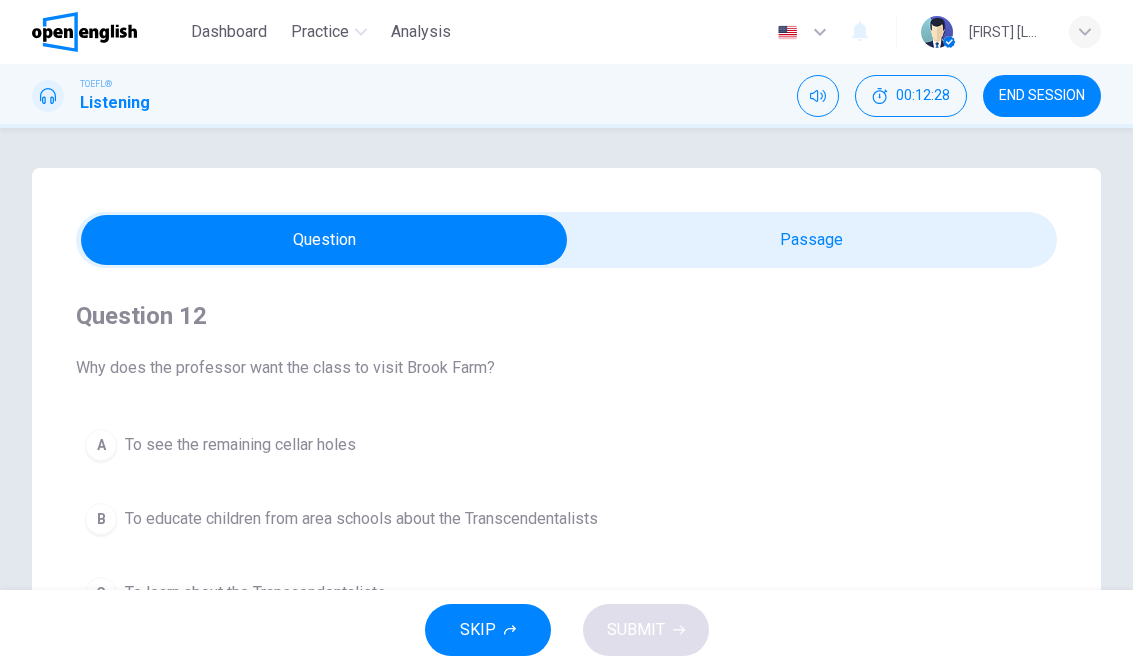 click on "END SESSION" at bounding box center [1042, 96] 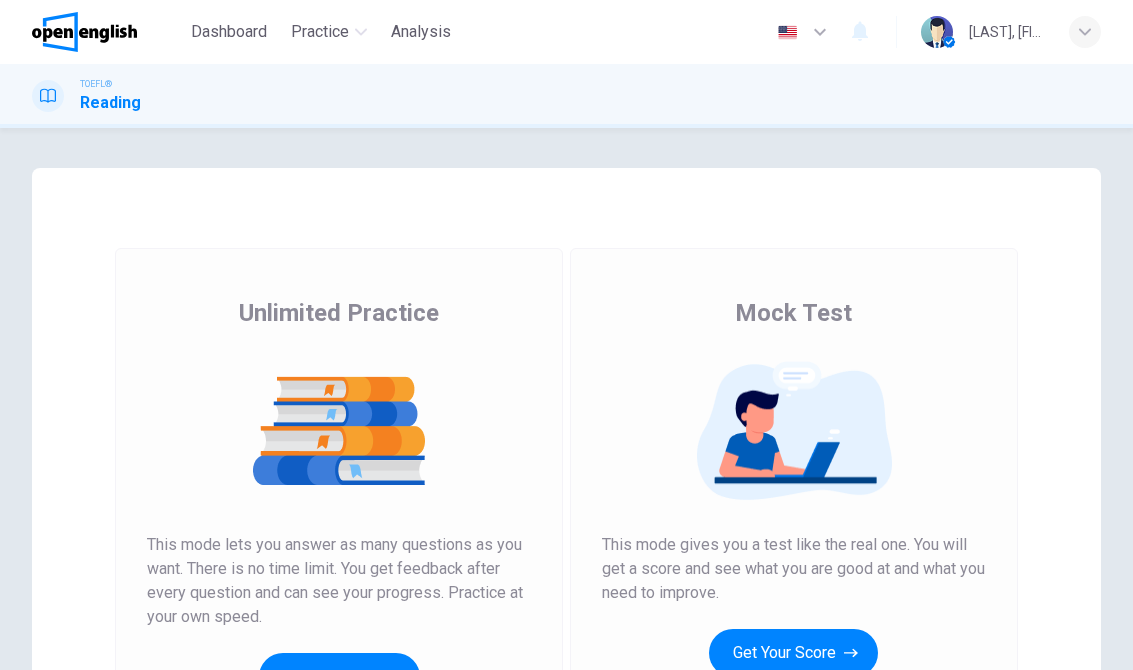 scroll, scrollTop: 0, scrollLeft: 0, axis: both 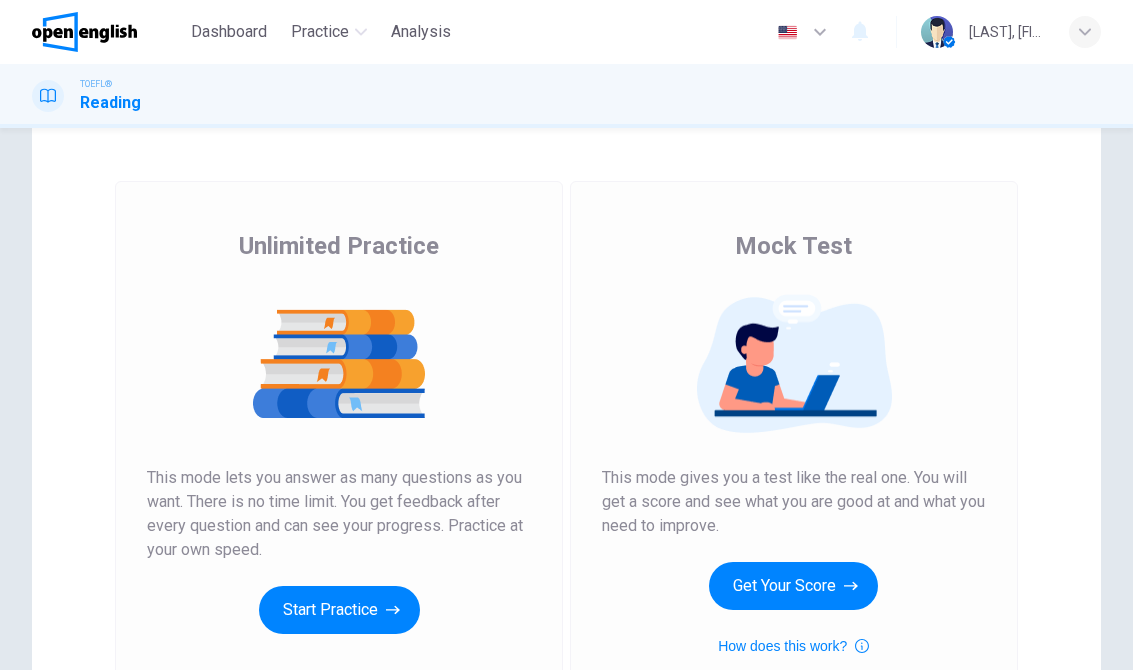 click on "Start Practice" at bounding box center [339, 610] 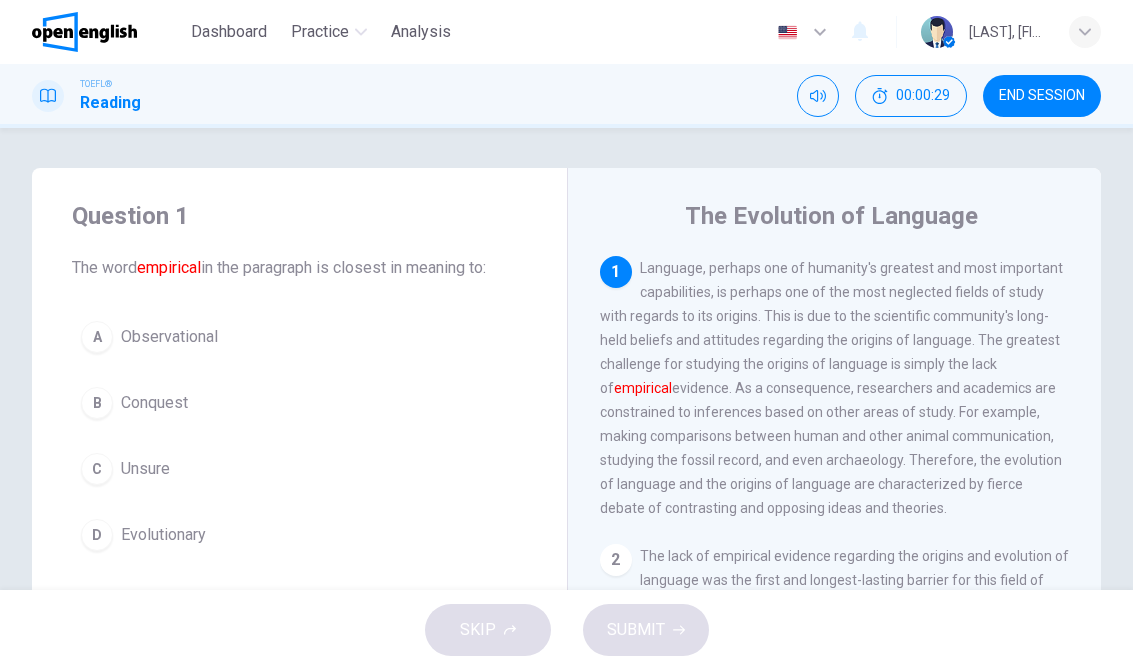 scroll, scrollTop: 23, scrollLeft: 0, axis: vertical 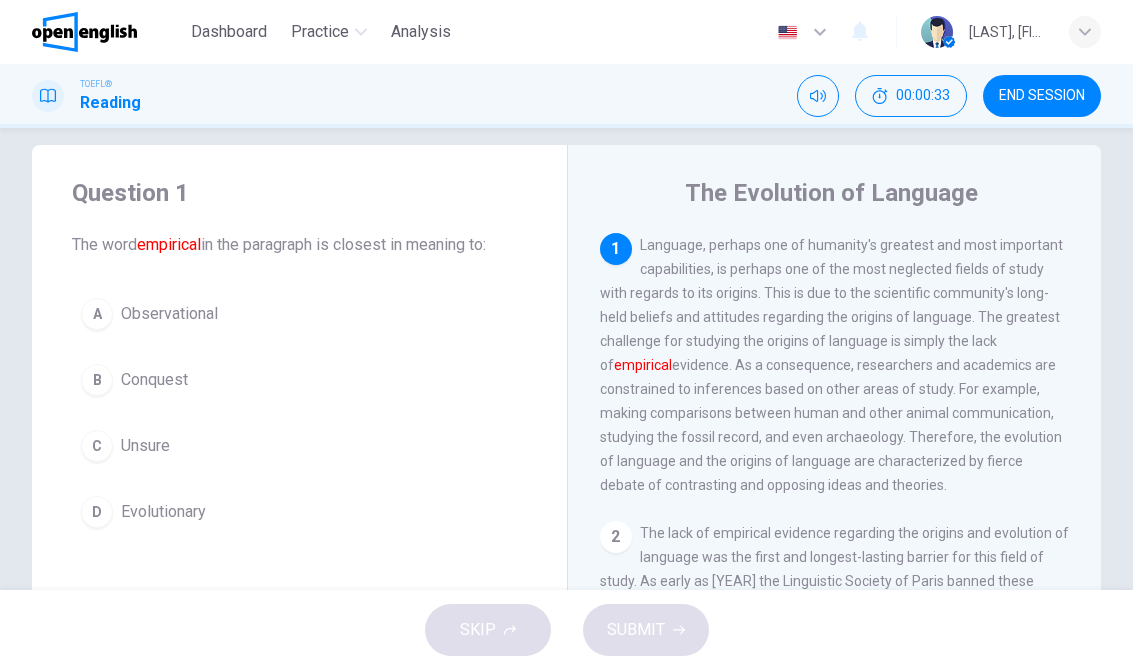 click on "C Unsure" at bounding box center [299, 446] 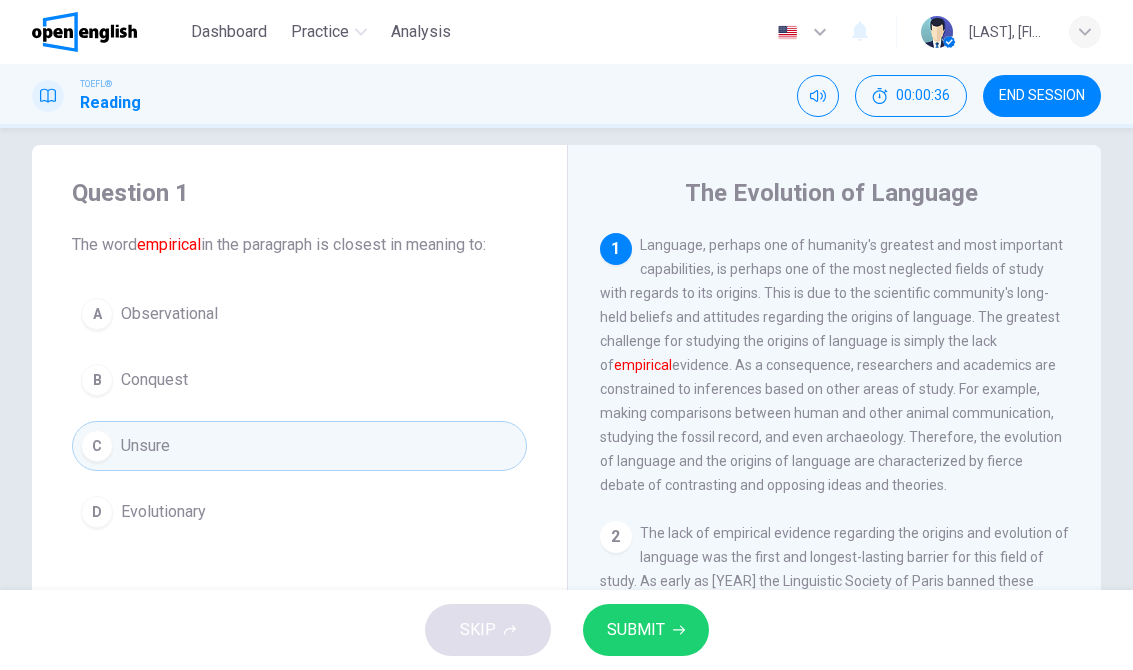 click on "Observational" at bounding box center [169, 314] 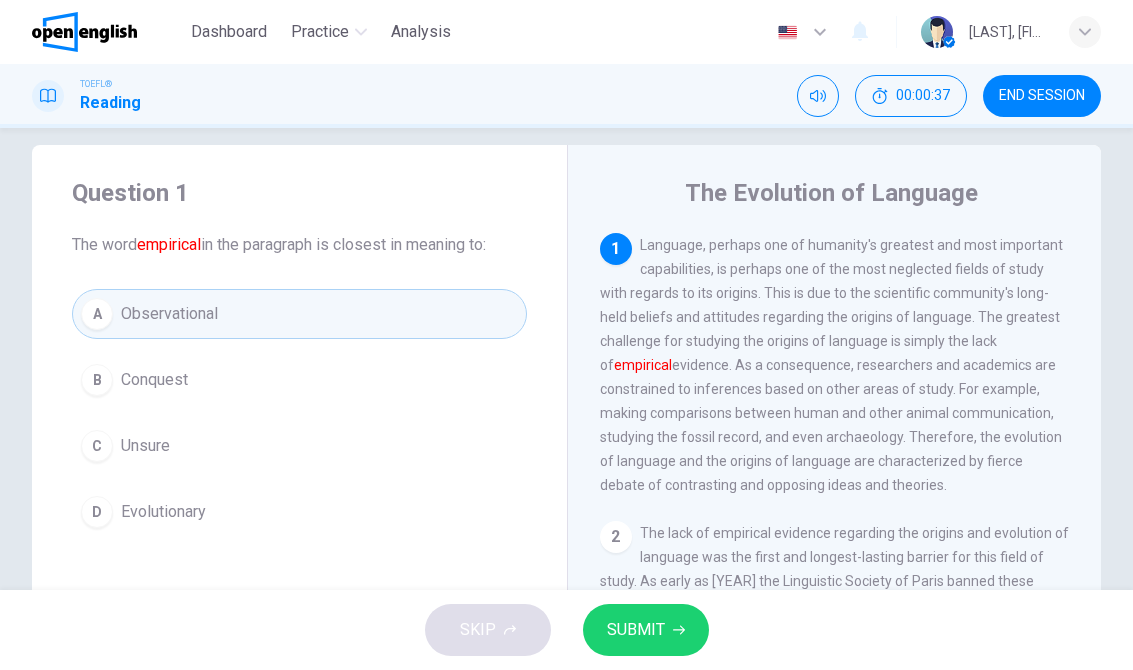 click on "SUBMIT" at bounding box center (646, 630) 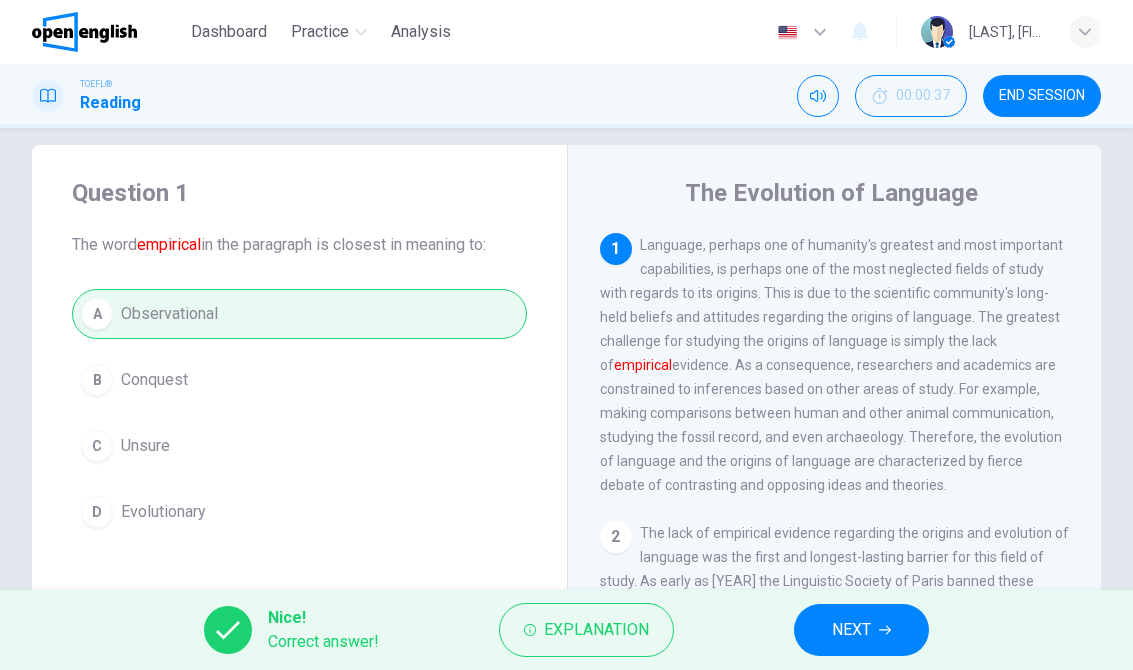 click on "NEXT" at bounding box center [851, 630] 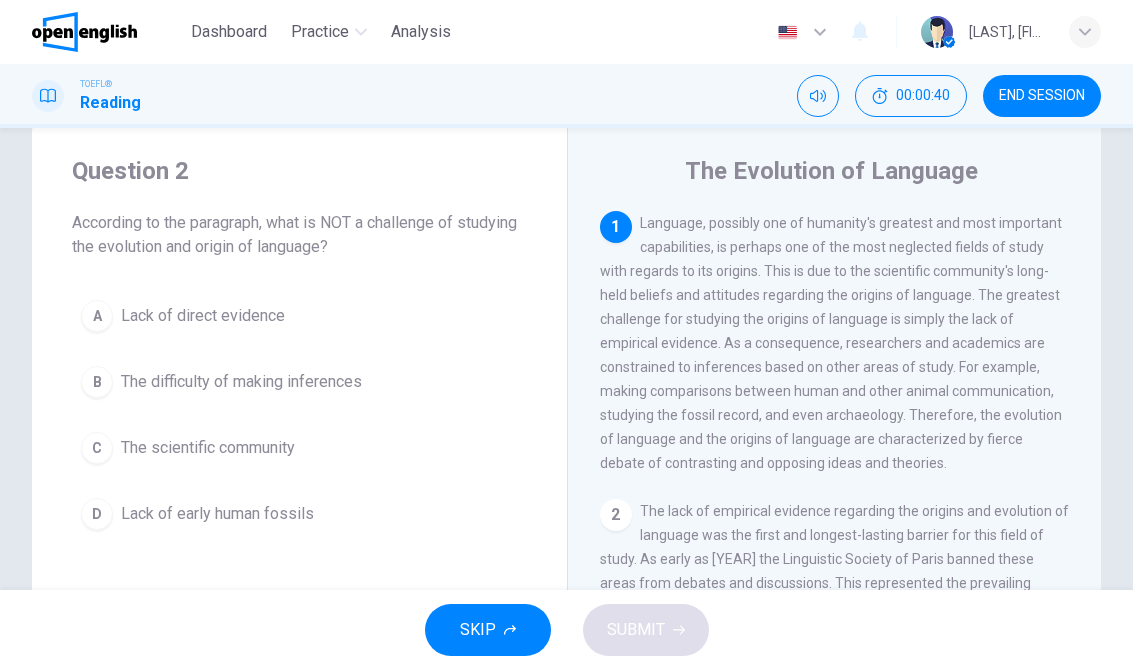 scroll, scrollTop: 46, scrollLeft: 0, axis: vertical 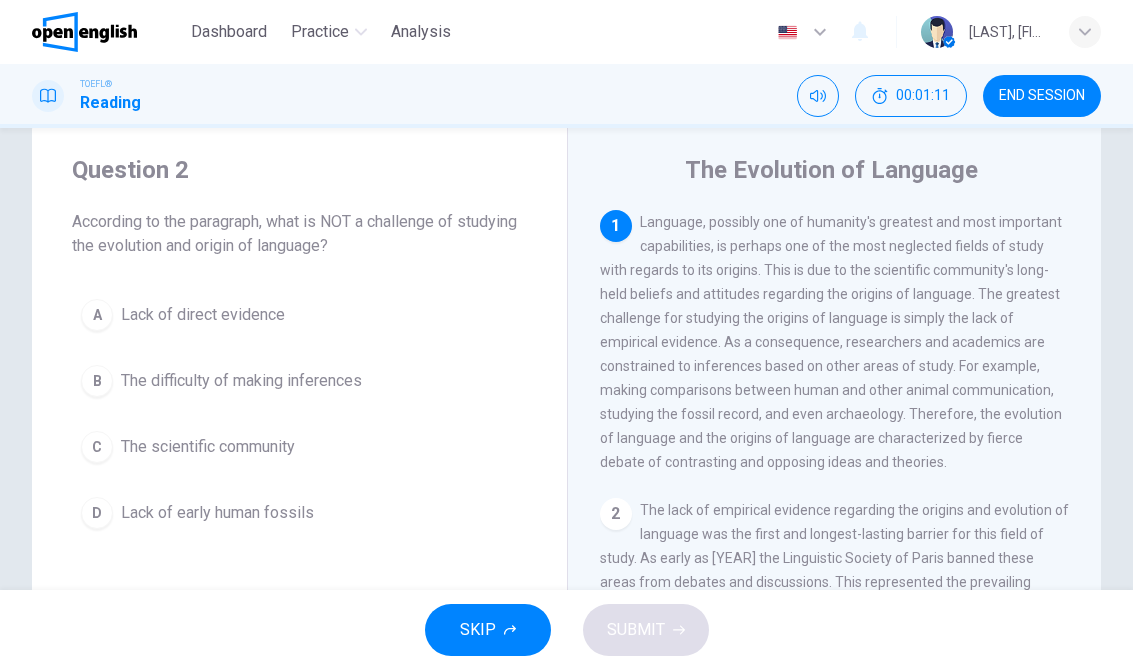 click on "A Lack of direct evidence" at bounding box center [299, 315] 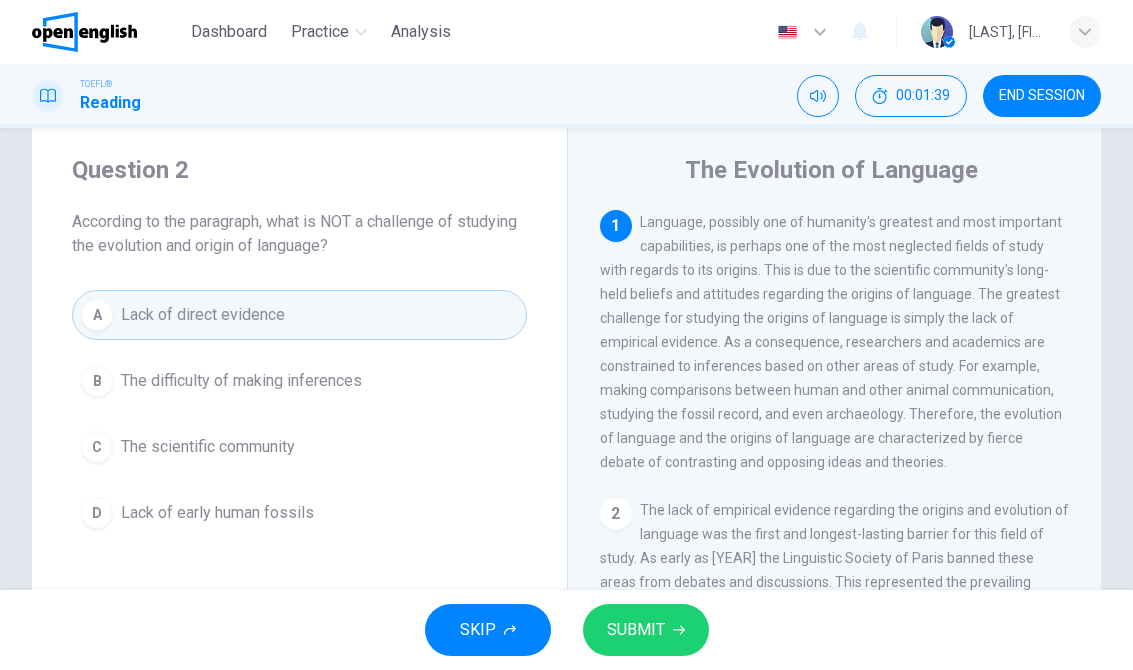 click on "Lack of early human fossils" at bounding box center (217, 513) 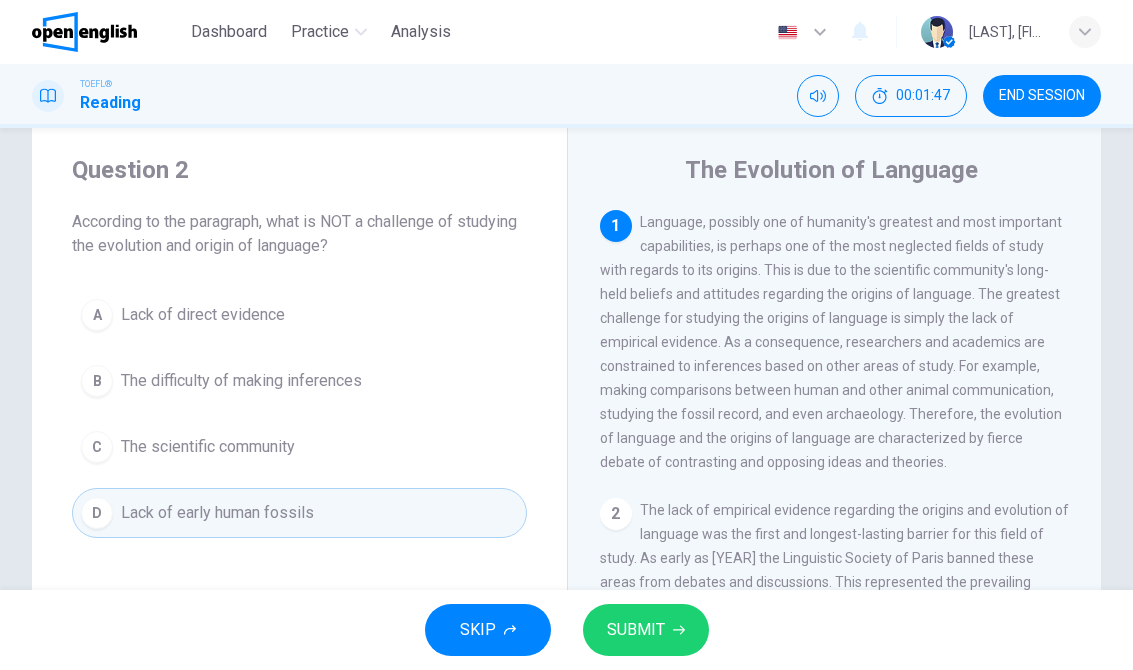 click on "SKIP SUBMIT" at bounding box center (566, 630) 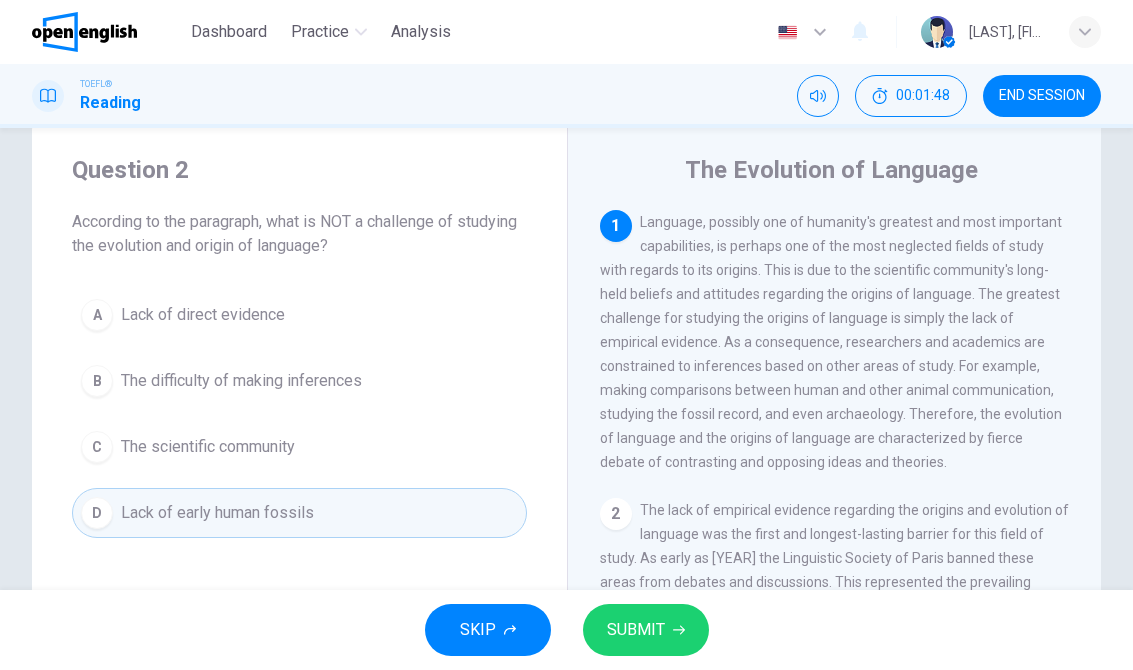 click on "SUBMIT" at bounding box center (646, 630) 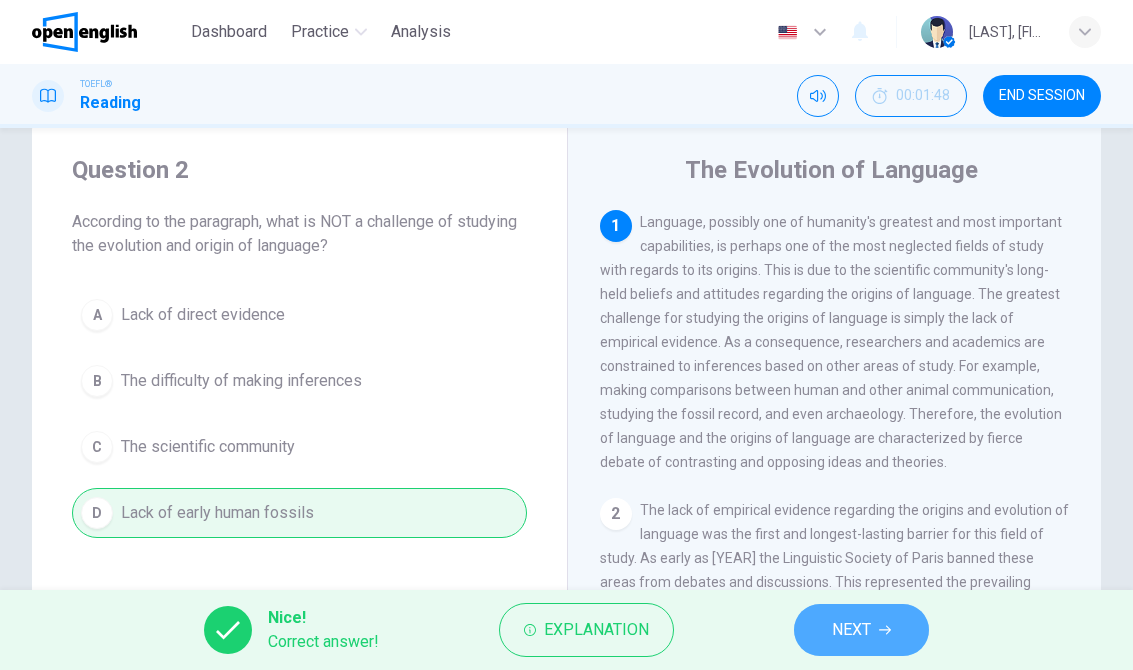 click on "NEXT" at bounding box center (861, 630) 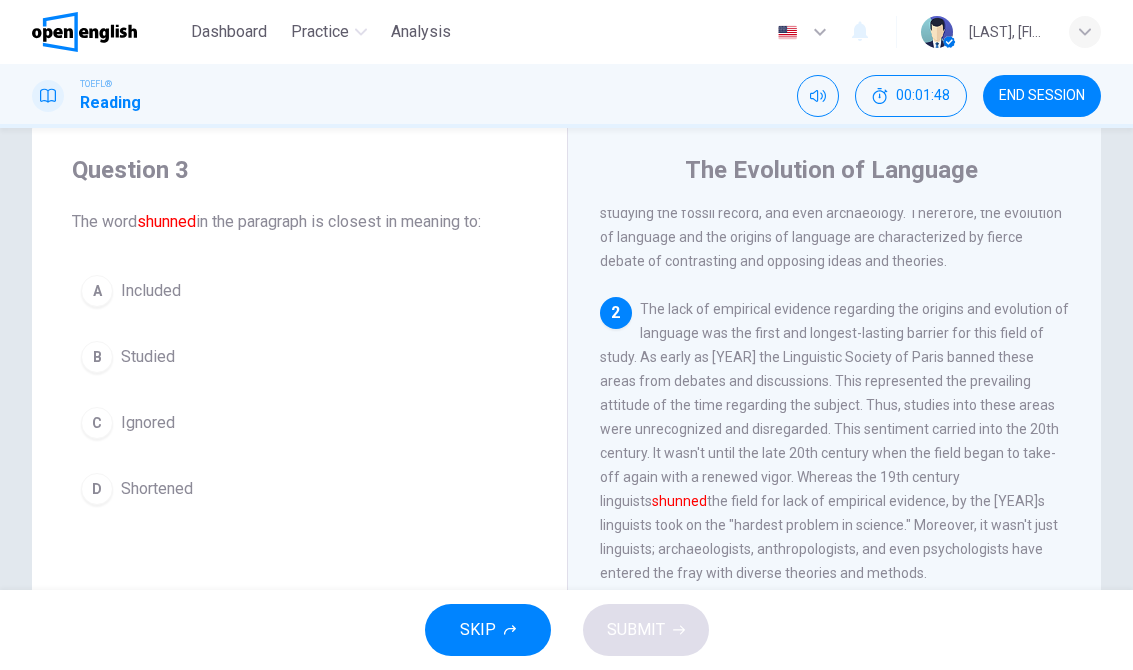 scroll, scrollTop: 224, scrollLeft: 0, axis: vertical 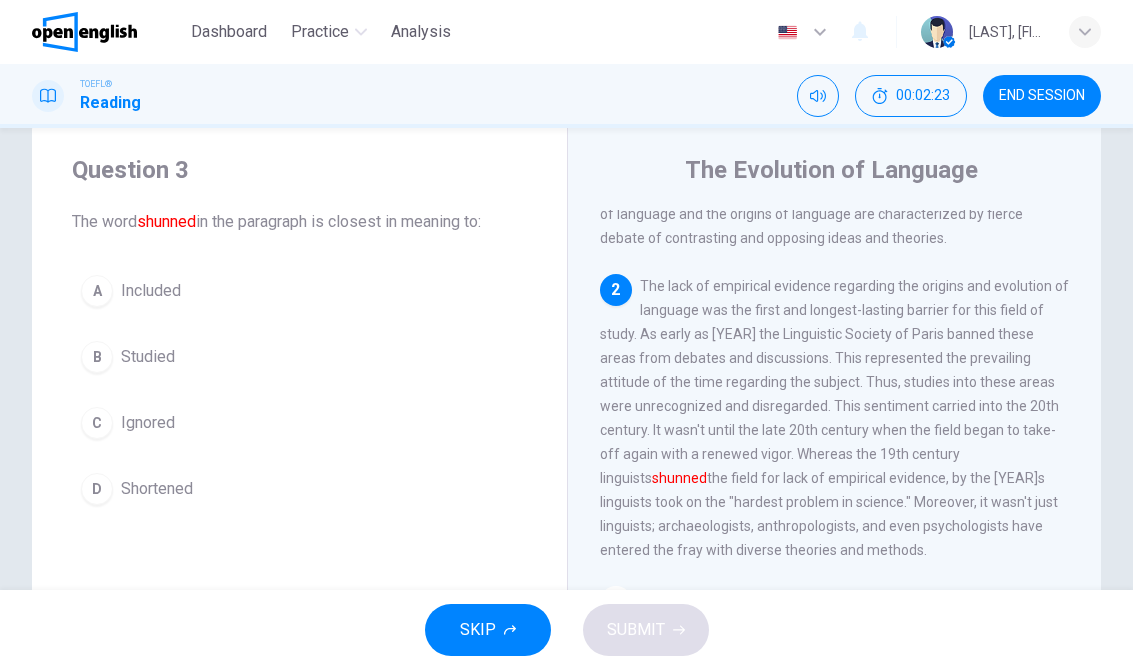 click on "Ignored" at bounding box center [148, 423] 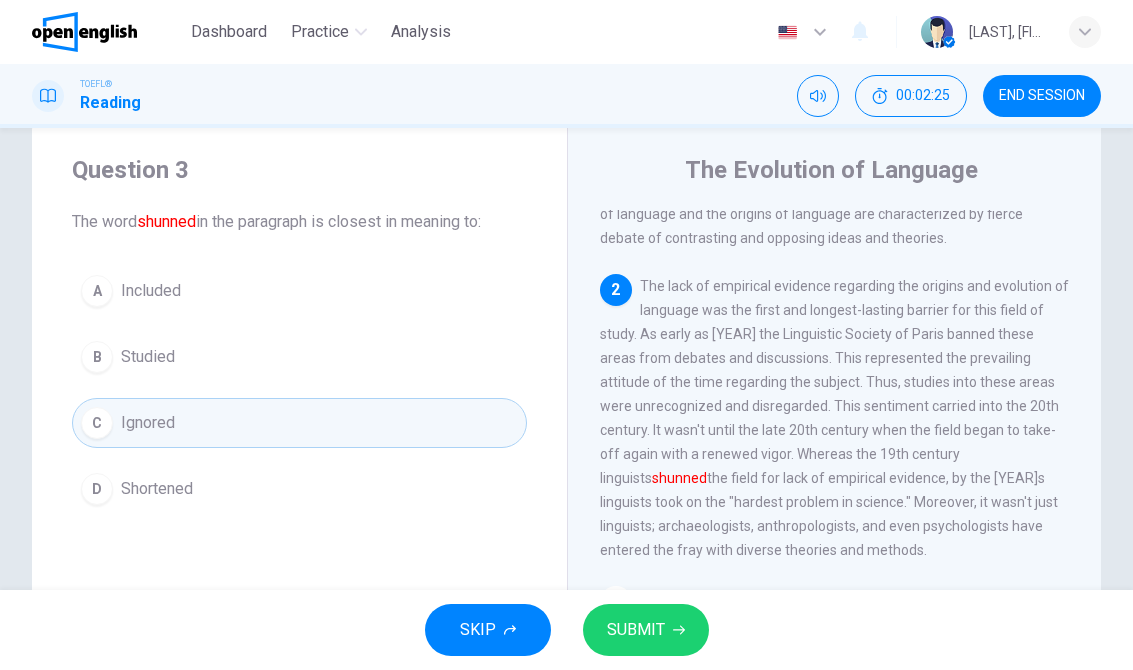 click on "SUBMIT" at bounding box center (636, 630) 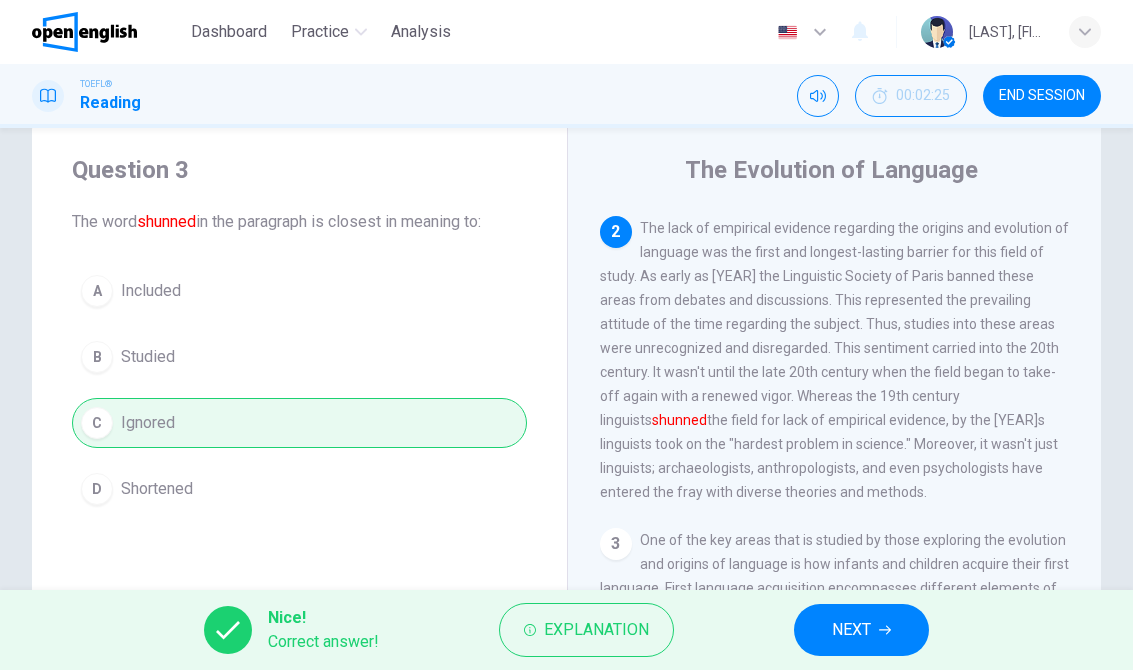 scroll, scrollTop: 287, scrollLeft: 0, axis: vertical 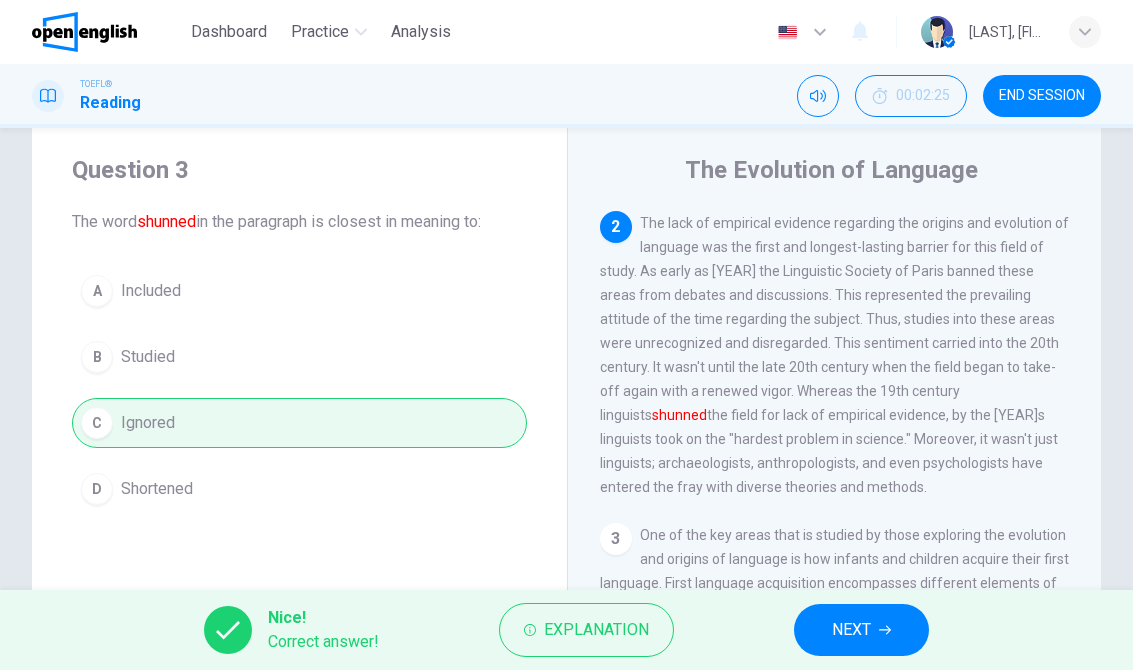 click on "NEXT" at bounding box center (851, 630) 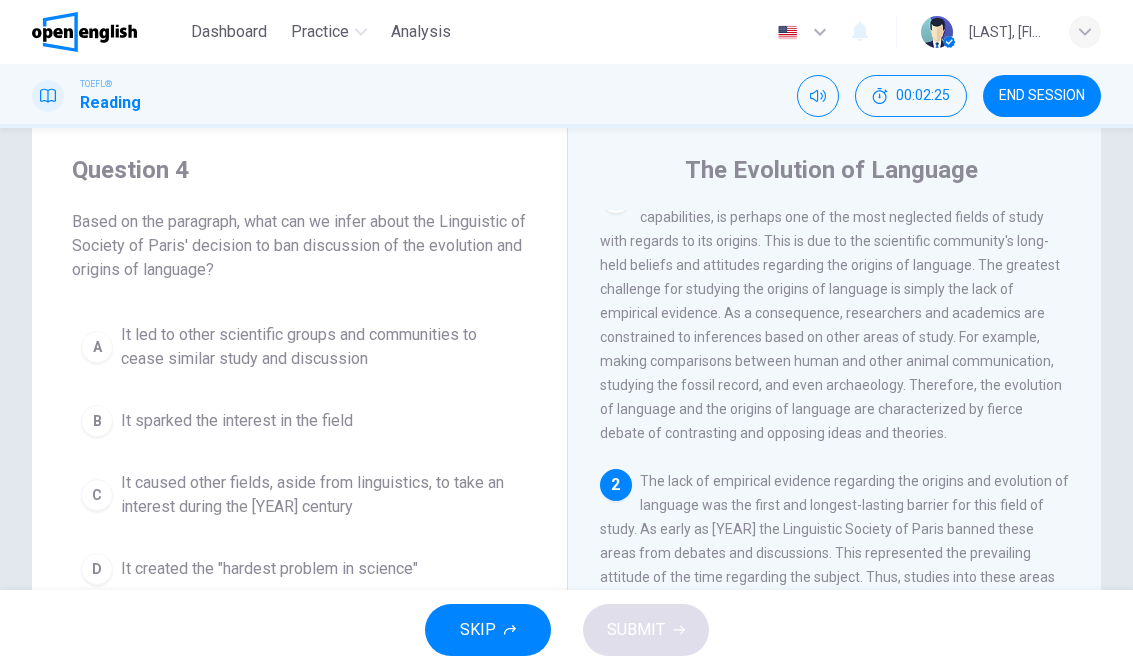 scroll, scrollTop: 0, scrollLeft: 0, axis: both 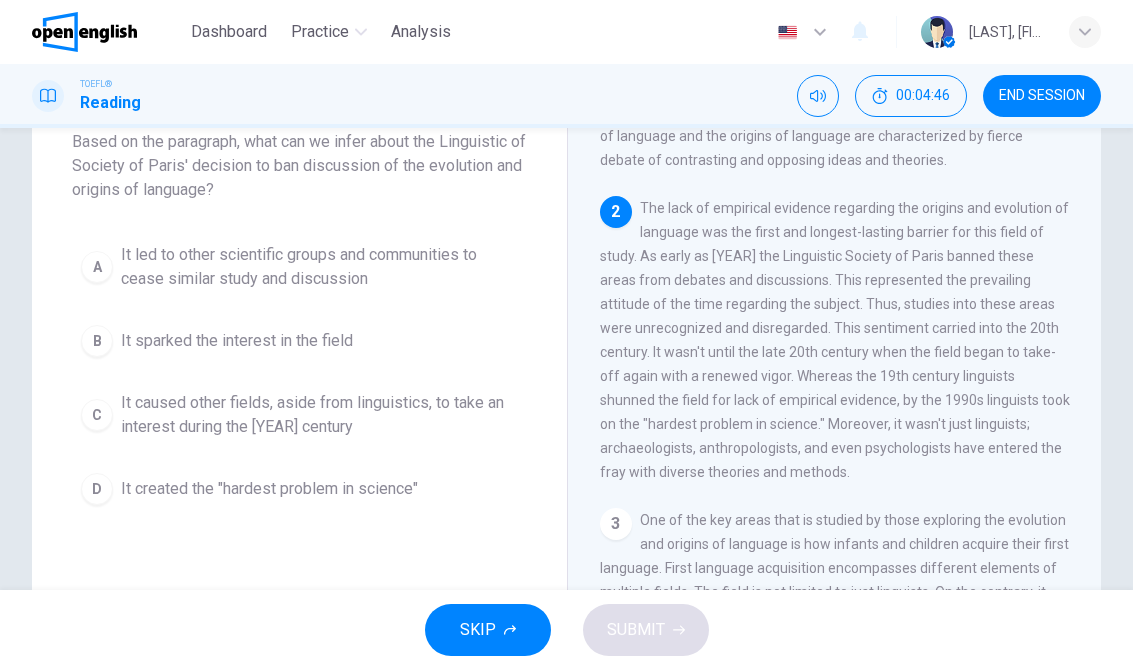 click on "D It created the "hardest problem in science"" at bounding box center [299, 489] 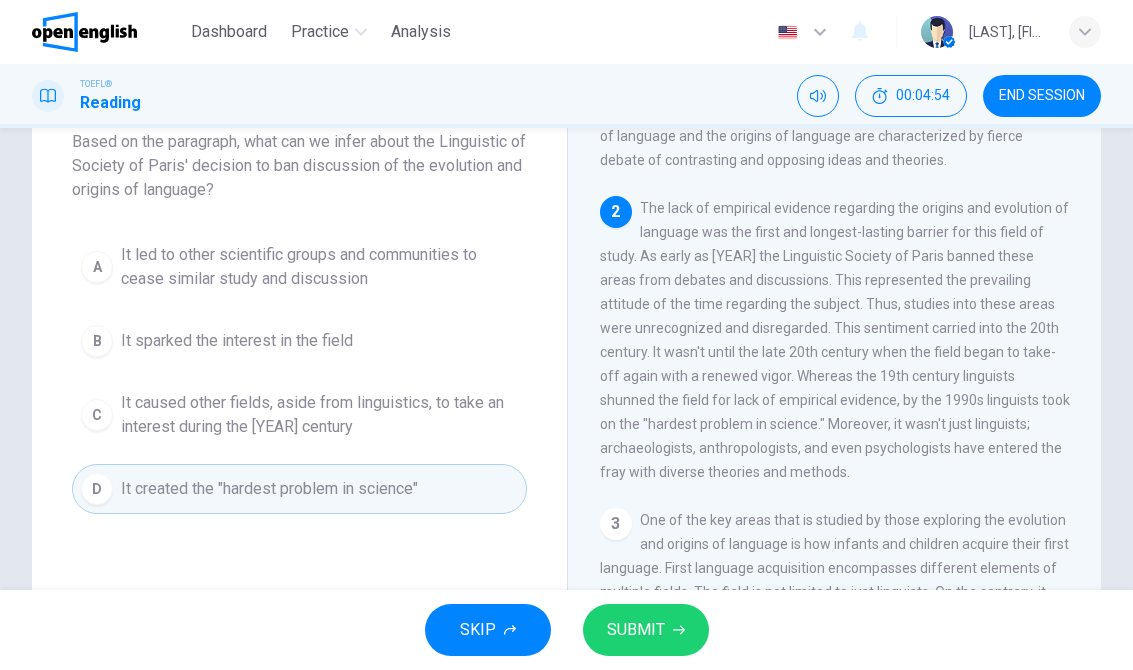 click on "SUBMIT" at bounding box center (646, 630) 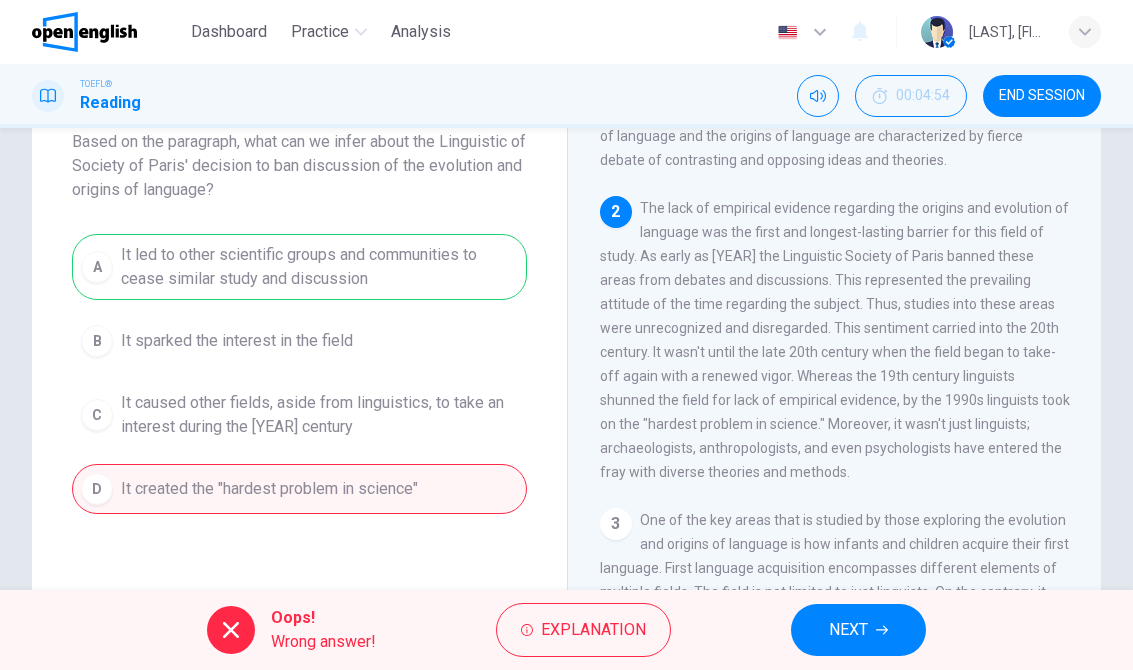click on "NEXT" at bounding box center (858, 630) 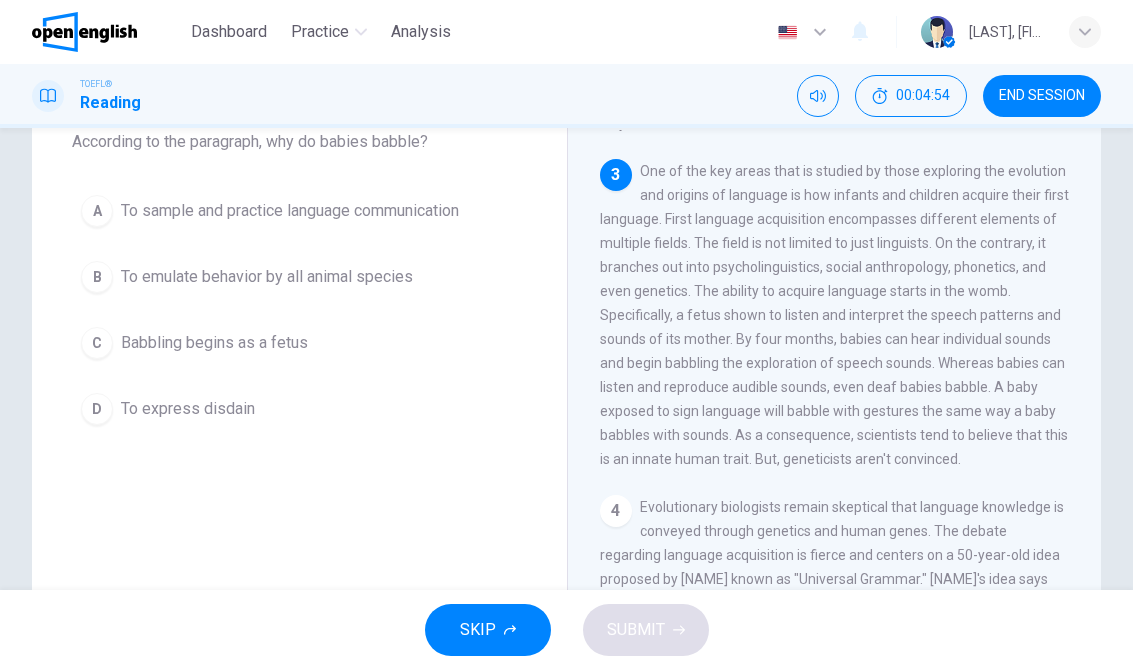 click on "SKIP SUBMIT" at bounding box center (566, 630) 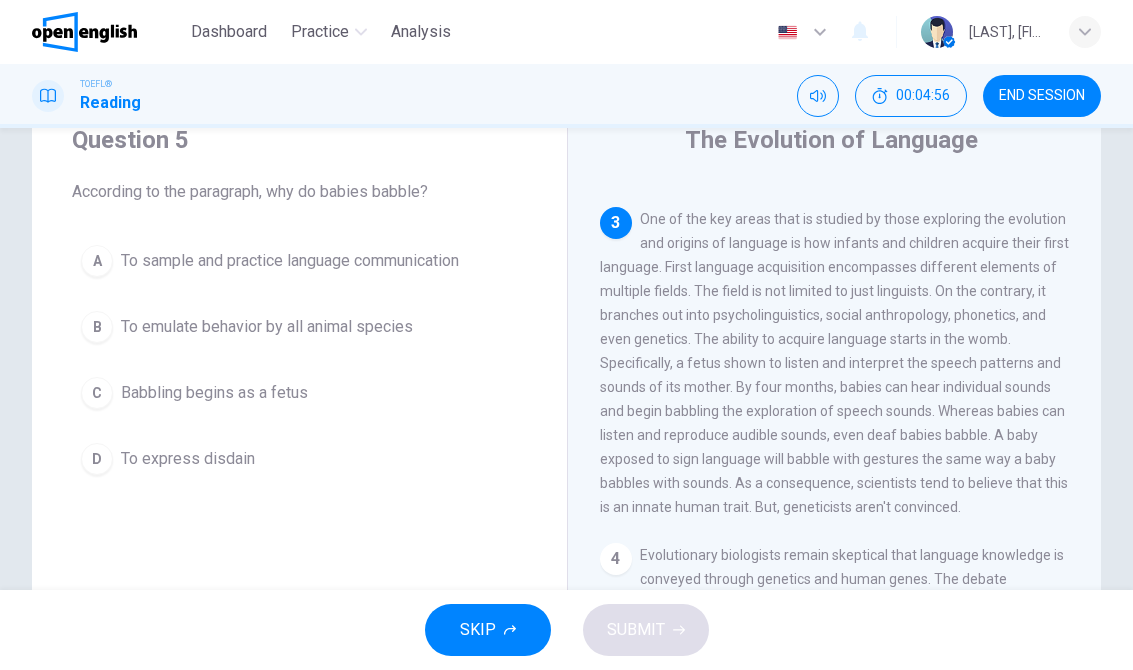 scroll, scrollTop: 81, scrollLeft: 0, axis: vertical 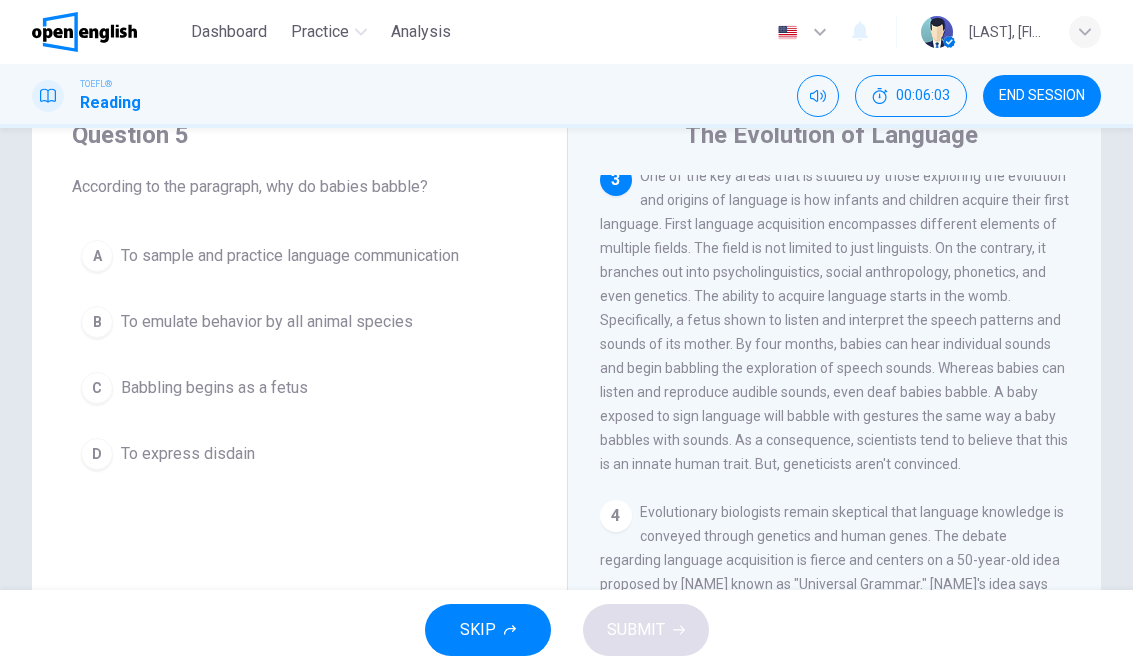 click on "To sample and practice language communication" at bounding box center (290, 256) 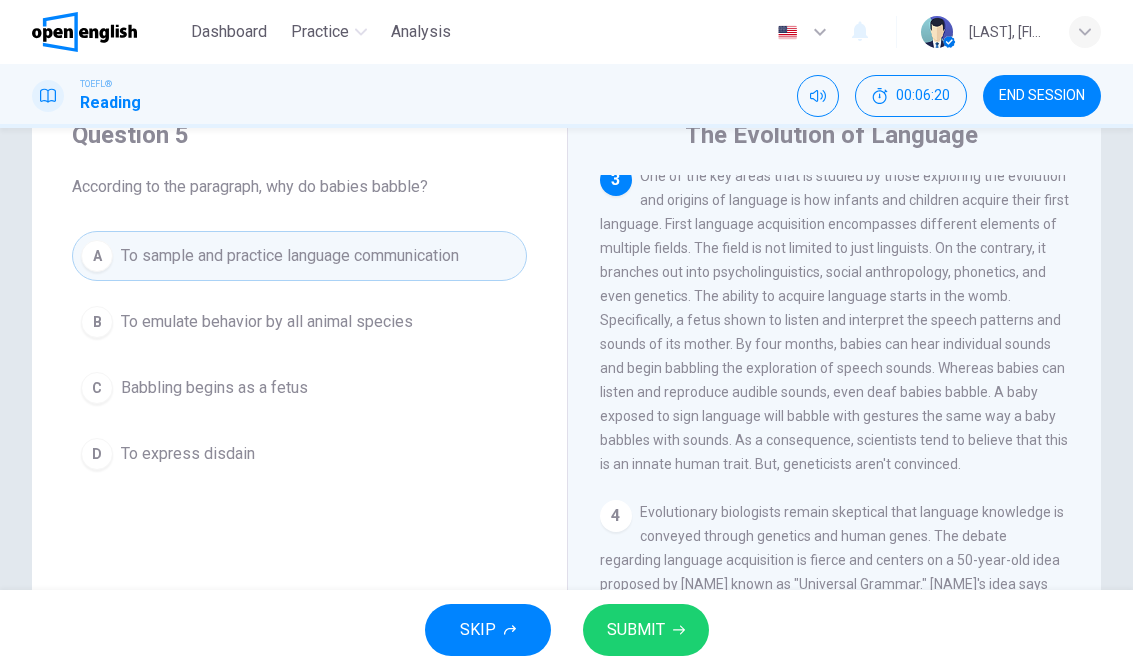 click on "SUBMIT" at bounding box center (646, 630) 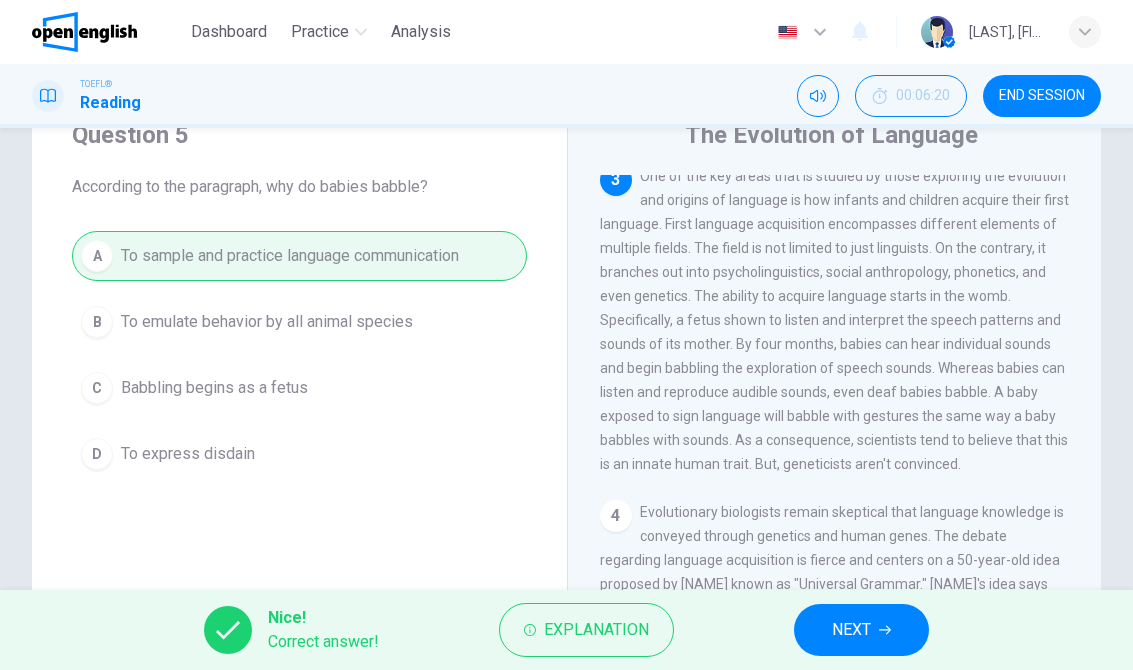 click on "Nice! Correct answer! Explanation NEXT" at bounding box center (566, 630) 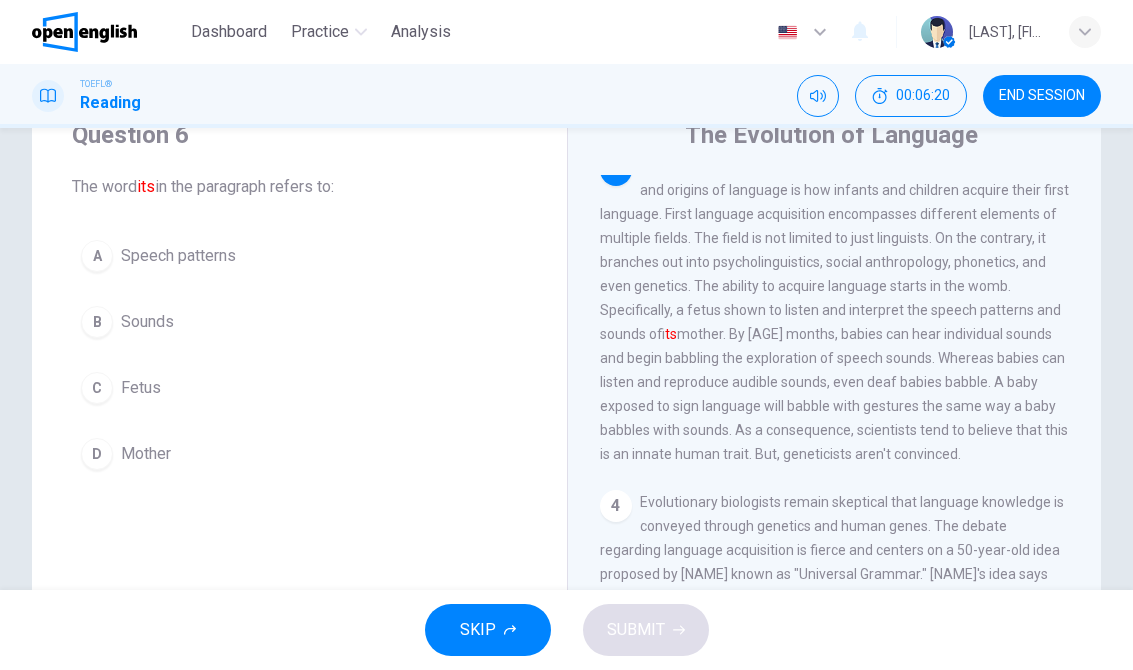 scroll, scrollTop: 623, scrollLeft: 0, axis: vertical 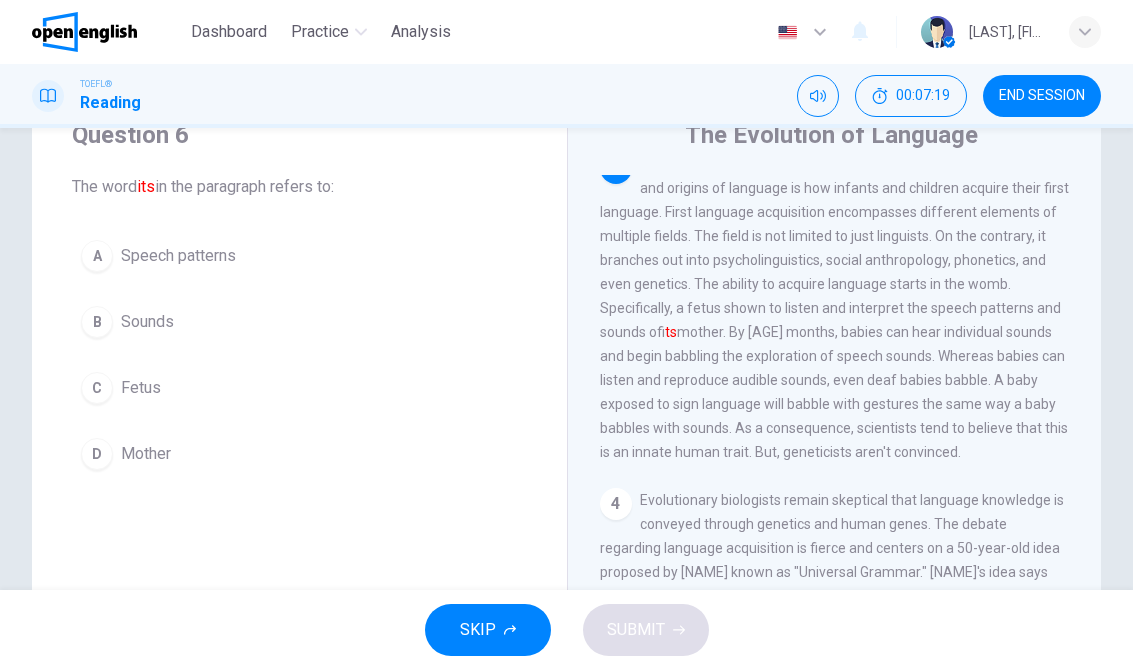 click on "C Fetus" at bounding box center [299, 388] 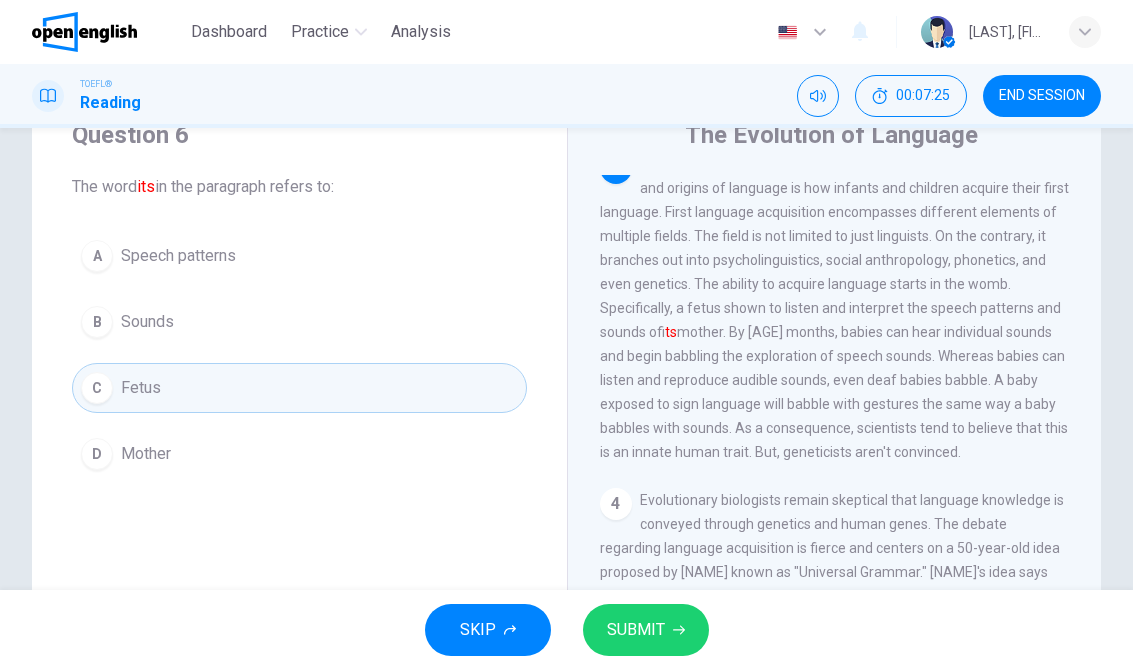 click on "SUBMIT" at bounding box center [646, 630] 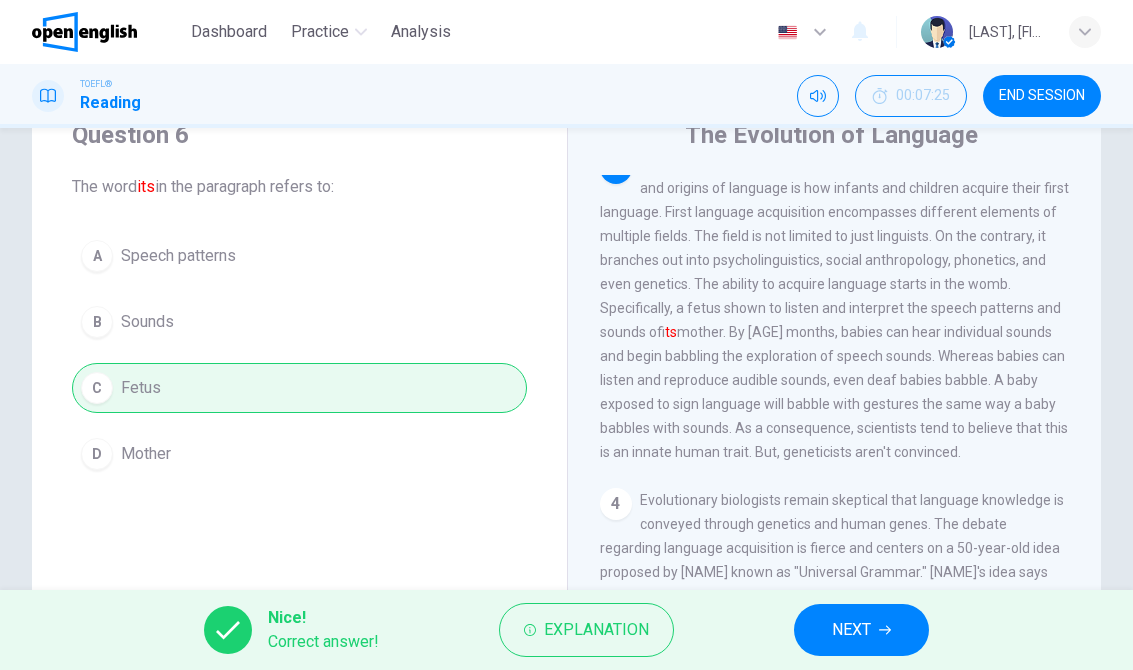 click on "NEXT" at bounding box center (861, 630) 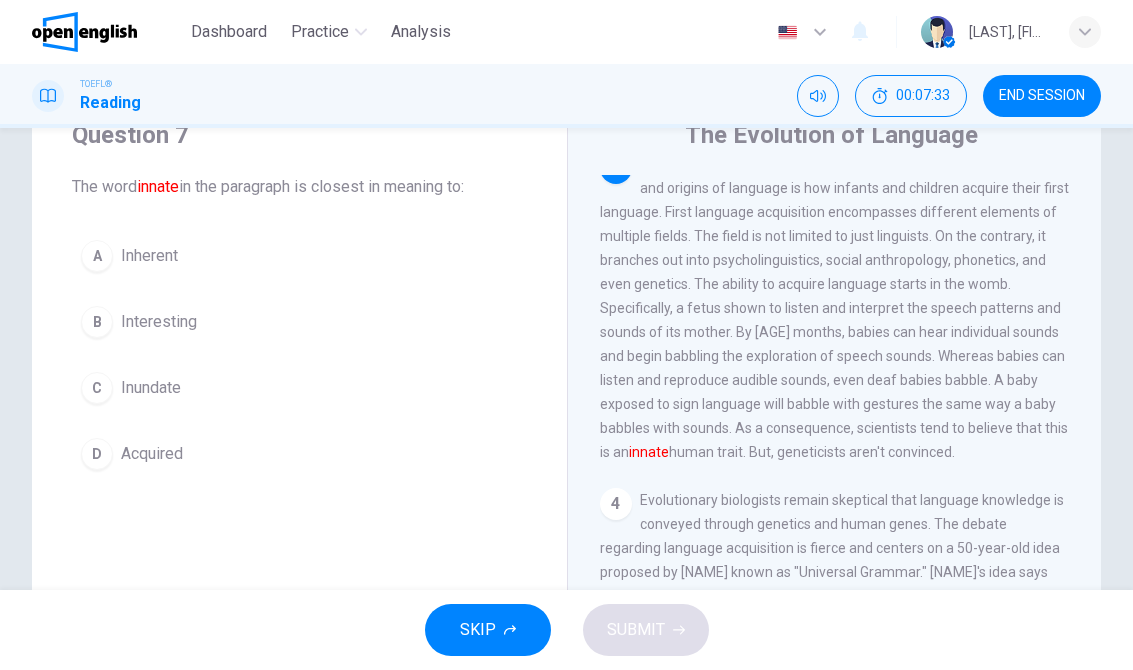 click on "A Inherent" at bounding box center [299, 256] 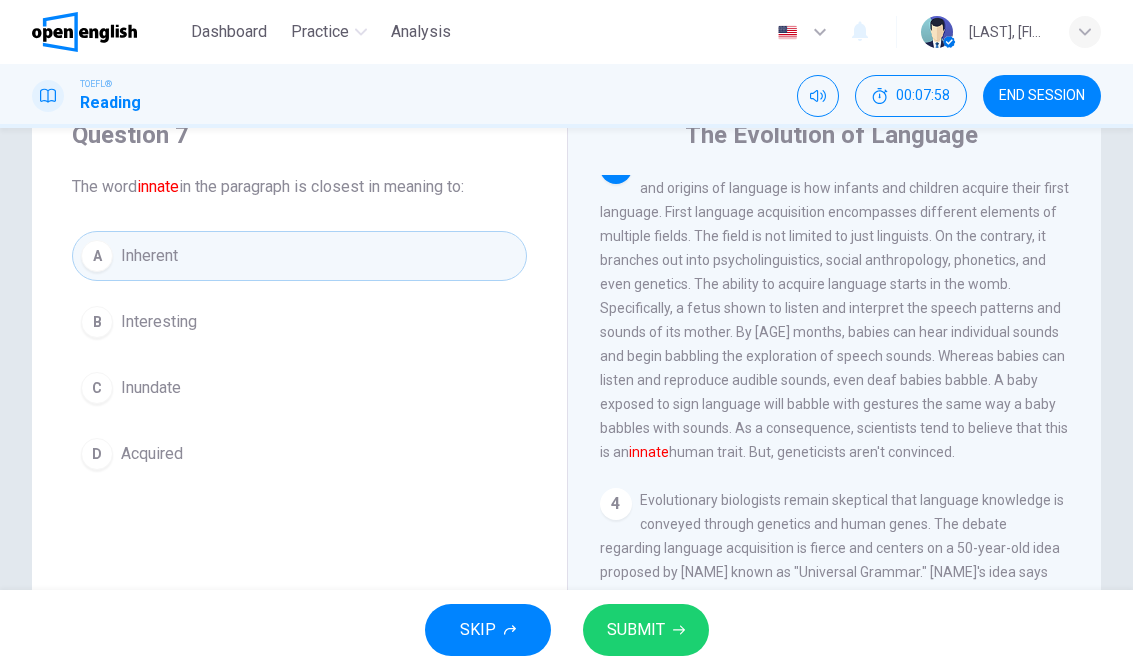 click on "SUBMIT" at bounding box center [636, 630] 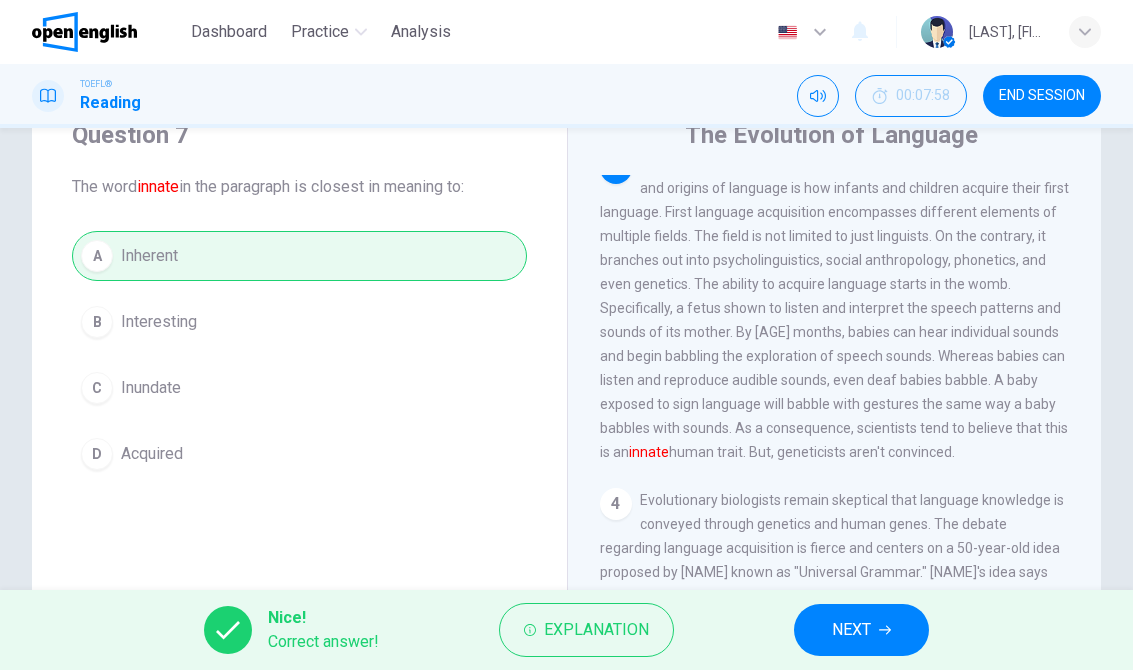 click on "NEXT" at bounding box center [861, 630] 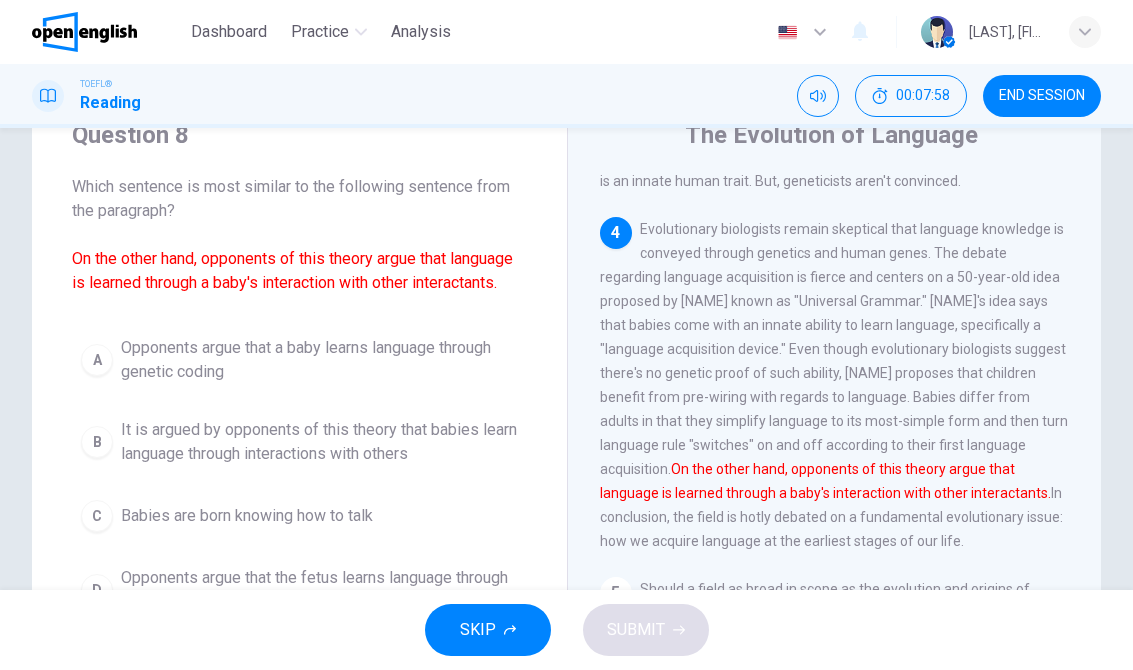 scroll, scrollTop: 947, scrollLeft: 0, axis: vertical 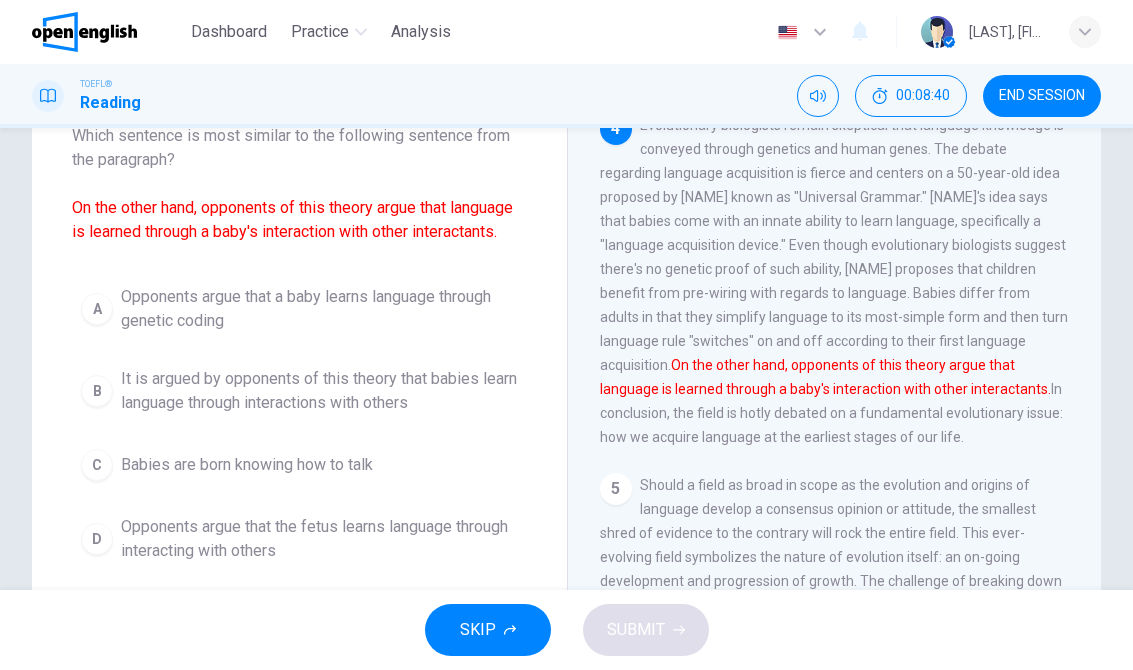 click on "It is argued by opponents of this theory that babies learn language through interactions with others" at bounding box center (319, 391) 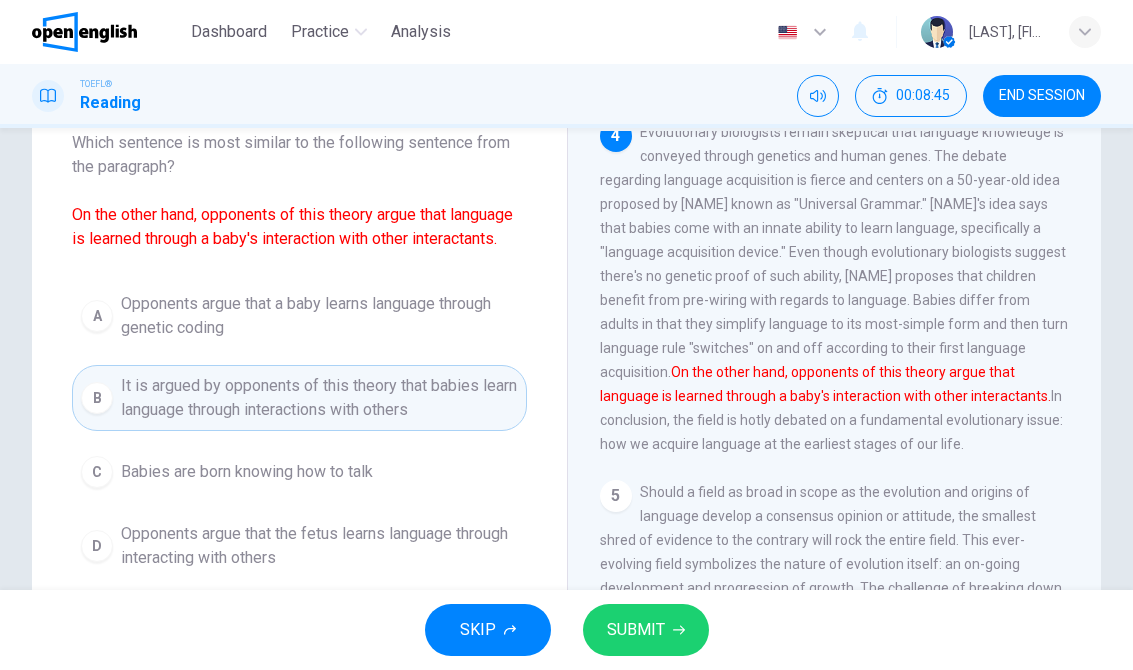 scroll, scrollTop: 123, scrollLeft: 0, axis: vertical 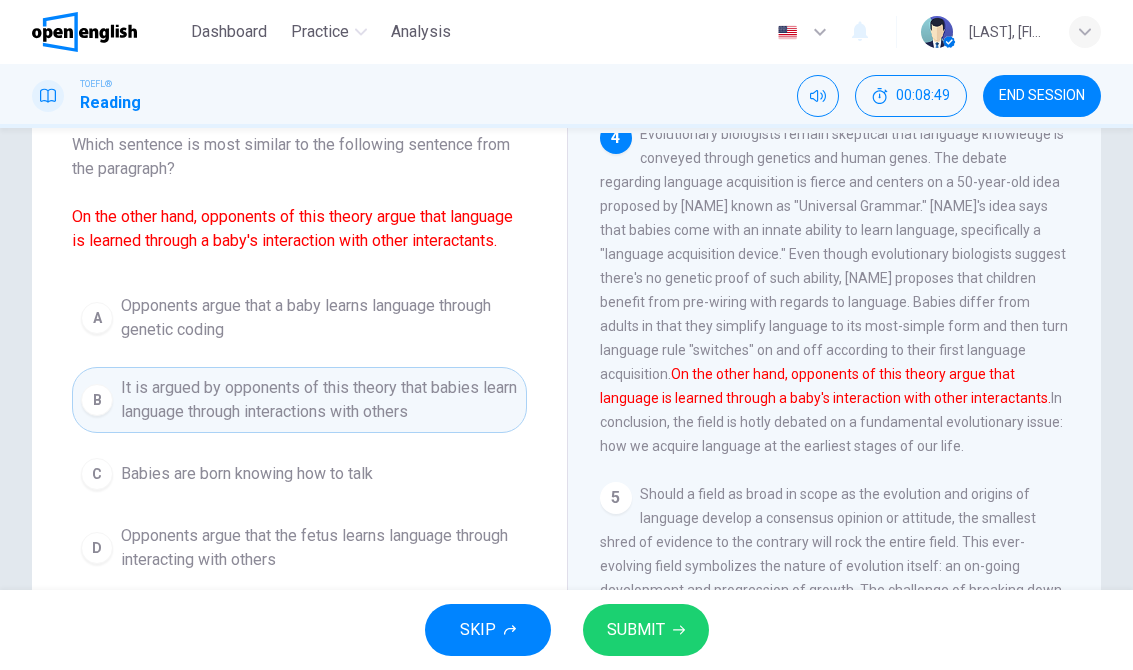 click on "SUBMIT" at bounding box center [636, 630] 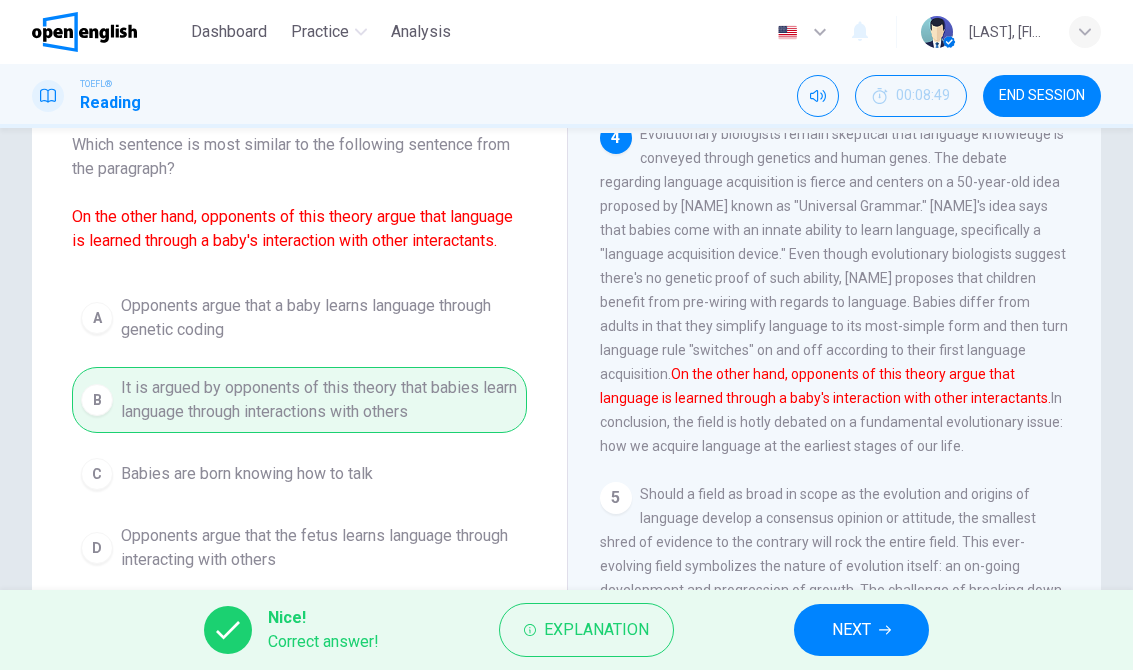 click on "NEXT" at bounding box center (851, 630) 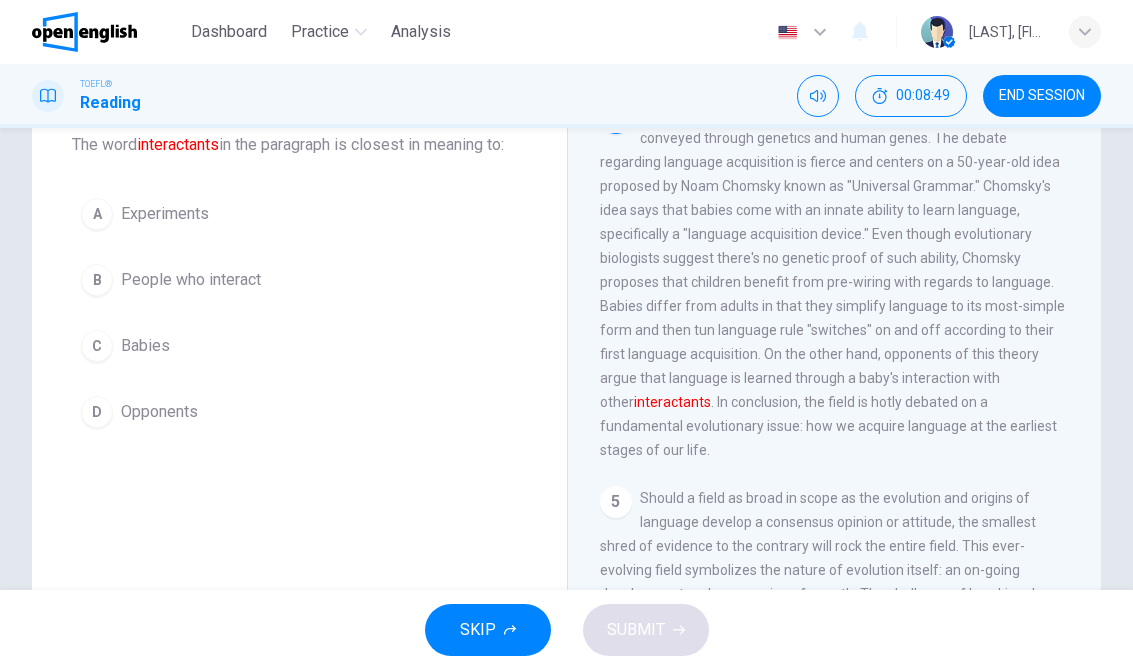 scroll, scrollTop: 972, scrollLeft: 0, axis: vertical 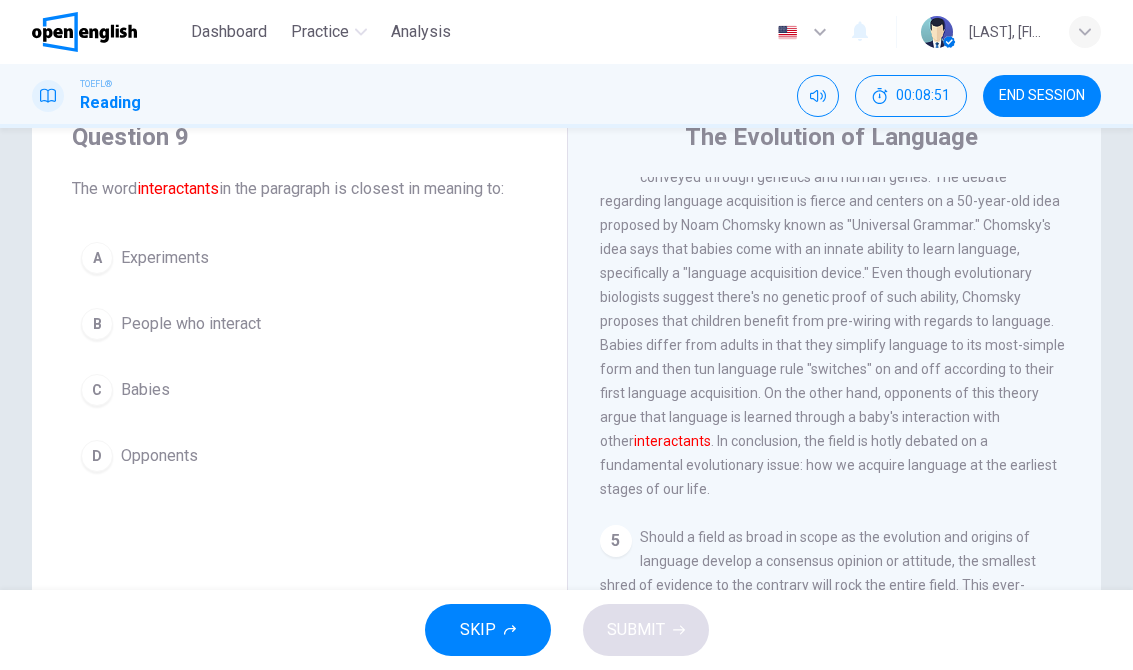 click on "People who interact" at bounding box center [191, 324] 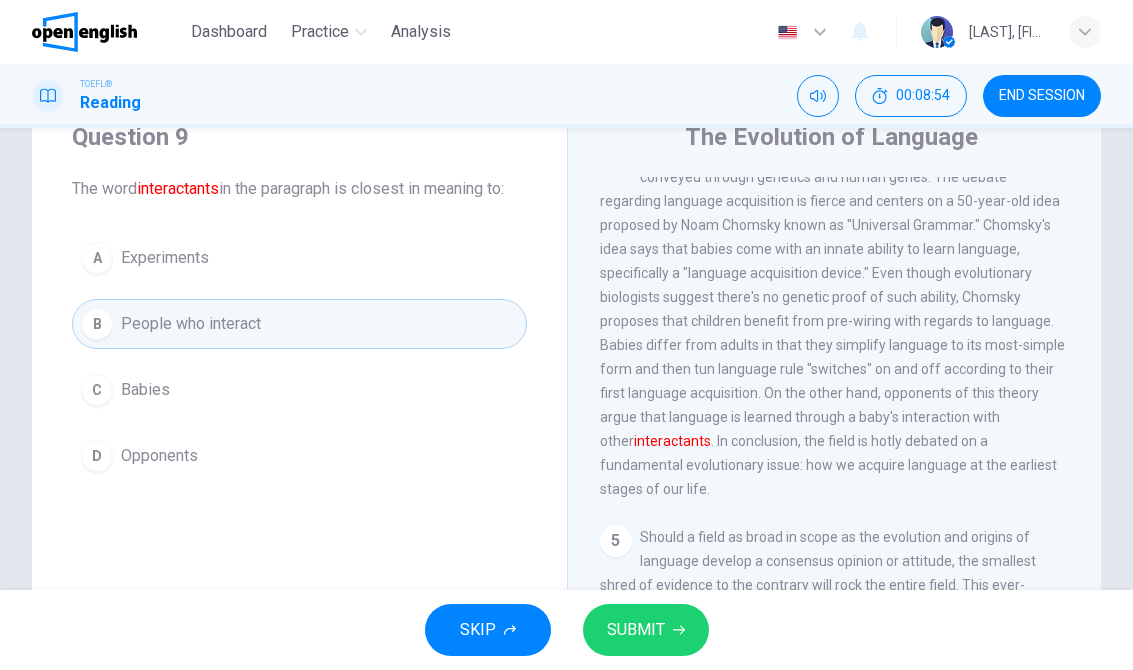 click on "SUBMIT" at bounding box center [646, 630] 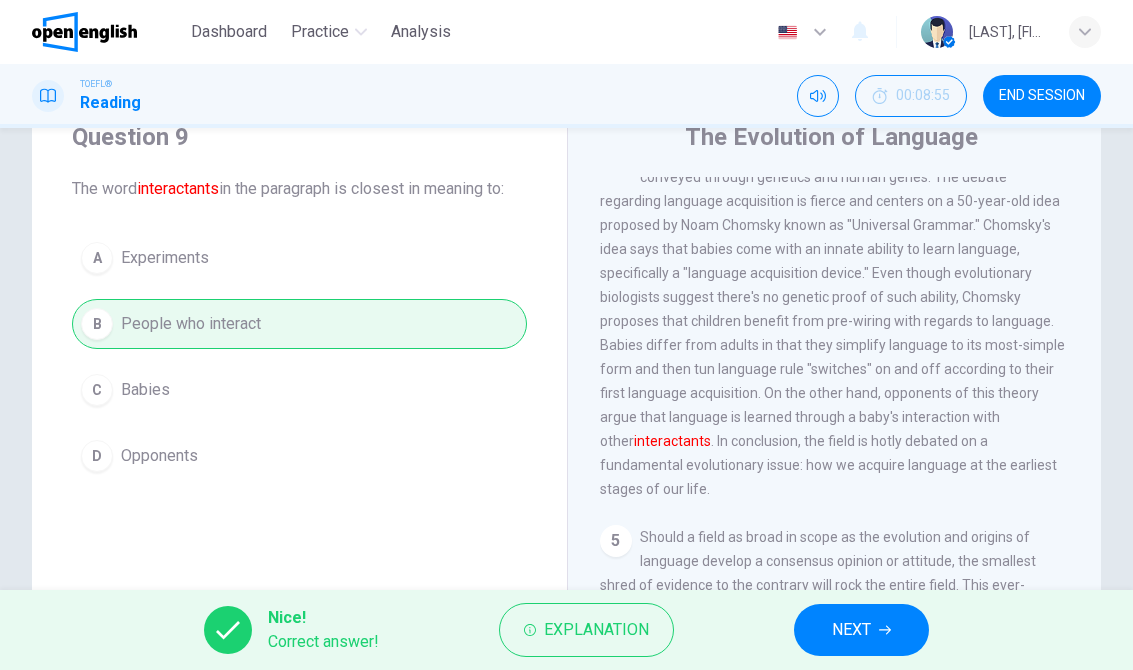 click on "NEXT" at bounding box center [861, 630] 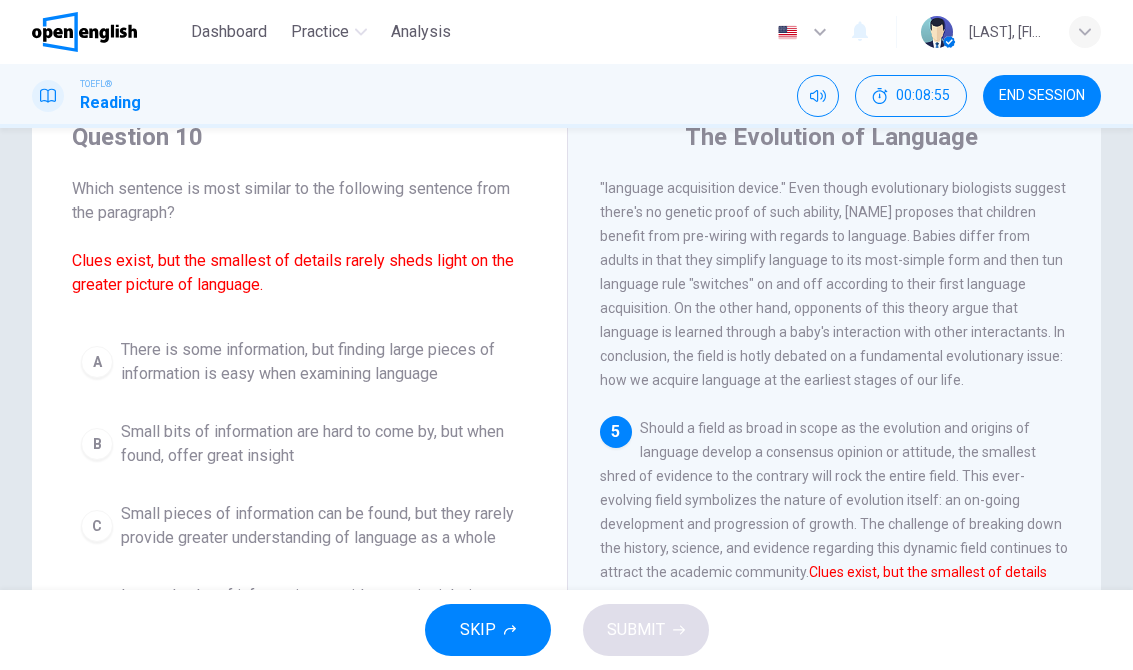 scroll, scrollTop: 1095, scrollLeft: 0, axis: vertical 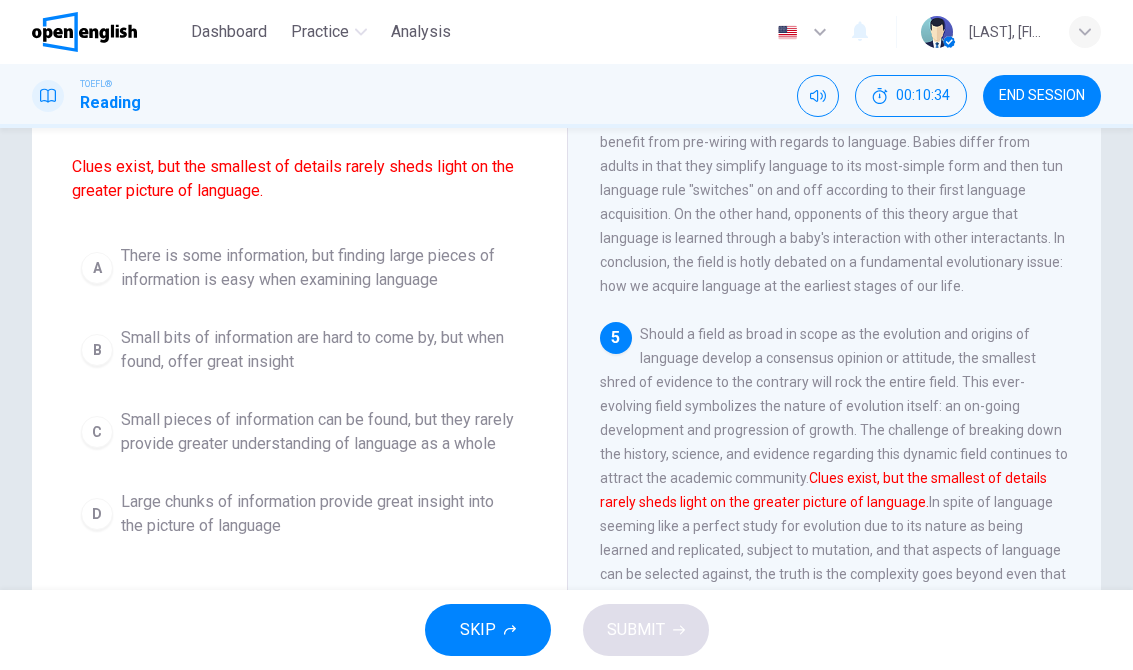 click on "C Small pieces of information can be found, but they rarely provide greater understanding of language as a whole" at bounding box center [299, 432] 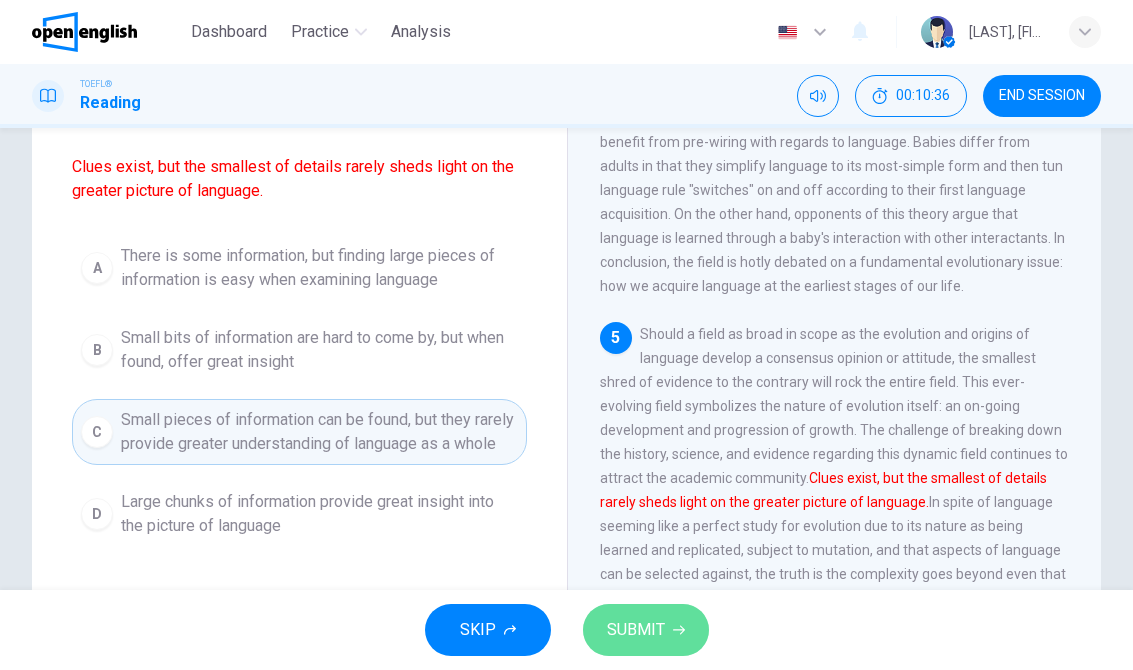 click on "SUBMIT" at bounding box center [646, 630] 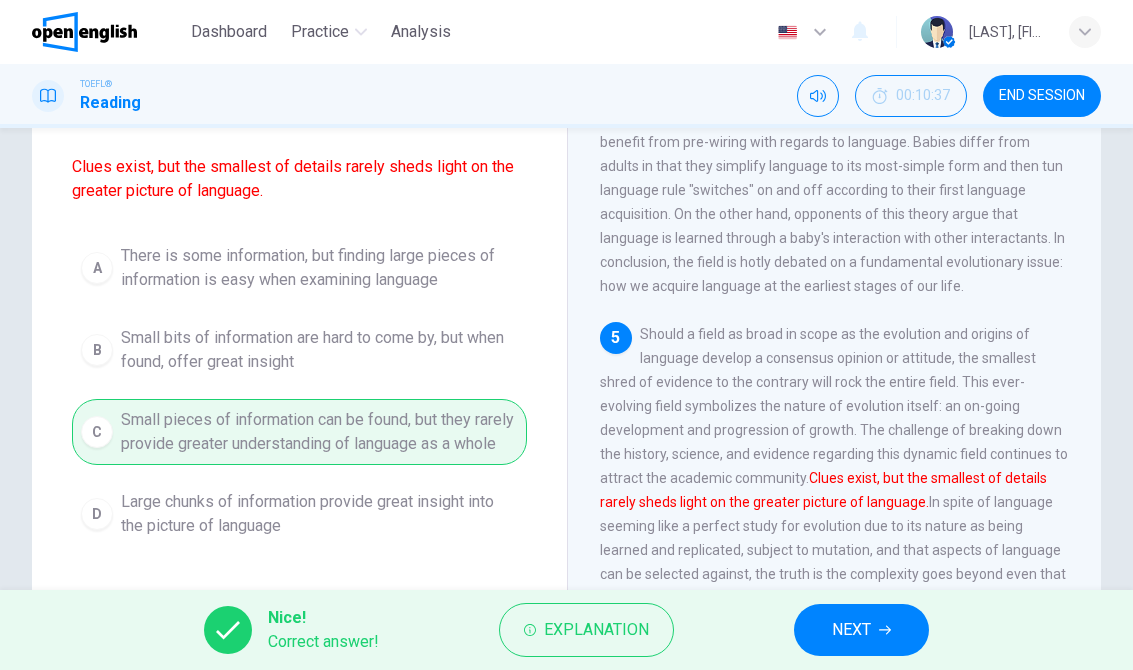 click on "NEXT" at bounding box center (861, 630) 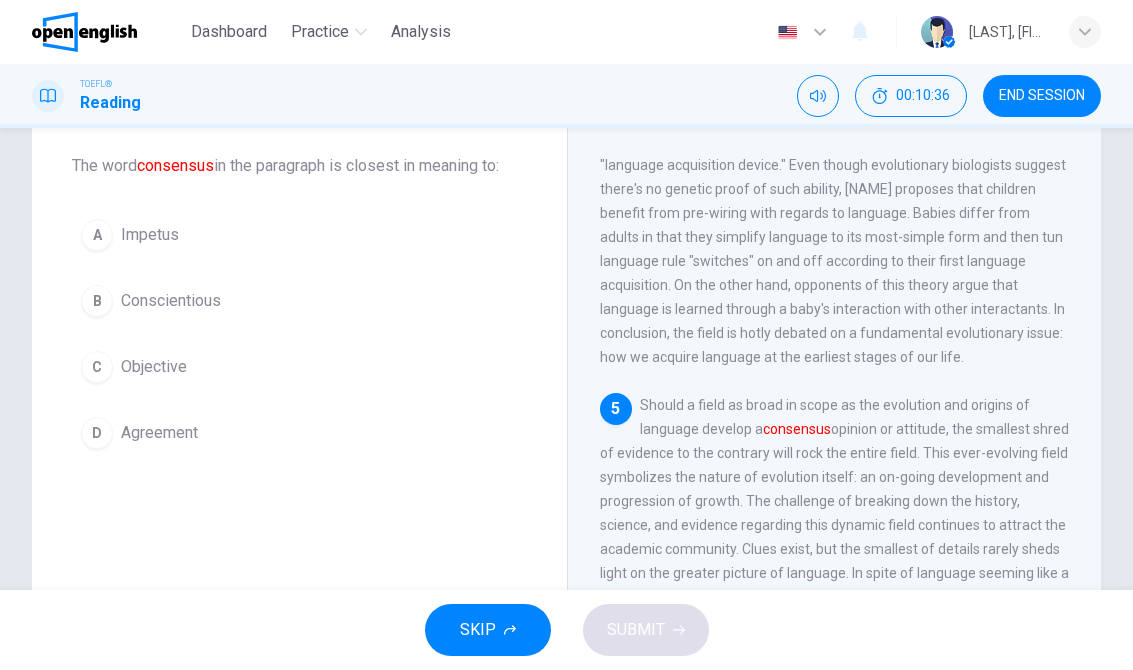 scroll, scrollTop: 101, scrollLeft: 0, axis: vertical 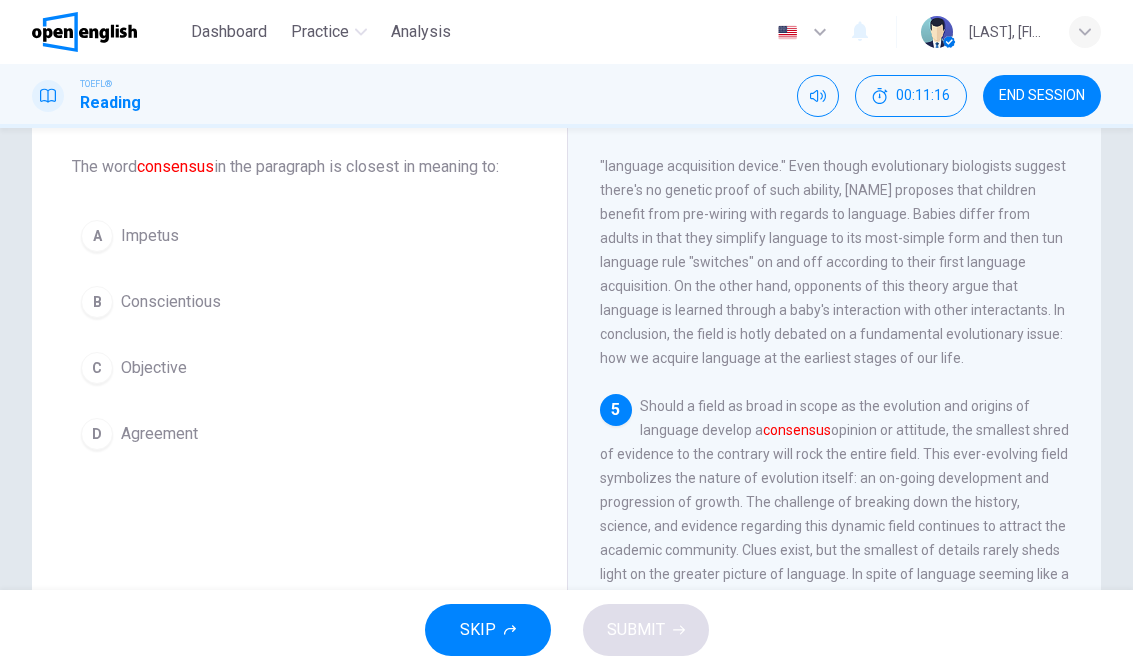 click on "D Agreement" at bounding box center [299, 434] 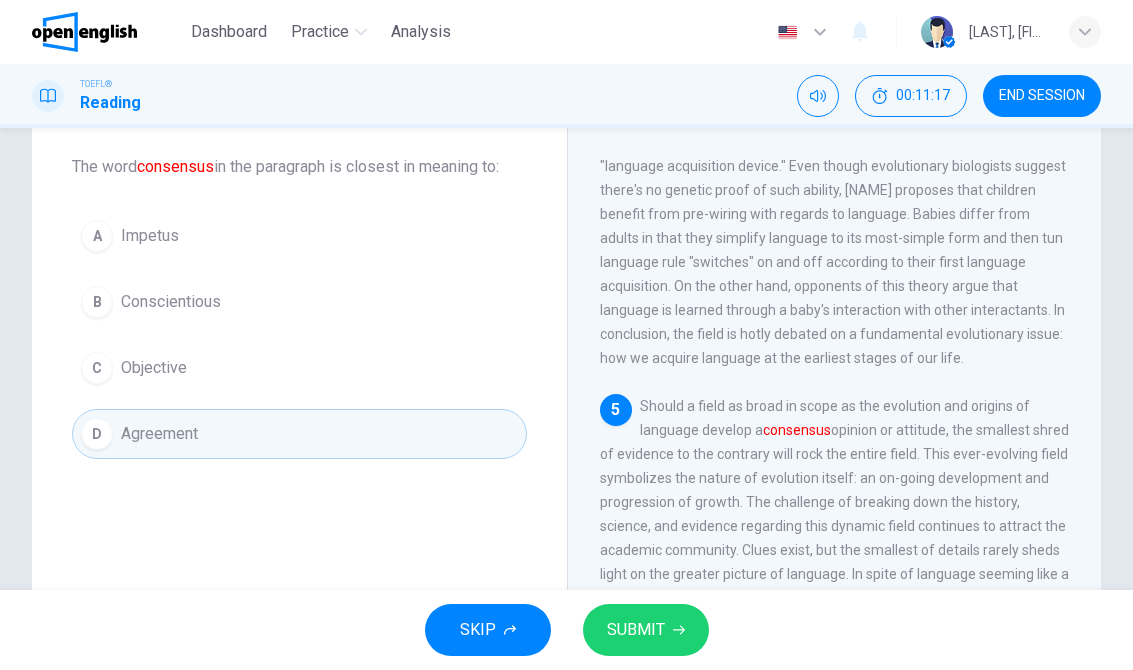 click on "SKIP SUBMIT" at bounding box center [566, 630] 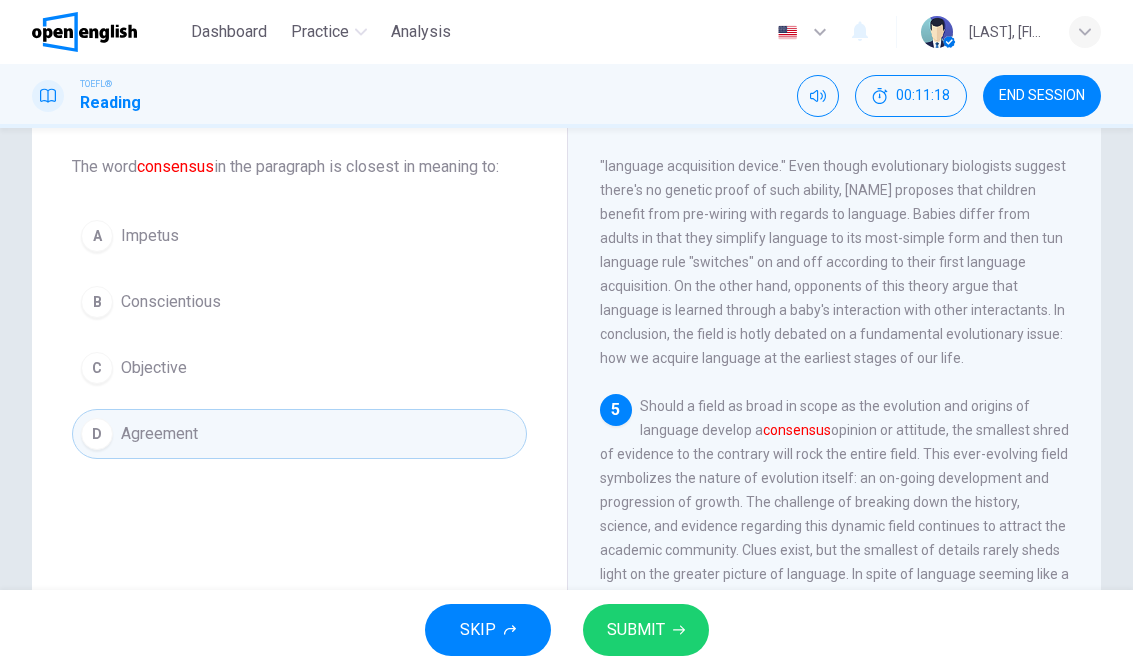 click on "SUBMIT" at bounding box center (646, 630) 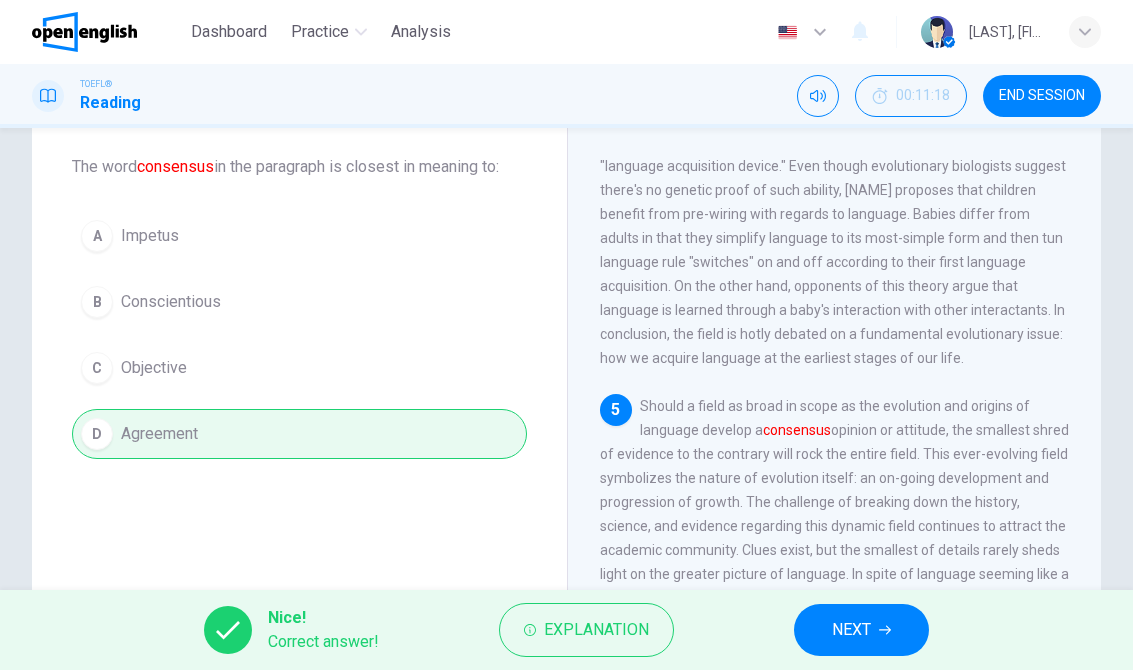 click 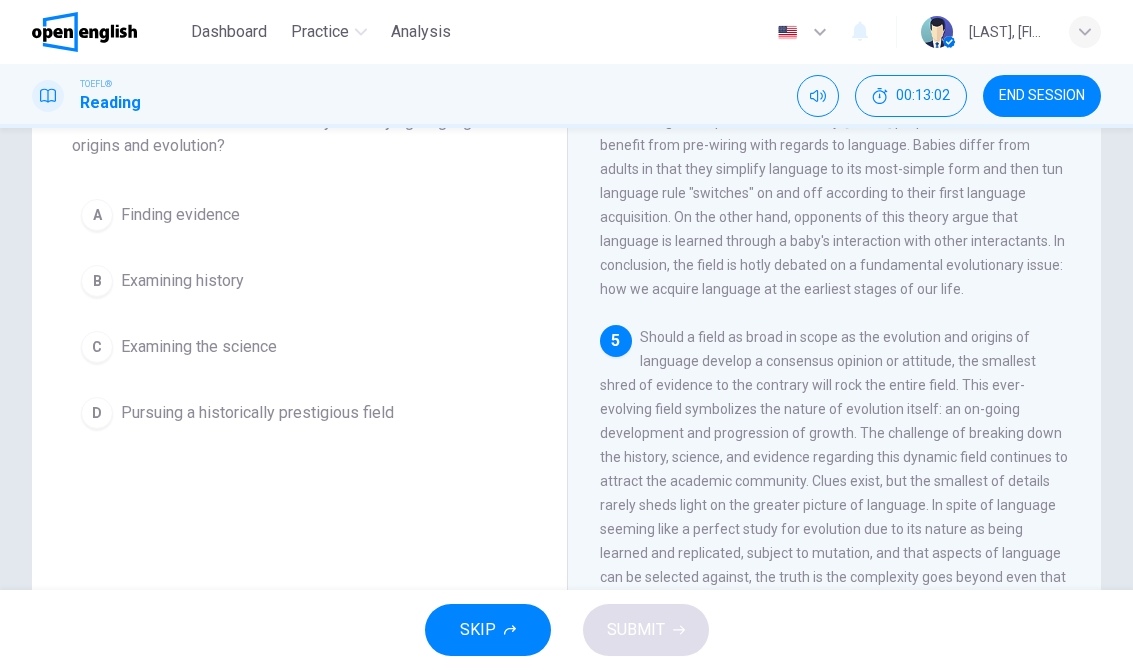scroll, scrollTop: 174, scrollLeft: 0, axis: vertical 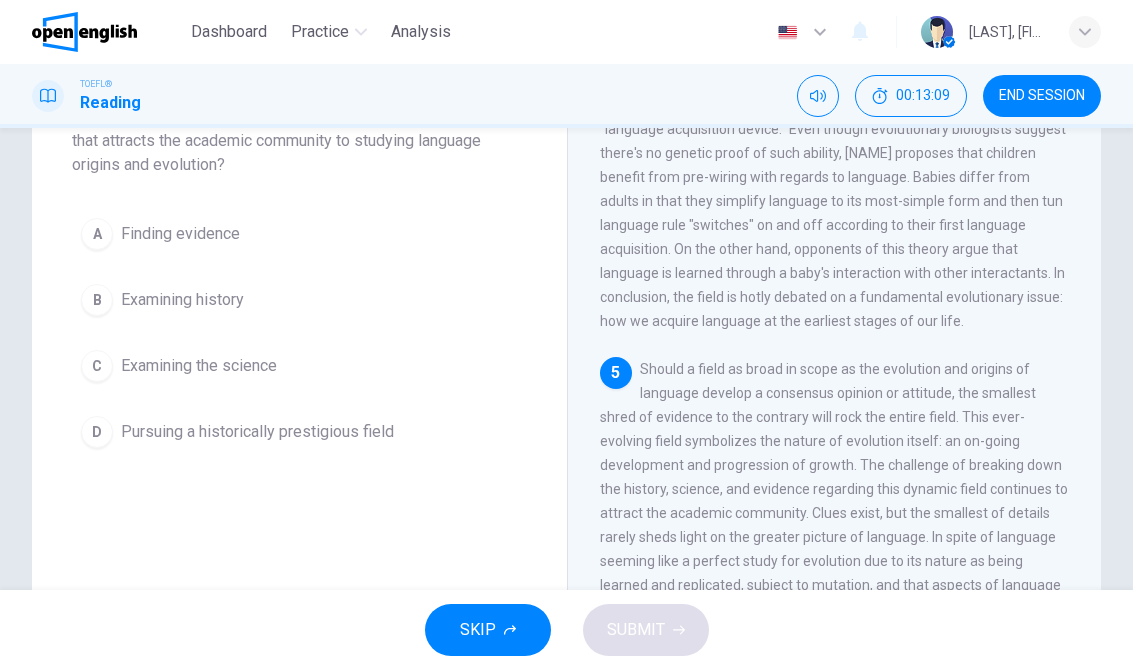click on "Examining history" at bounding box center (182, 300) 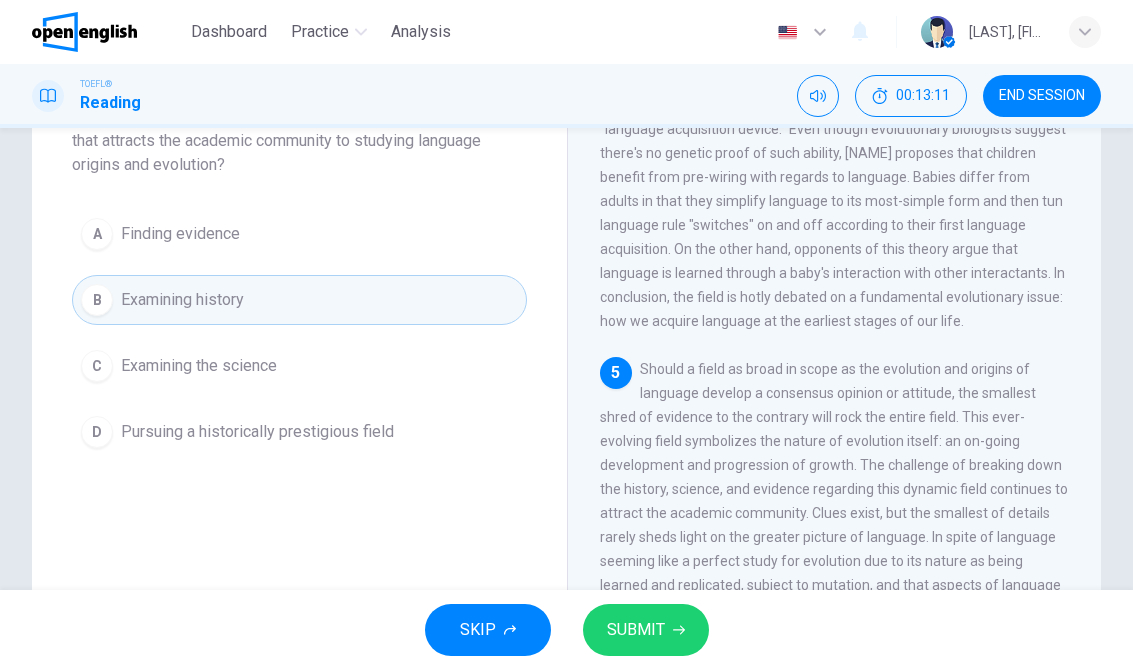 click on "Finding evidence" at bounding box center [180, 234] 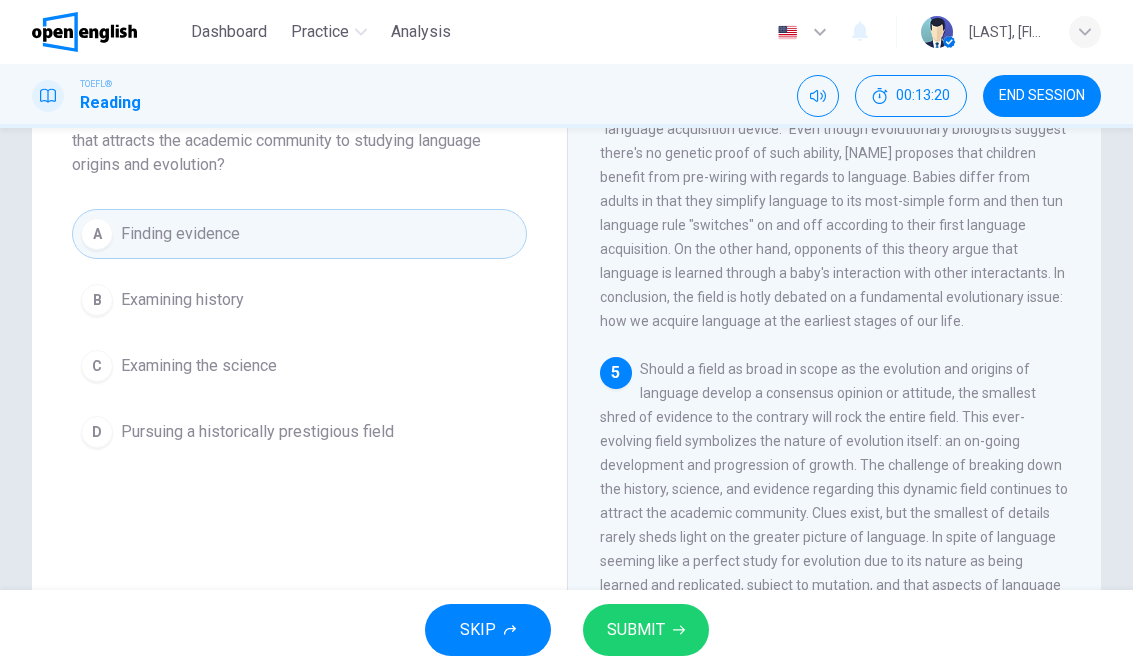 click on "SUBMIT" at bounding box center (646, 630) 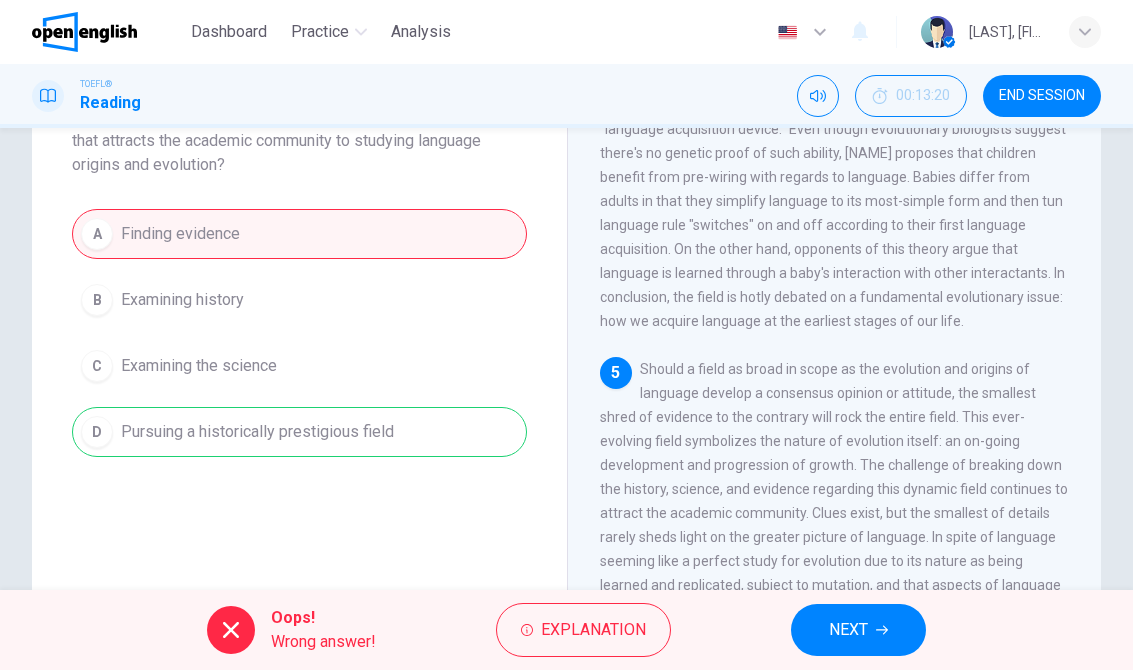 click on "NEXT" at bounding box center (858, 630) 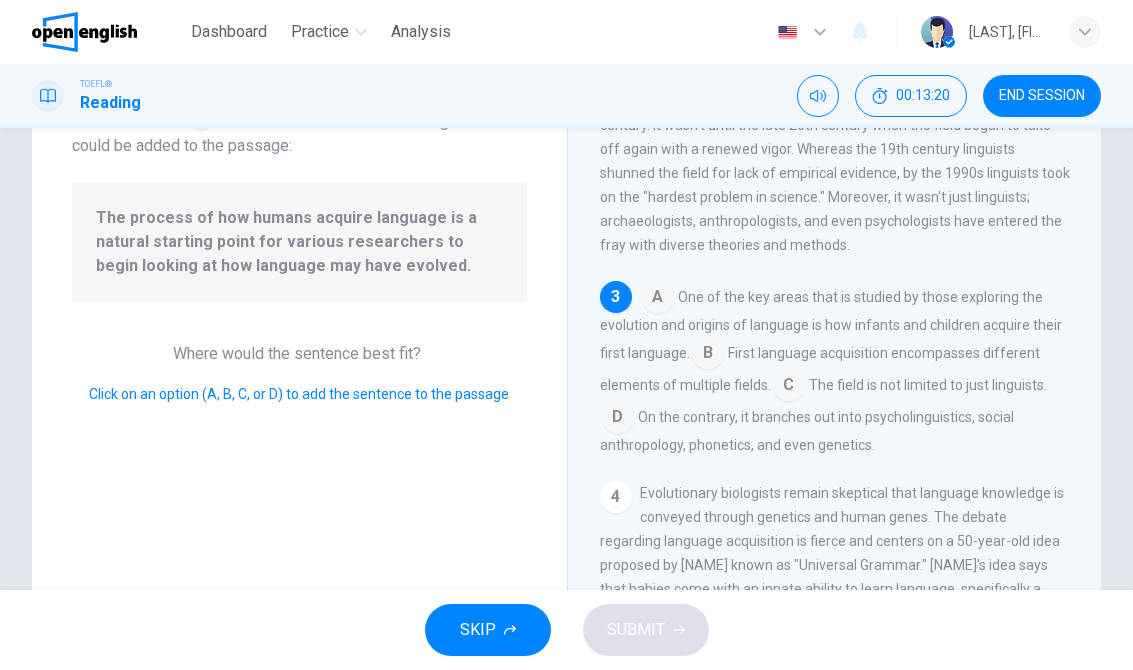 scroll, scrollTop: 424, scrollLeft: 0, axis: vertical 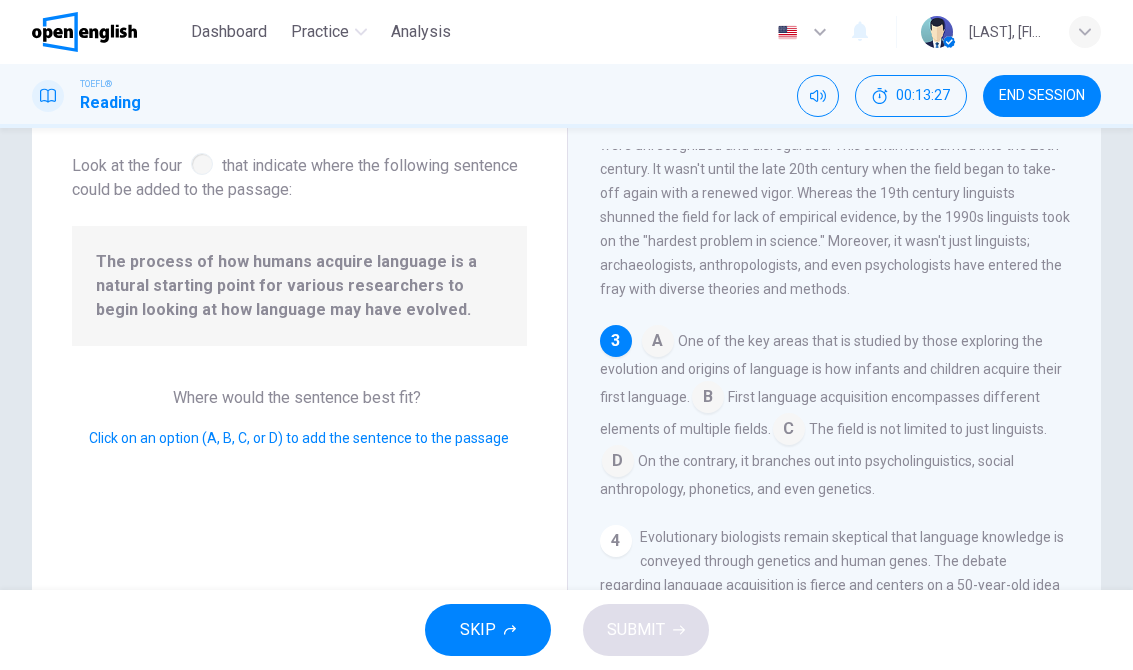 click at bounding box center (658, 343) 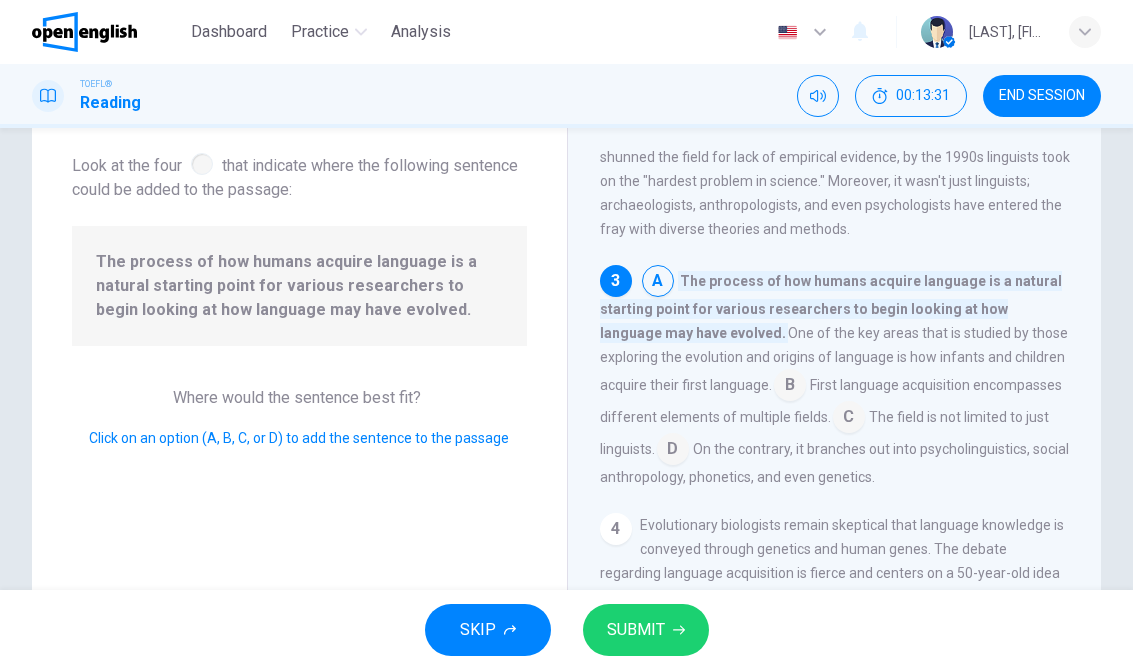 scroll, scrollTop: 486, scrollLeft: 0, axis: vertical 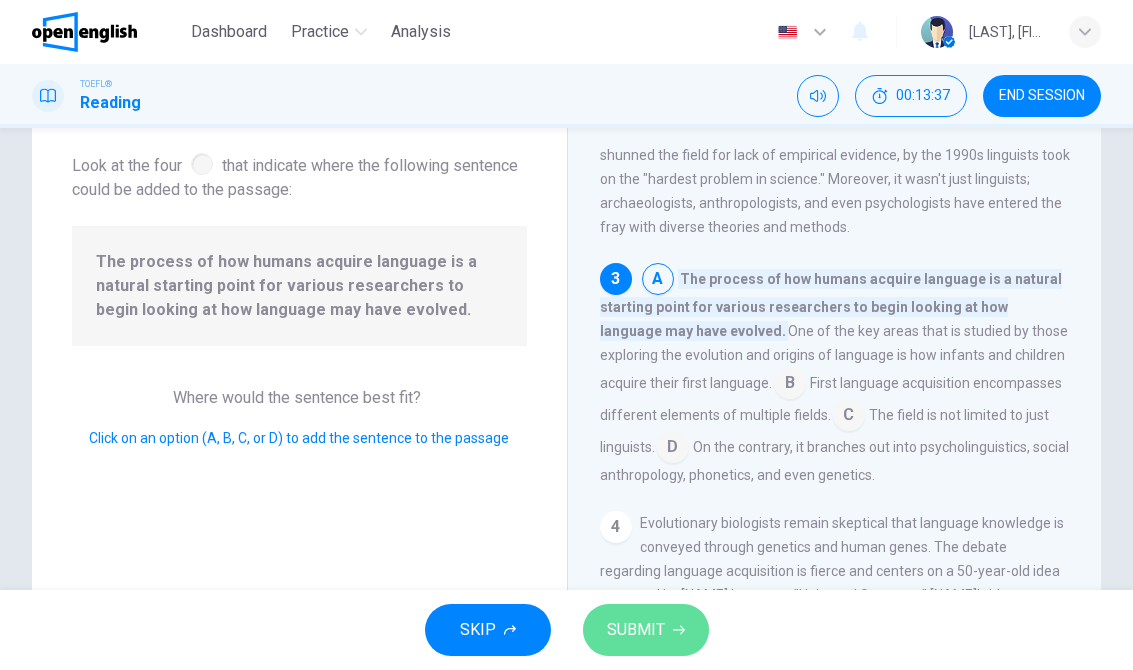 click on "SUBMIT" at bounding box center (646, 630) 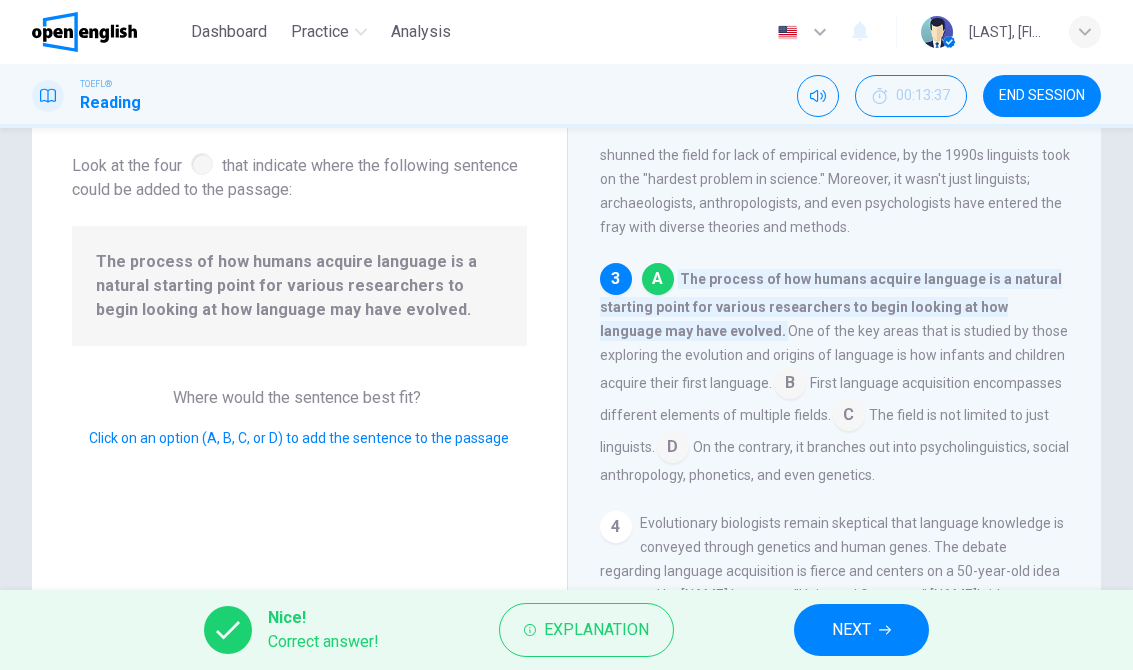 click on "NEXT" at bounding box center (861, 630) 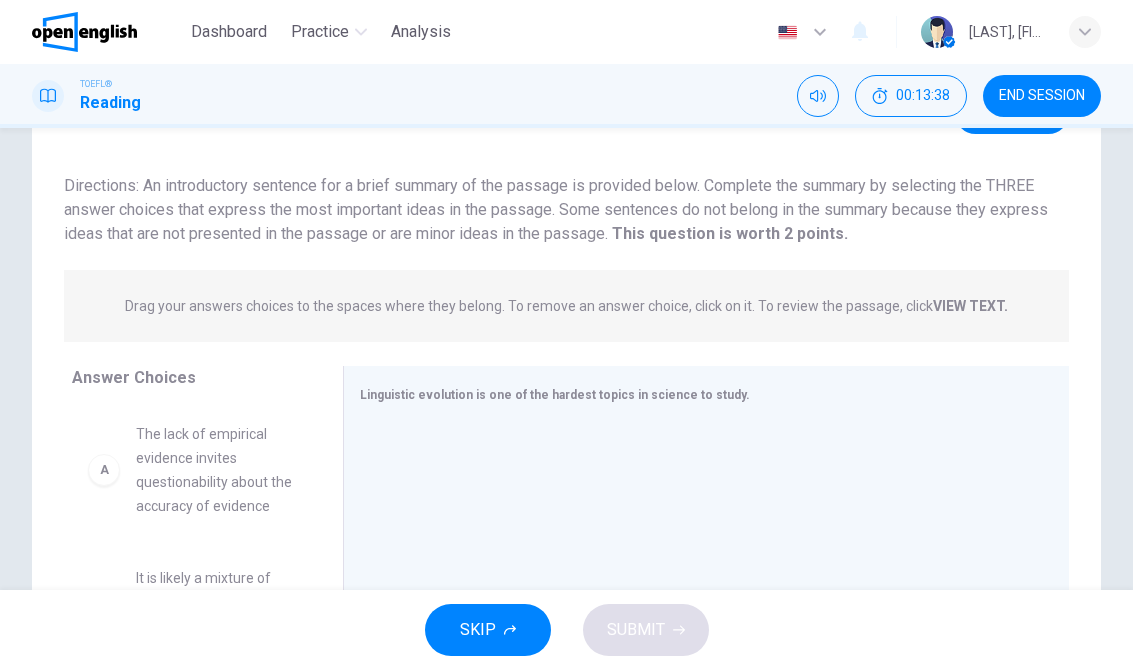 click on "TOEFL® Reading 00:13:38 END SESSION" at bounding box center (566, 96) 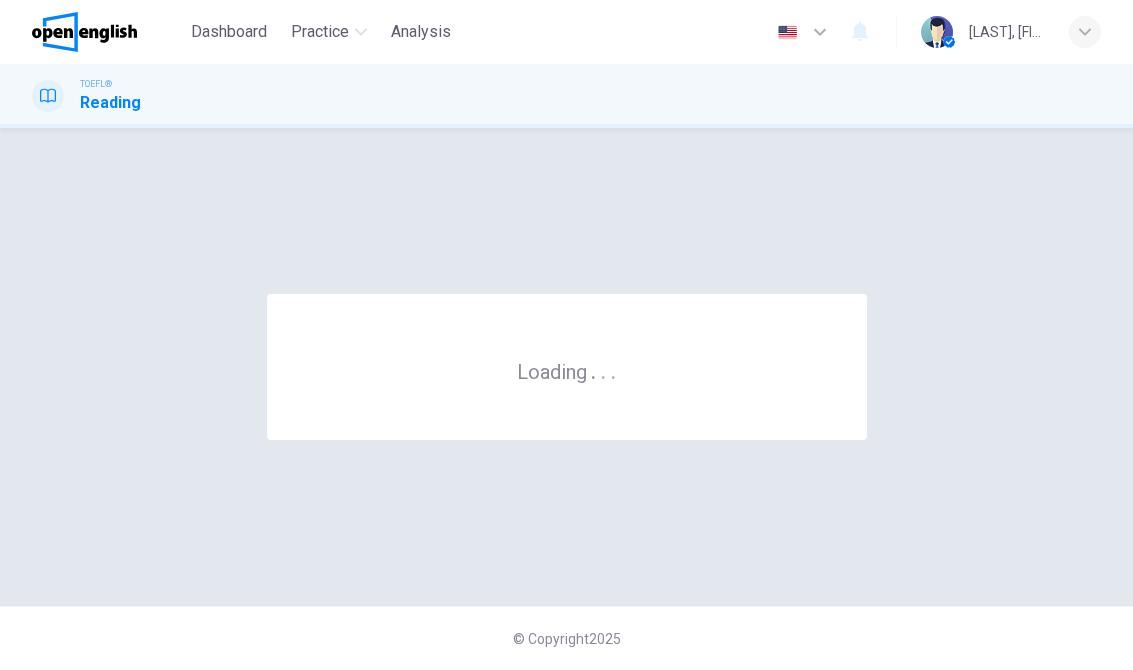 scroll, scrollTop: 0, scrollLeft: 0, axis: both 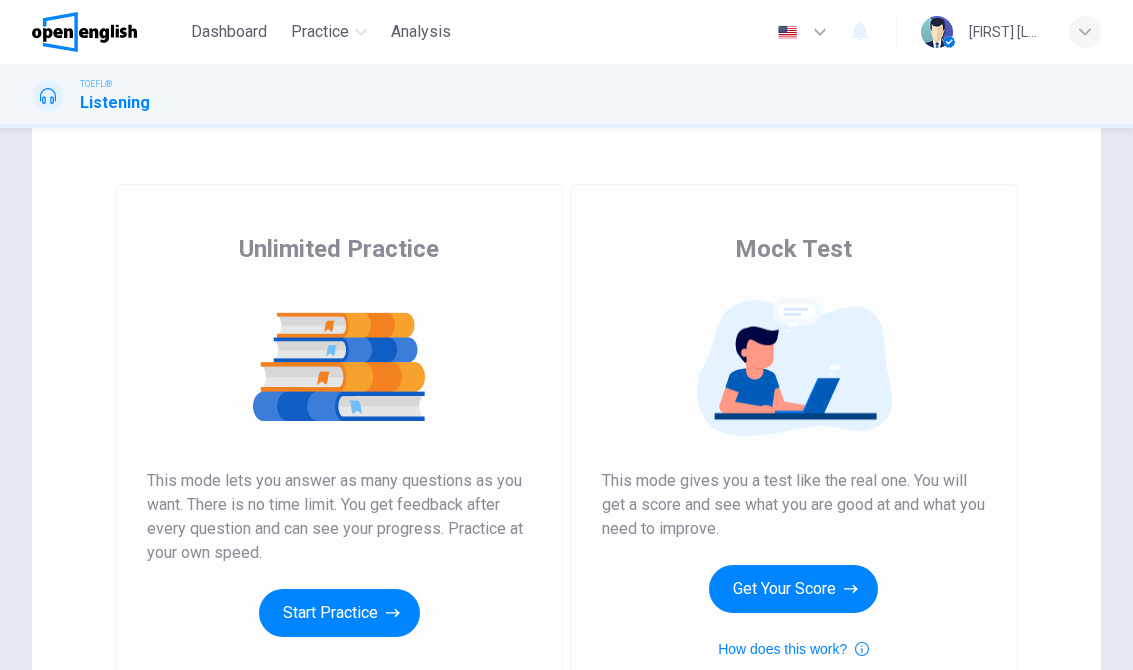 click on "Start Practice" at bounding box center [339, 613] 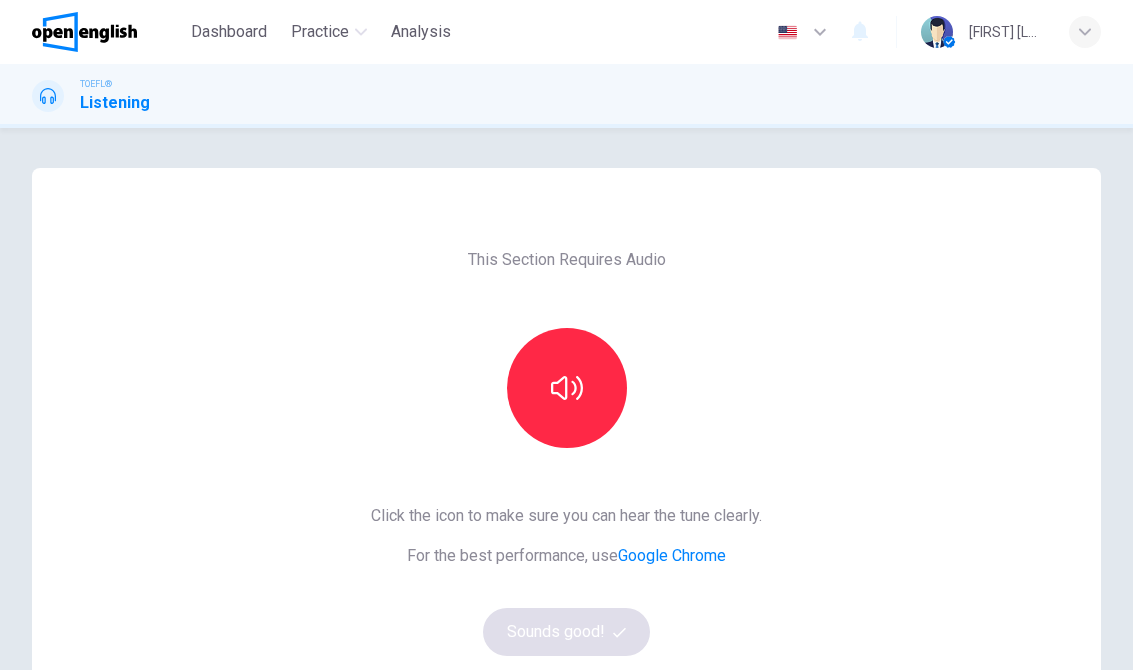 click 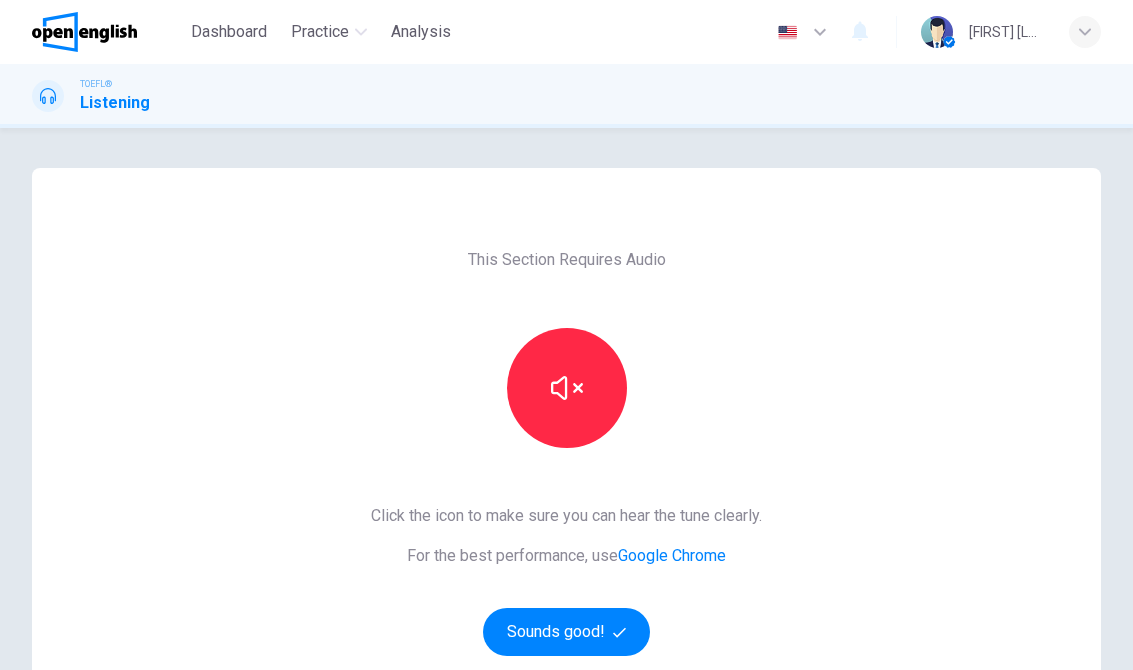 click on "Sounds good!" at bounding box center (567, 632) 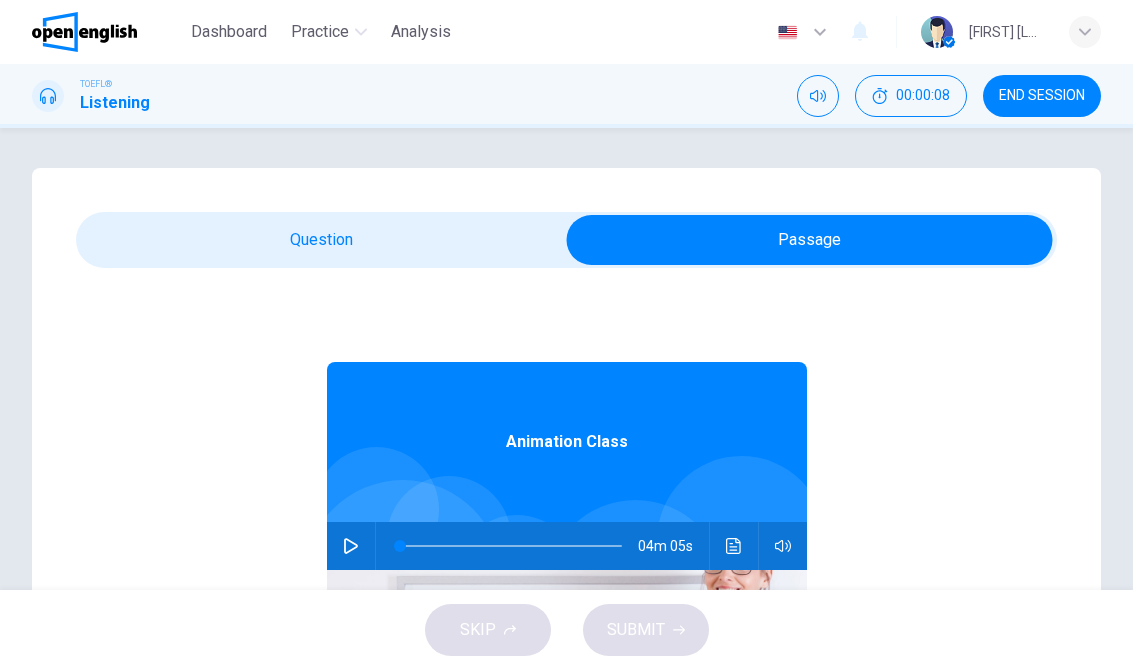 click at bounding box center [351, 546] 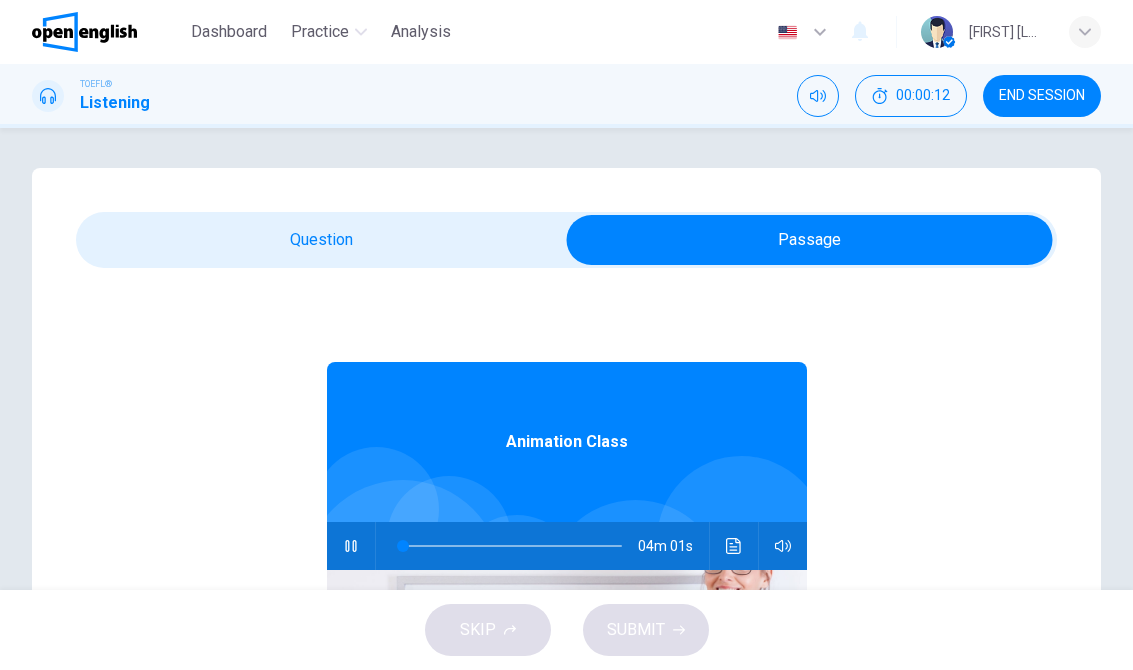 click 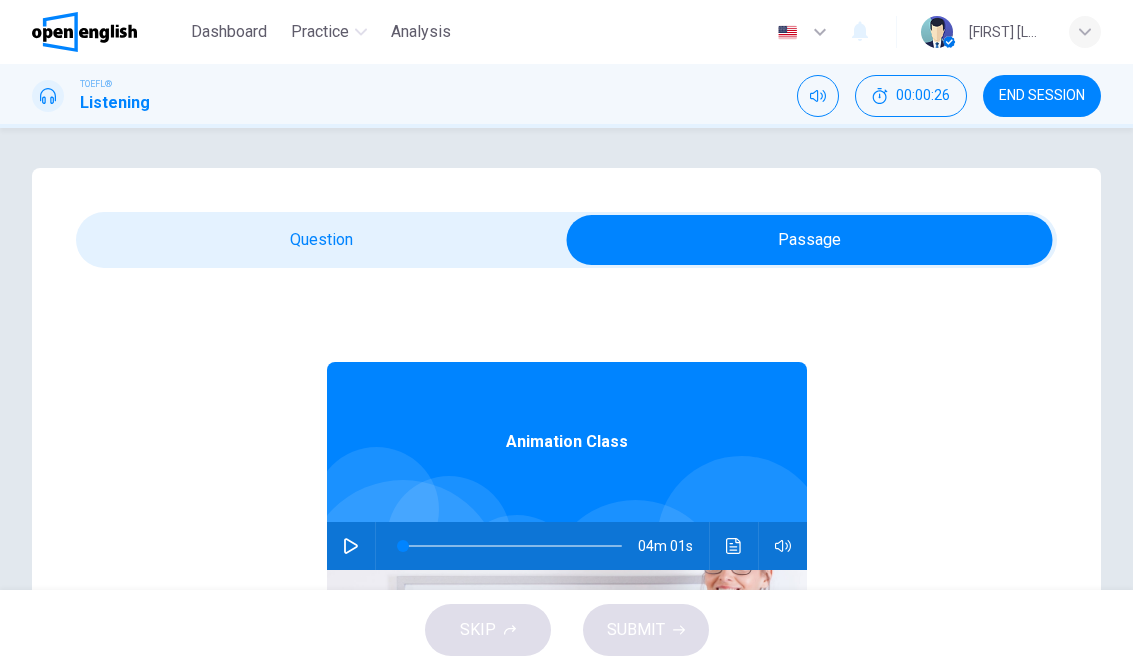 click 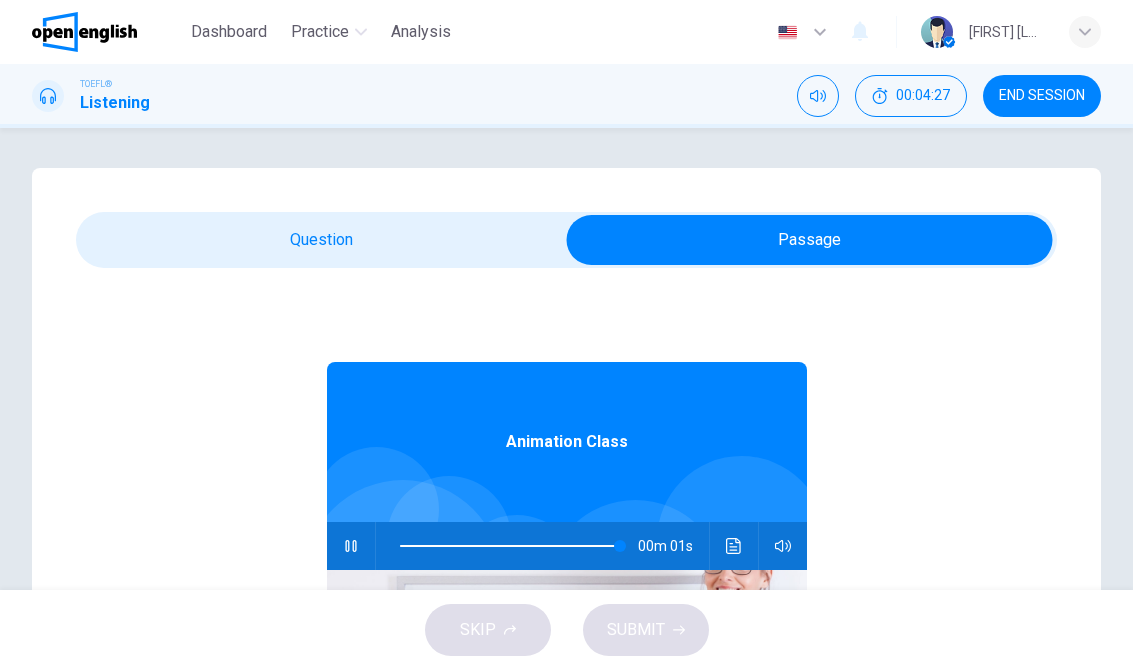 type on "***" 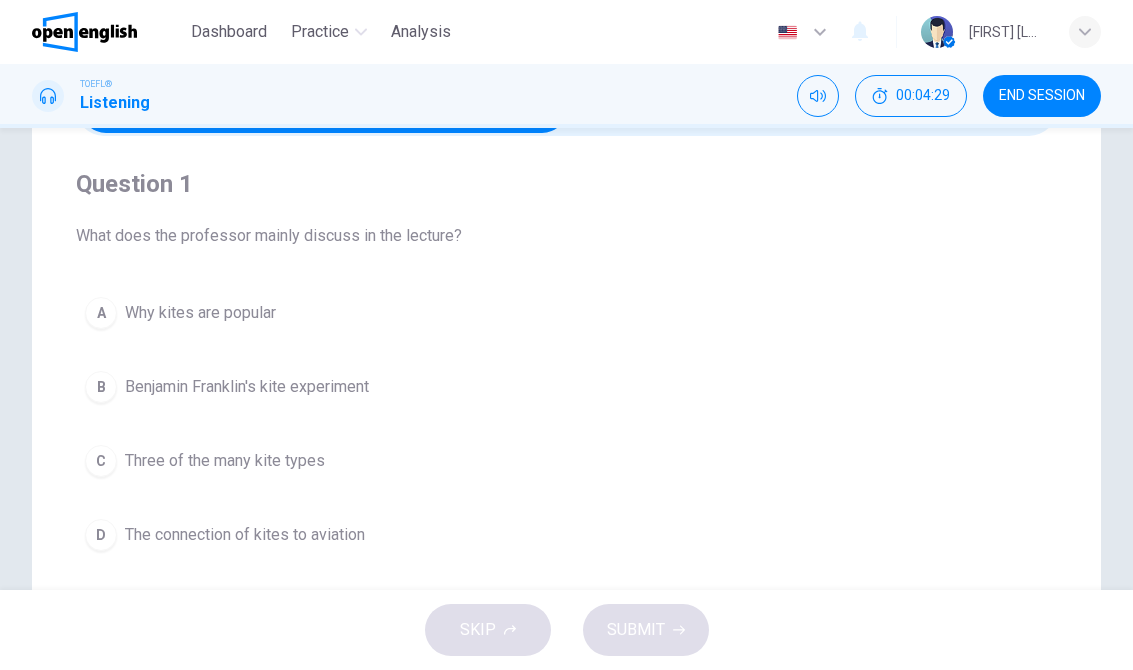 scroll, scrollTop: 136, scrollLeft: 0, axis: vertical 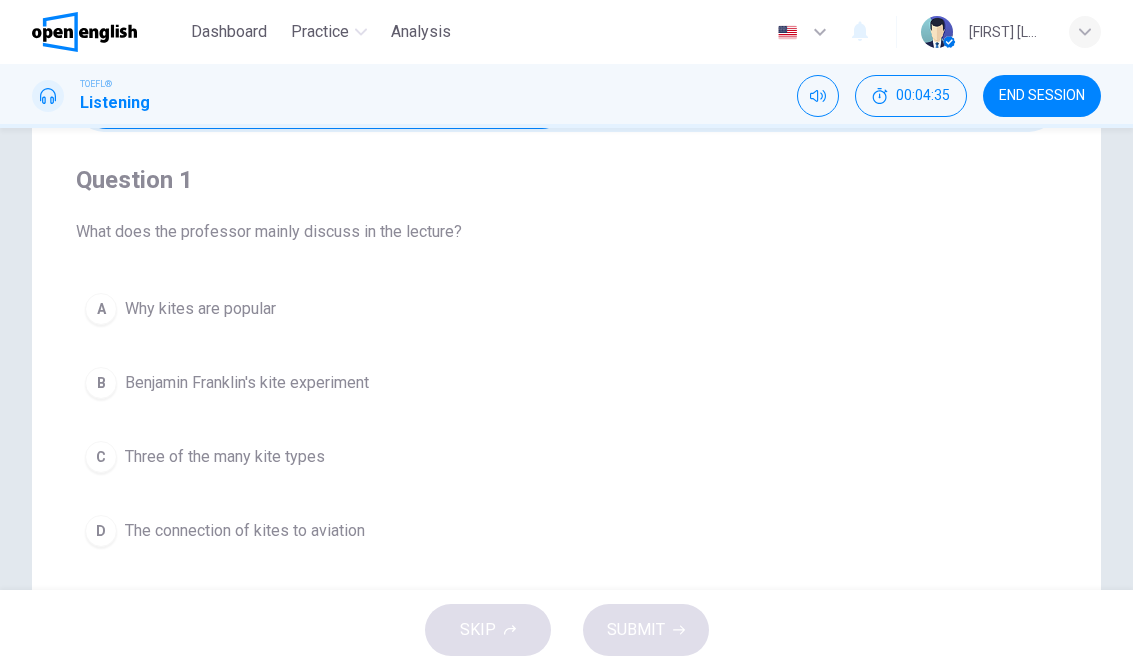click on "Three of the many kite types" at bounding box center (225, 457) 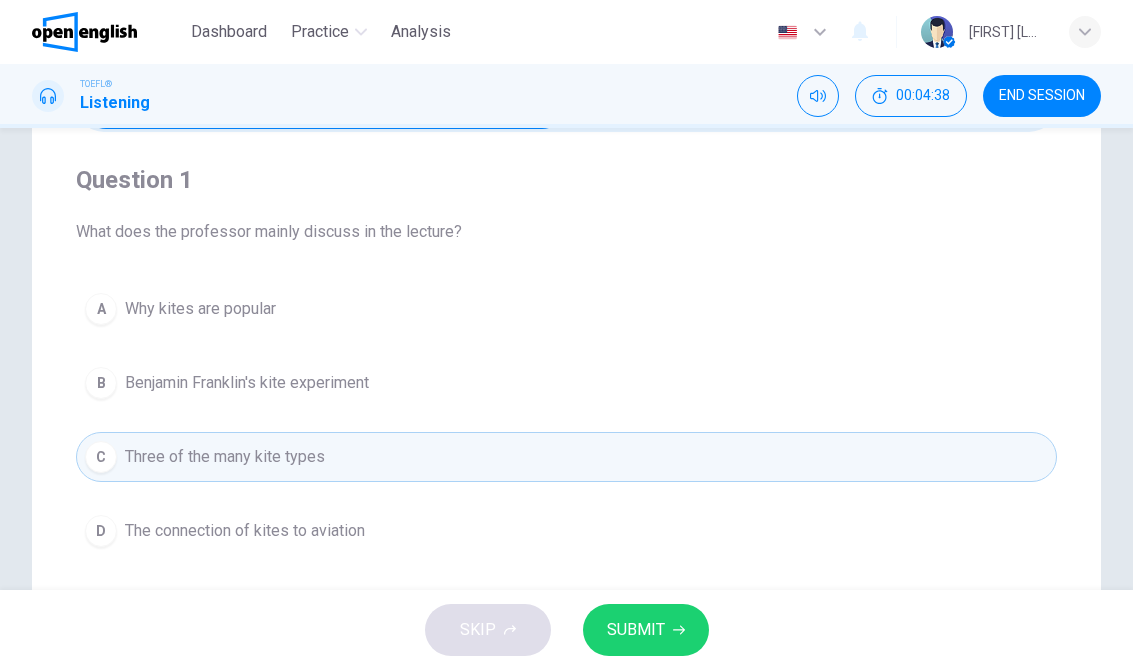 click on "A Why kites are popular" at bounding box center (566, 309) 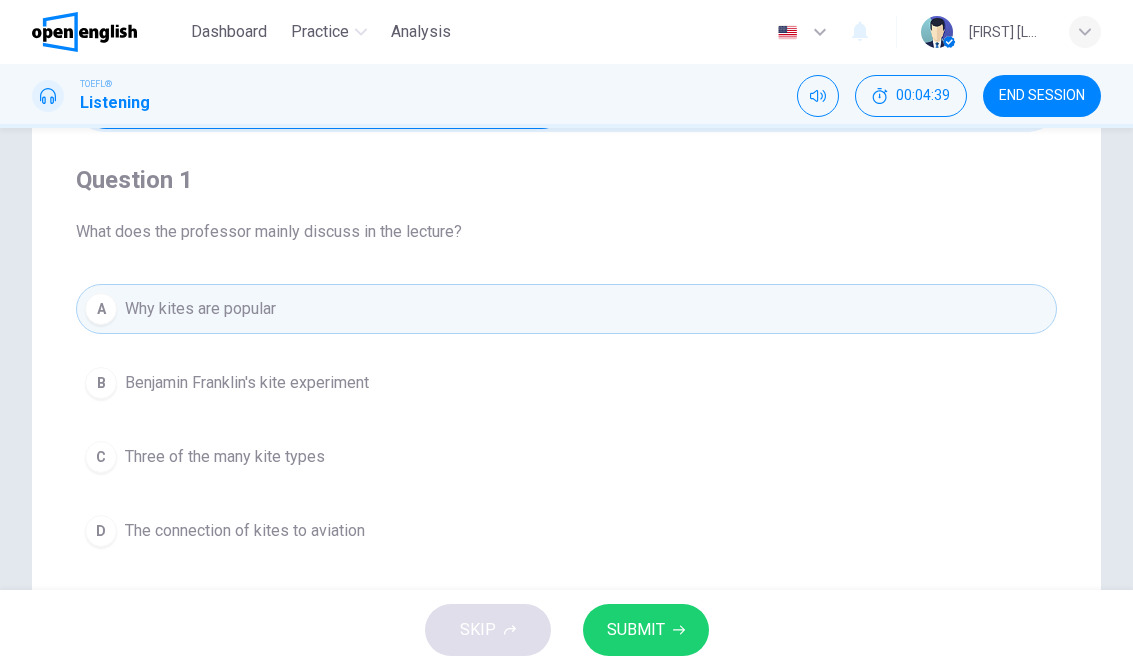 click on "C Three of the many kite types" at bounding box center (566, 457) 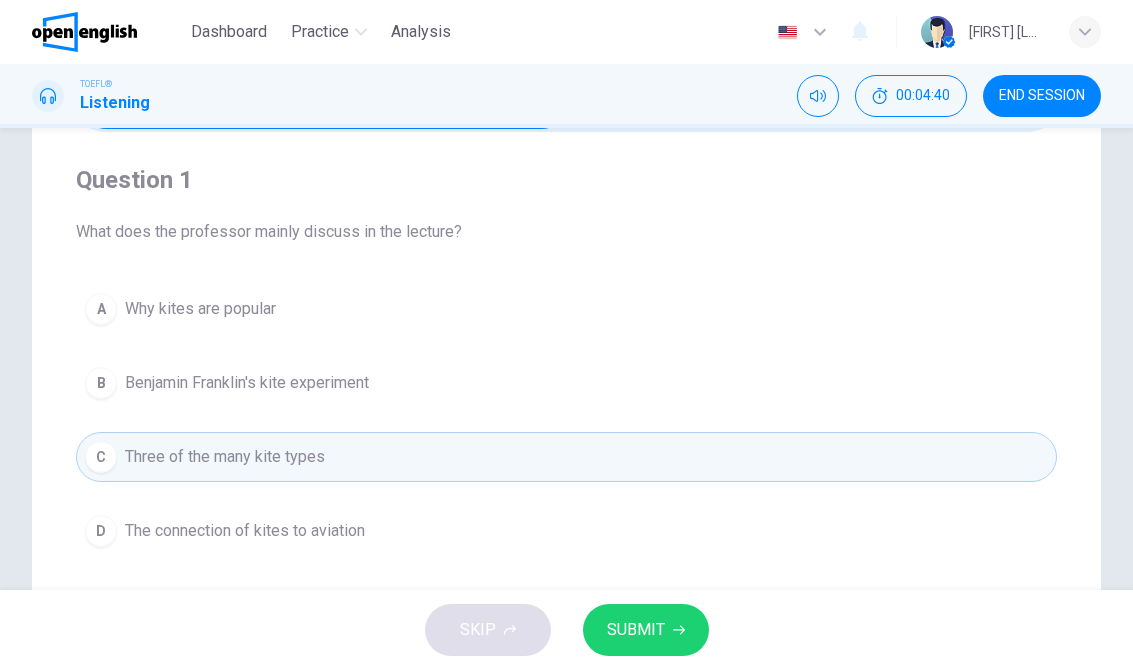 click on "SUBMIT" at bounding box center [636, 630] 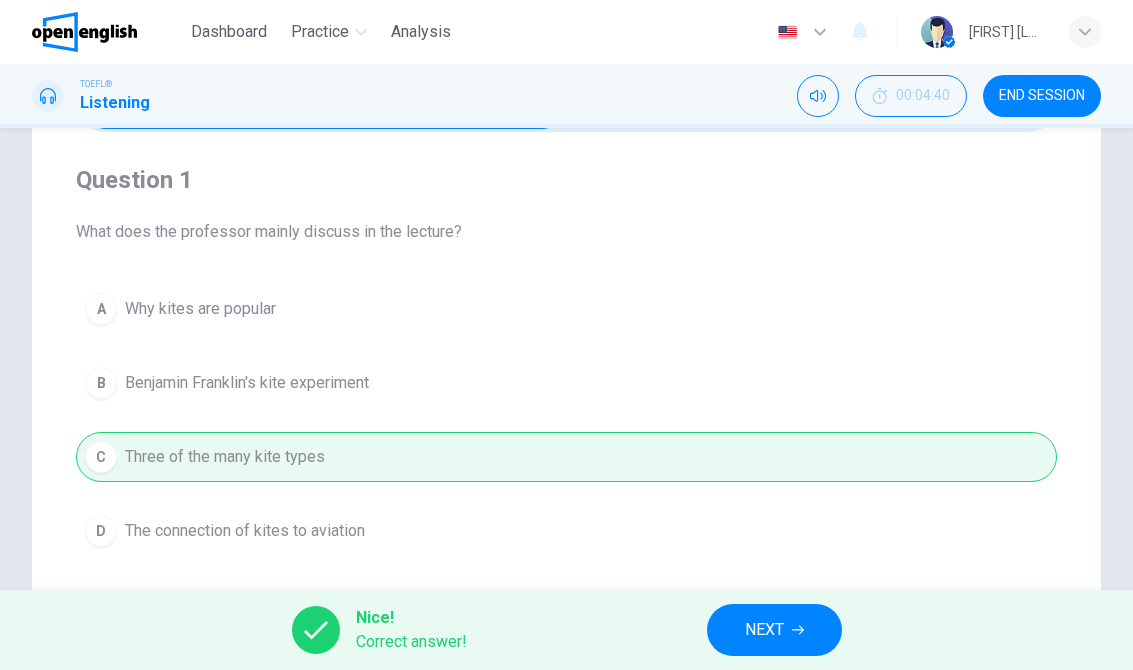 click on "NEXT" at bounding box center (774, 630) 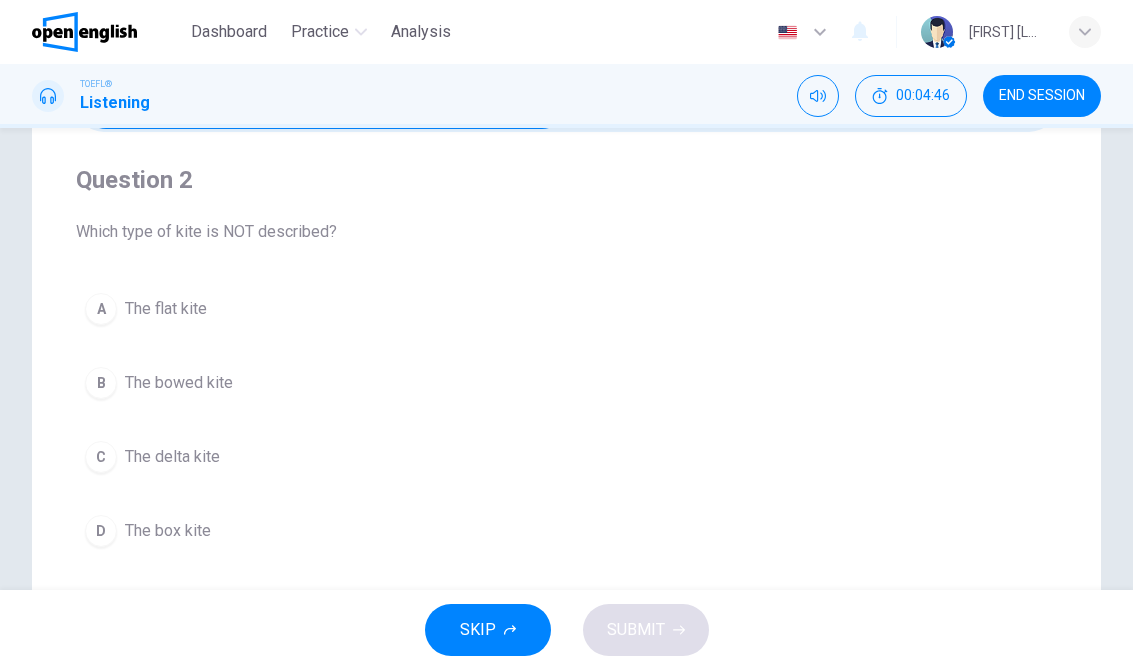 click on "The bowed kite" at bounding box center (179, 383) 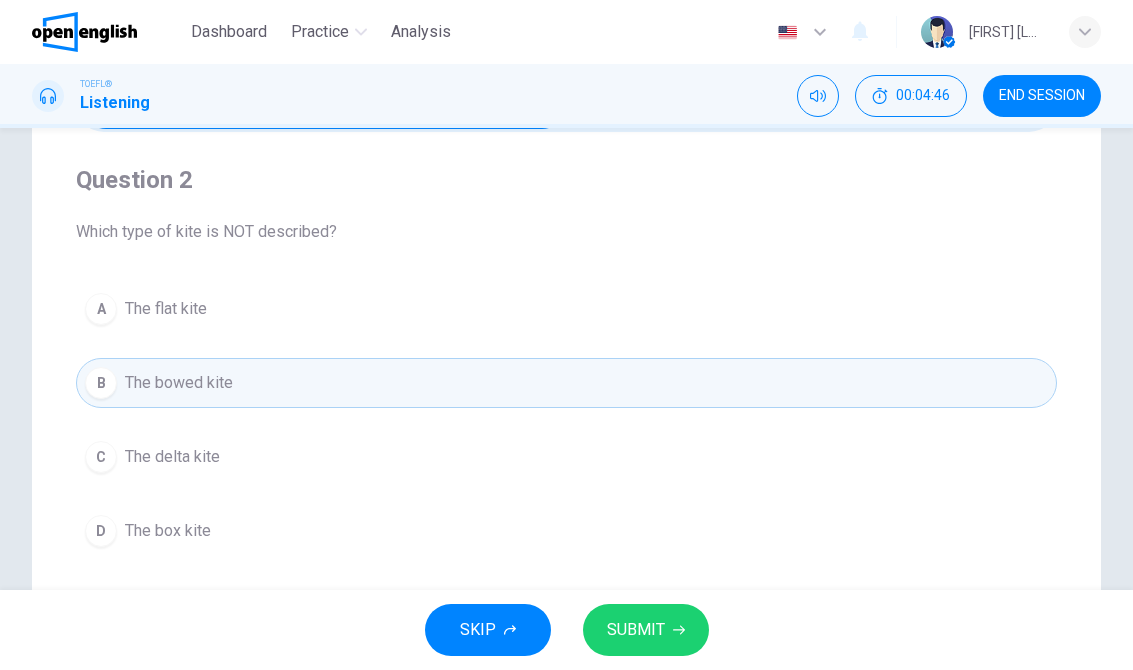 click on "SUBMIT" at bounding box center (636, 630) 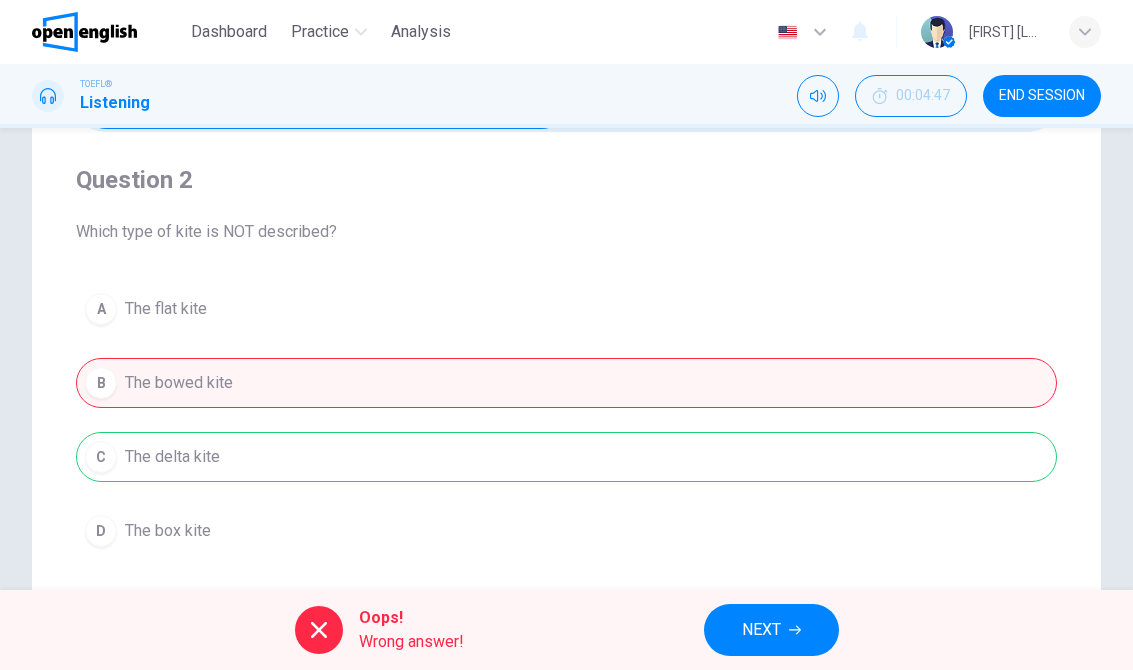 click on "NEXT" at bounding box center (771, 630) 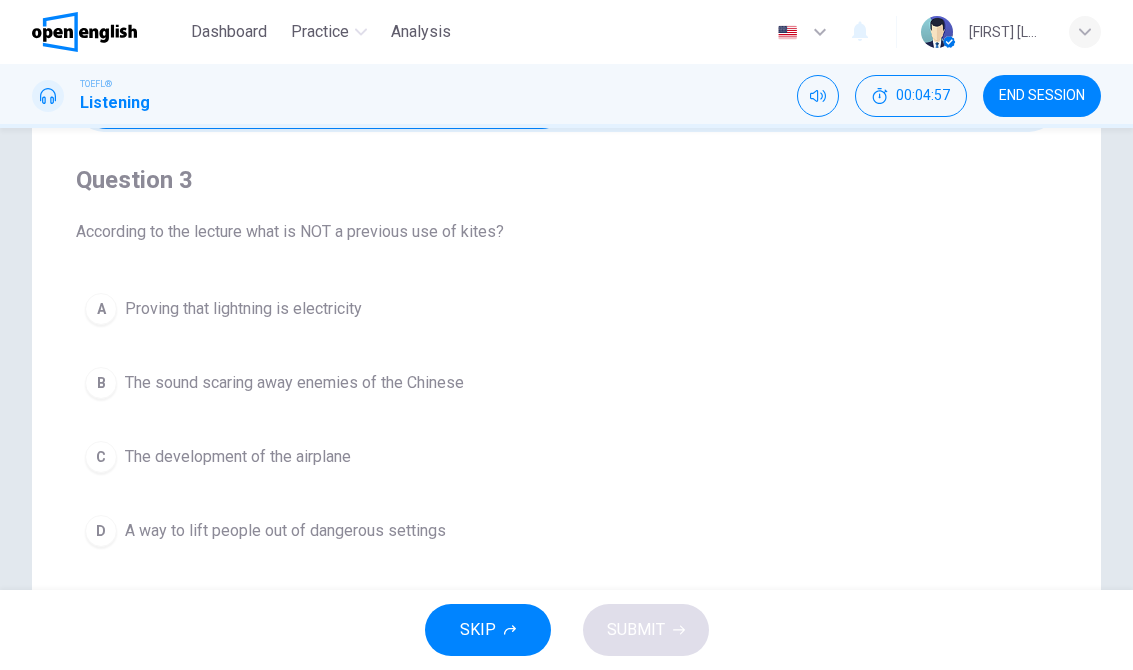 click on "D A way to lift people out of dangerous settings" at bounding box center (566, 531) 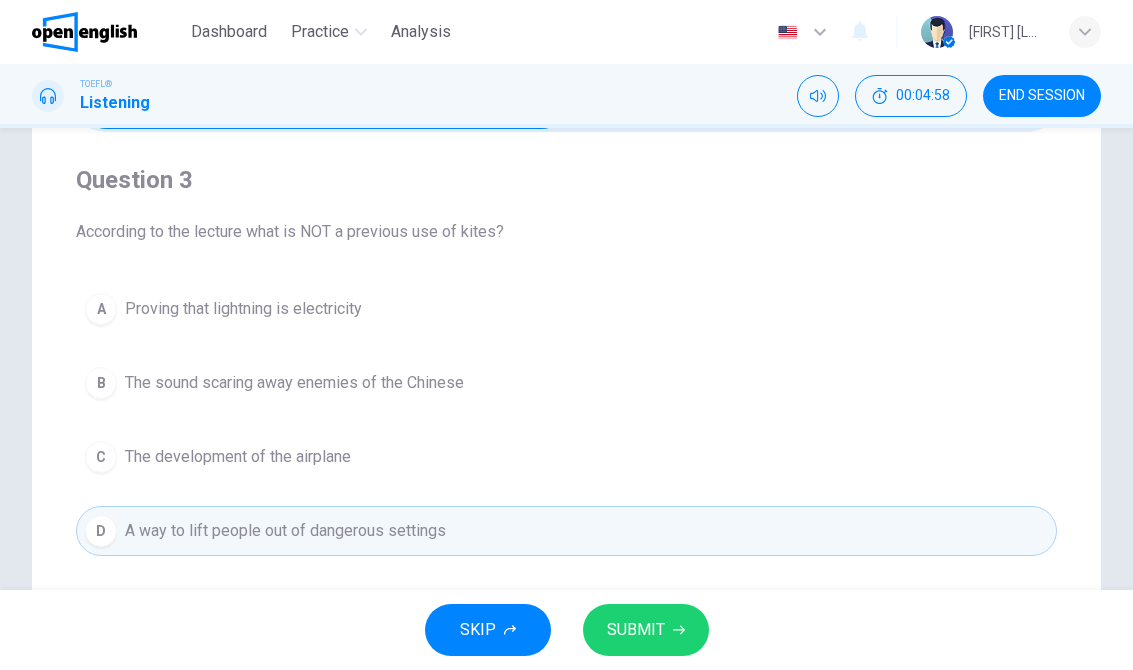 click on "SUBMIT" at bounding box center (646, 630) 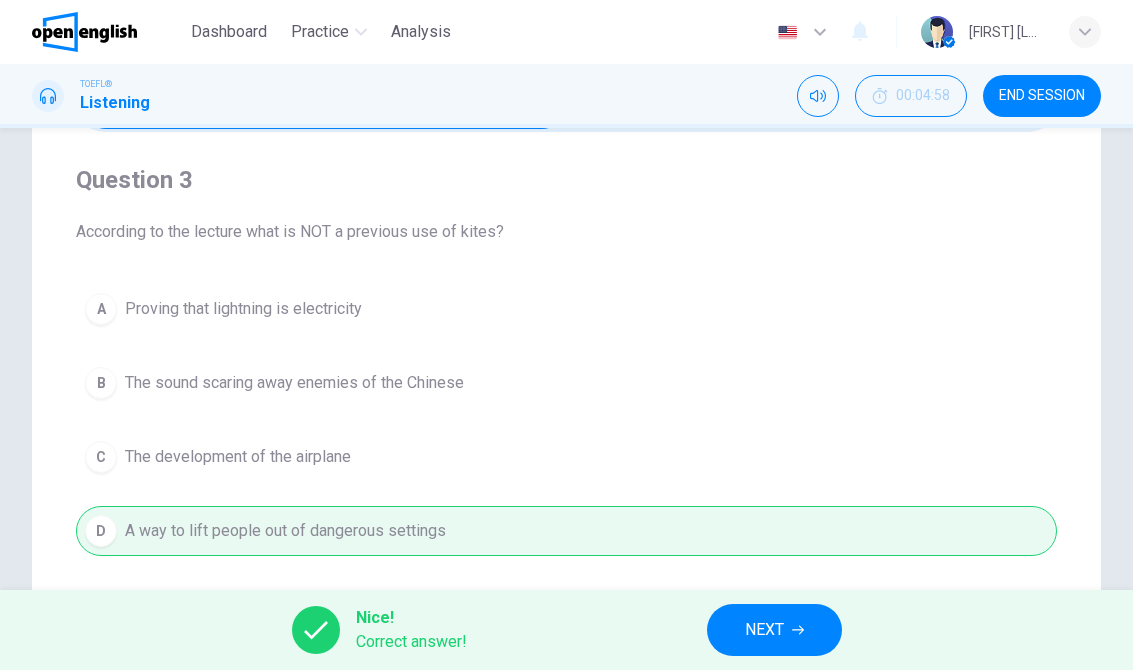 click on "NEXT" at bounding box center [774, 630] 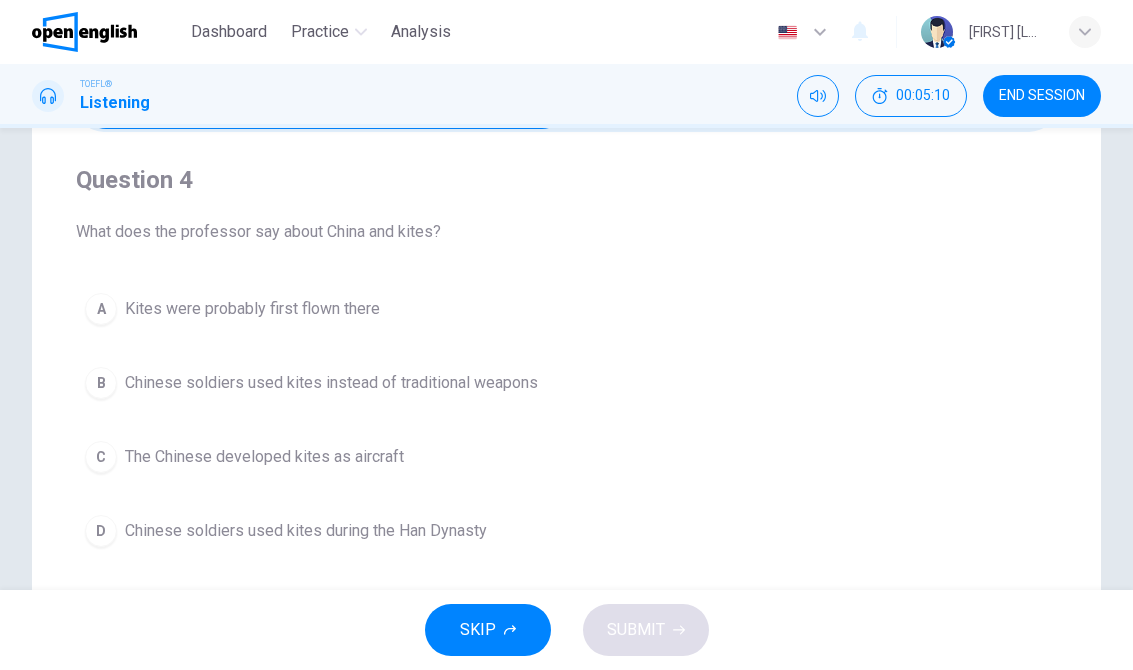 click on "B Chinese soldiers used kites instead of traditional weapons" at bounding box center (566, 383) 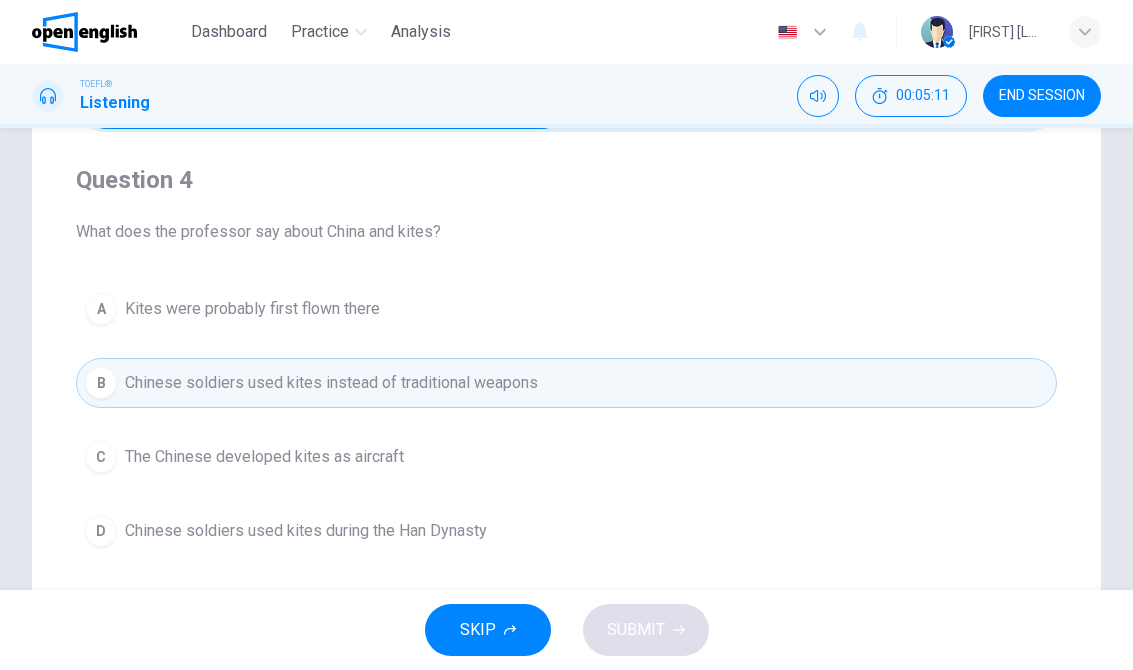 click on "D Chinese soldiers used kites during the Han Dynasty" at bounding box center [566, 531] 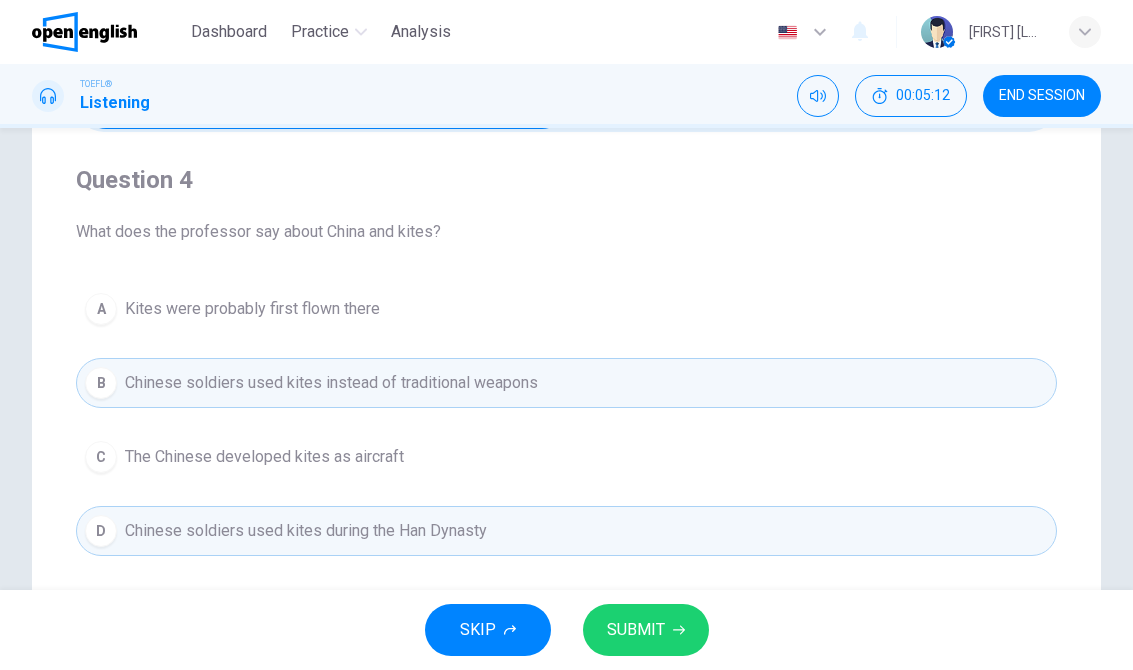 click on "SUBMIT" at bounding box center [646, 630] 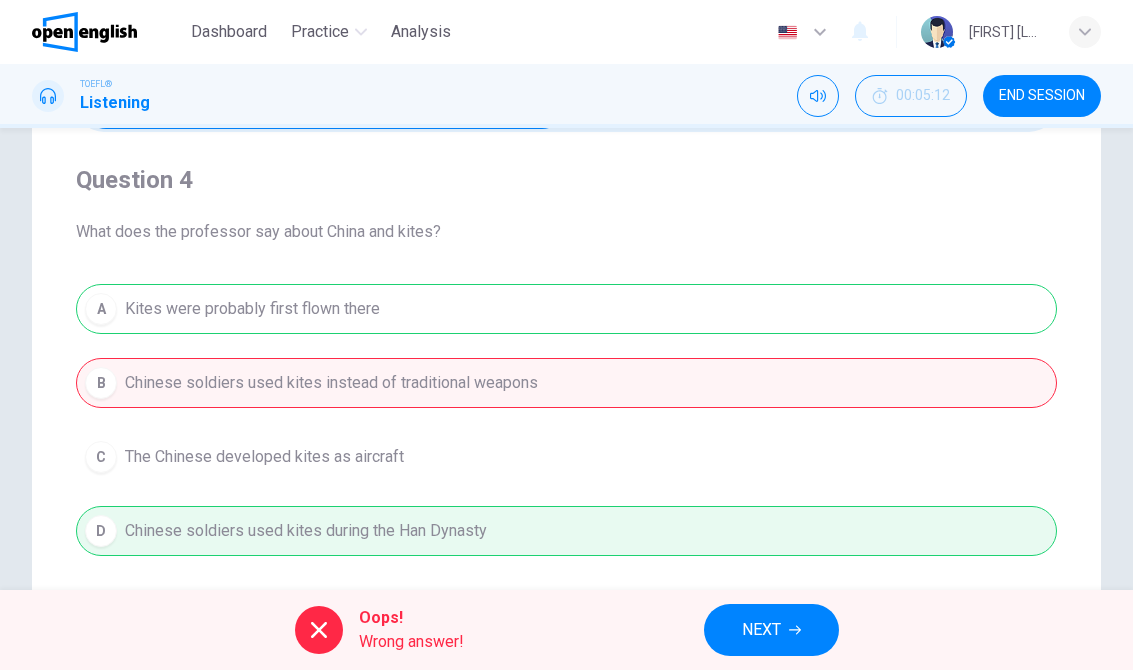 click on "NEXT" at bounding box center (761, 630) 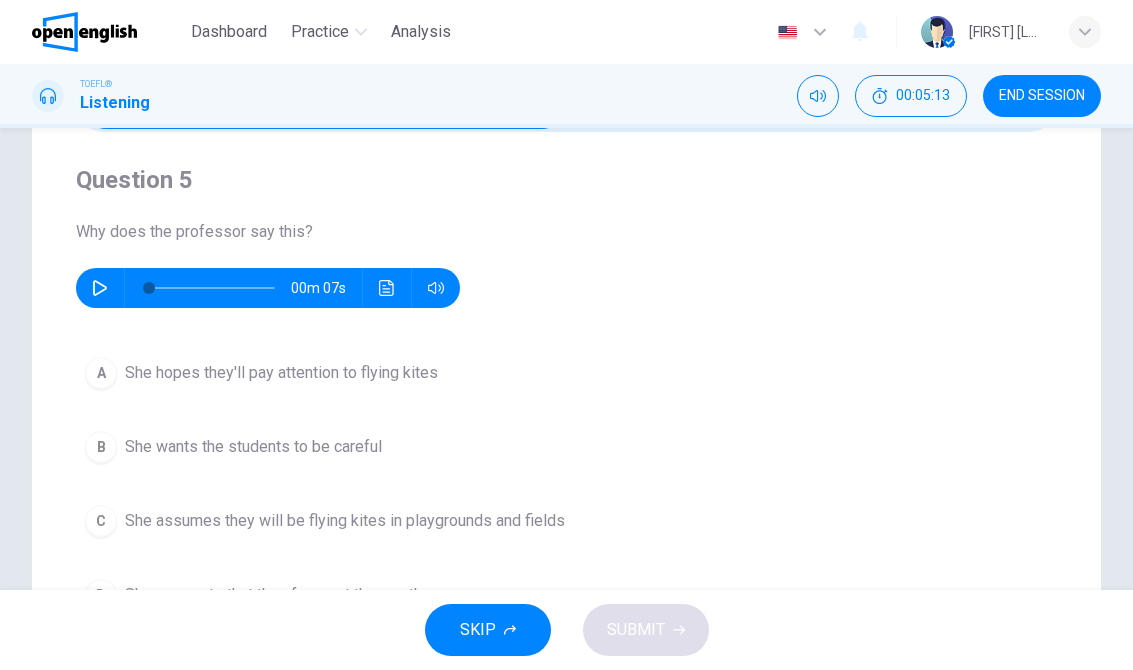click at bounding box center [100, 288] 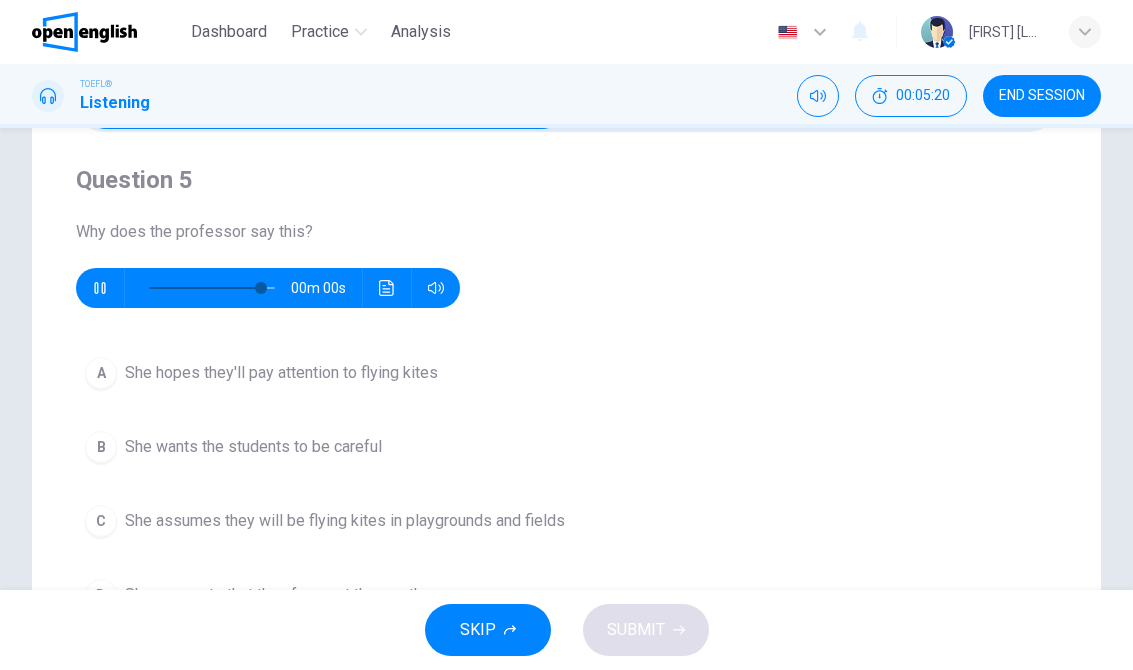 type on "*" 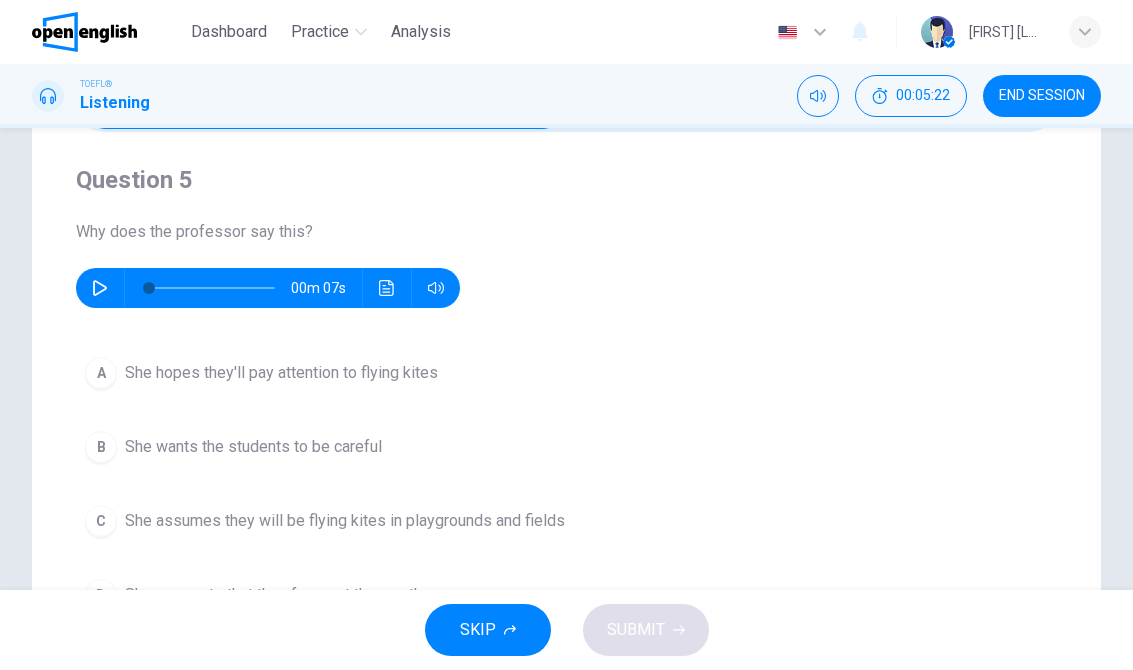 scroll, scrollTop: 149, scrollLeft: 0, axis: vertical 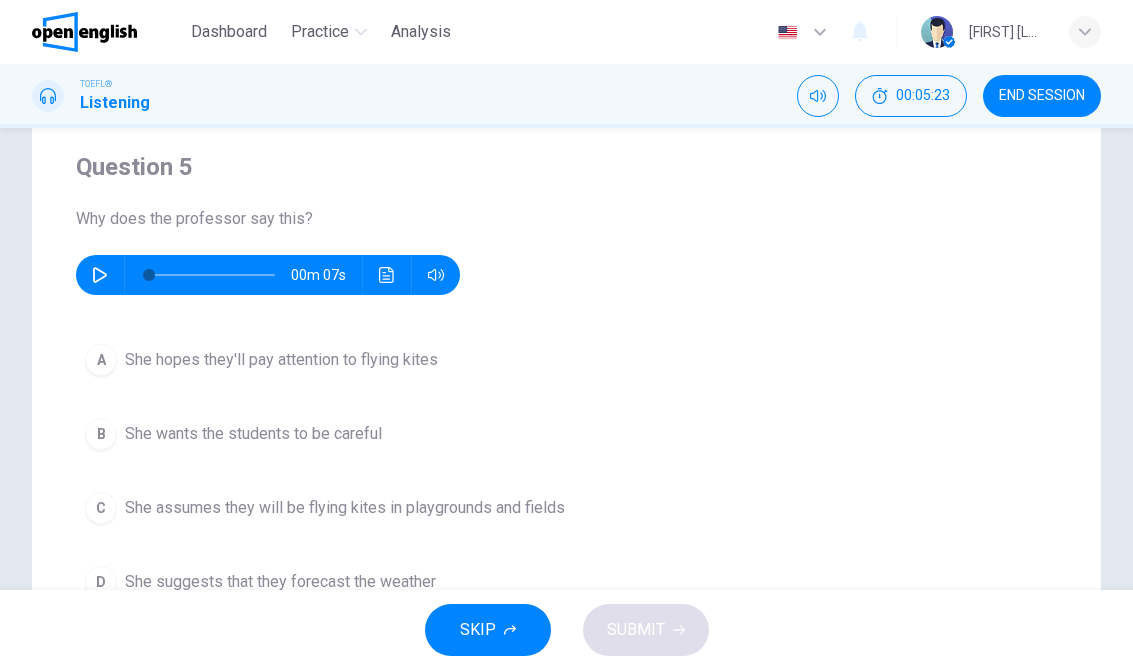 click on "A She hopes they'll pay attention to flying kites" at bounding box center [566, 360] 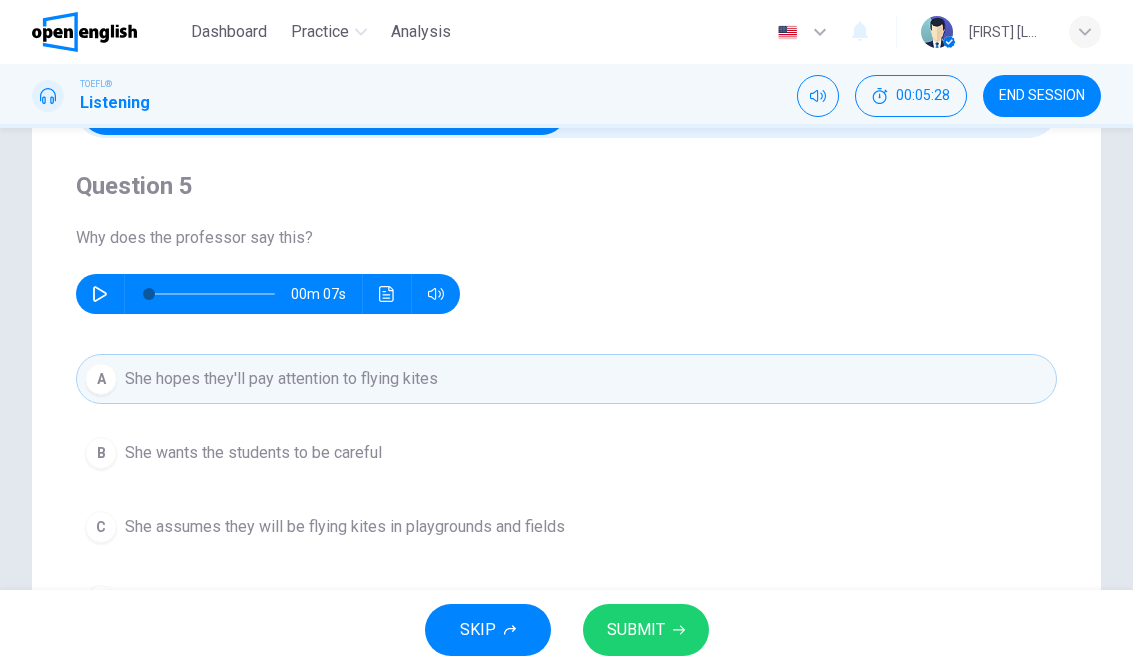 scroll, scrollTop: 128, scrollLeft: 0, axis: vertical 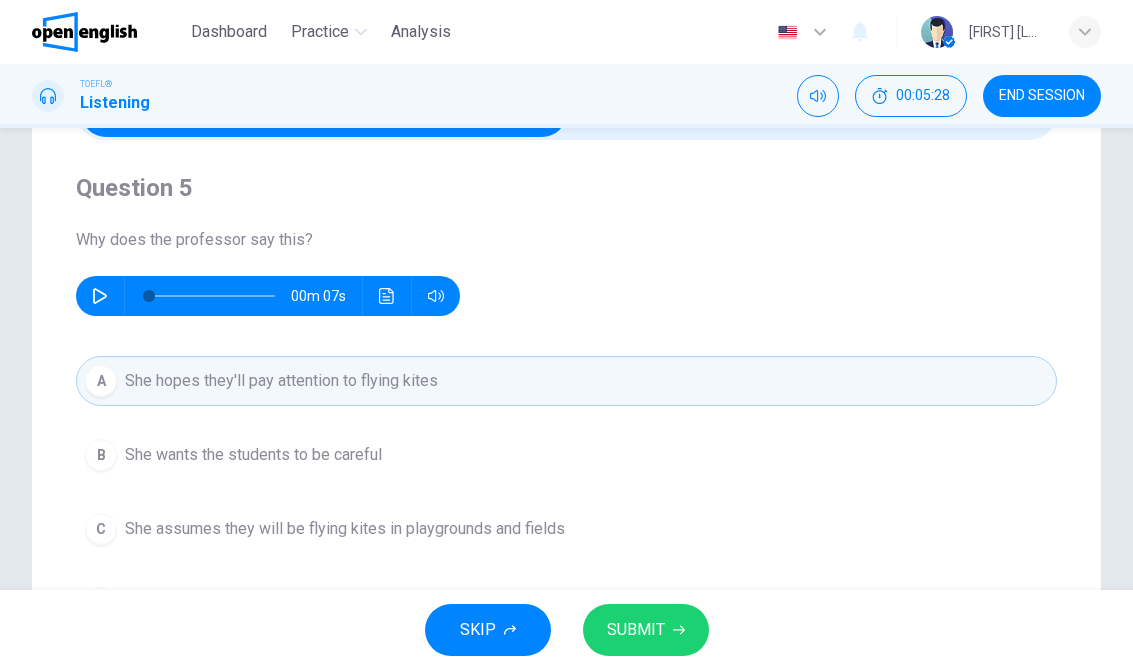click on "SUBMIT" at bounding box center (646, 630) 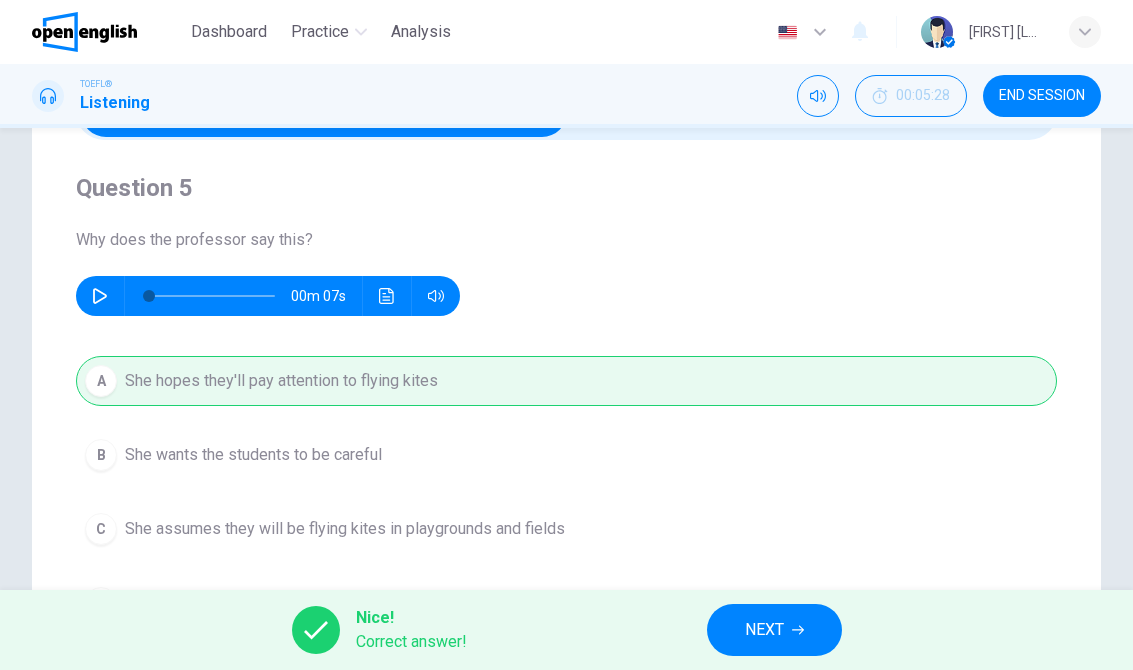 click 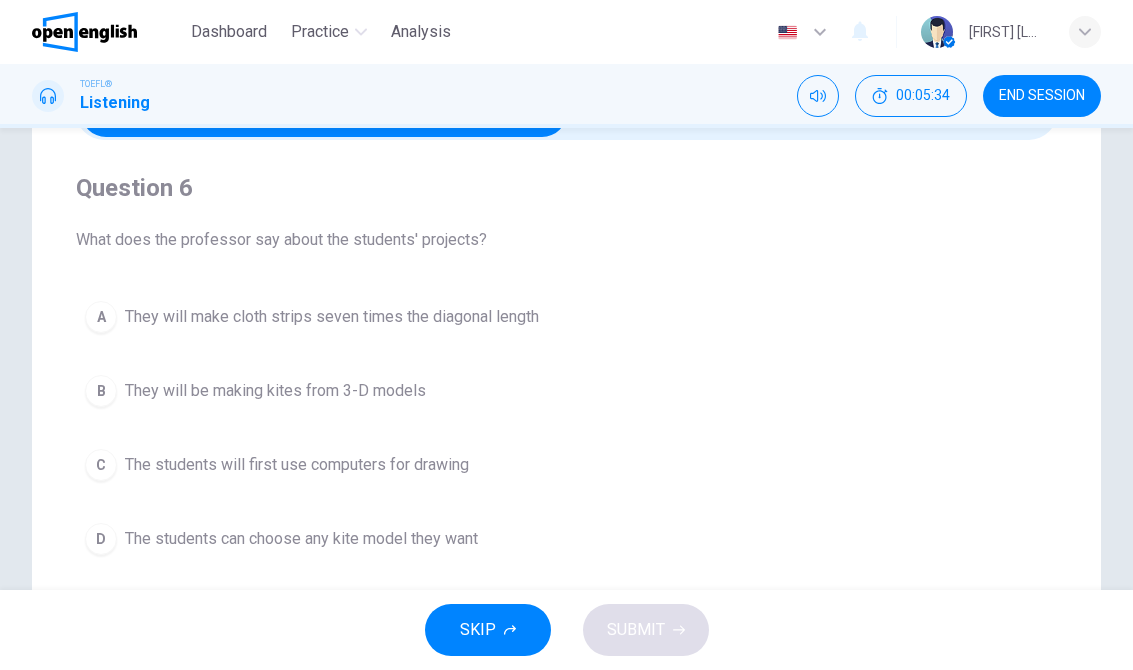 click on "B They will be making kites from 3-D models" at bounding box center (566, 391) 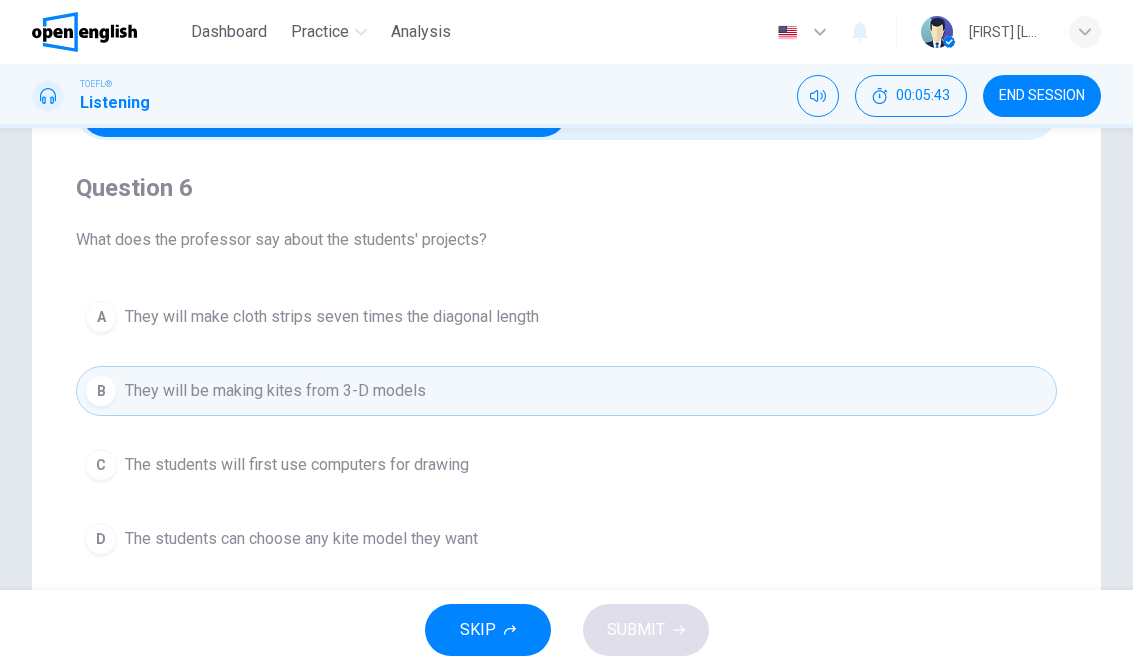 click on "C The students will first use computers for drawing" at bounding box center (566, 465) 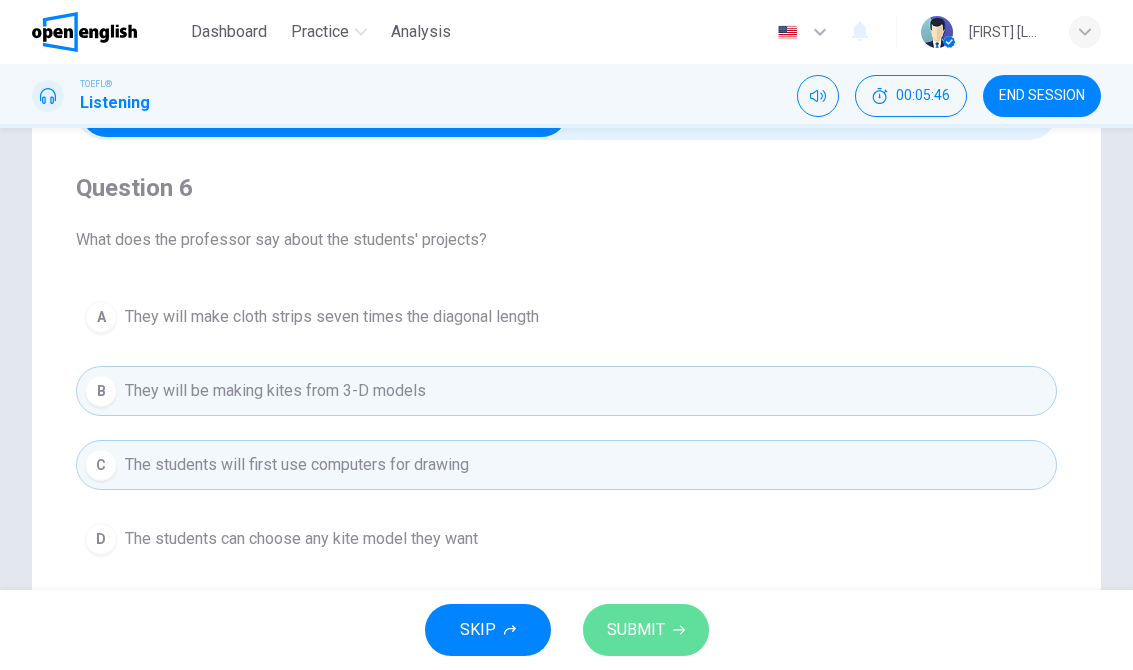 click on "SUBMIT" at bounding box center (636, 630) 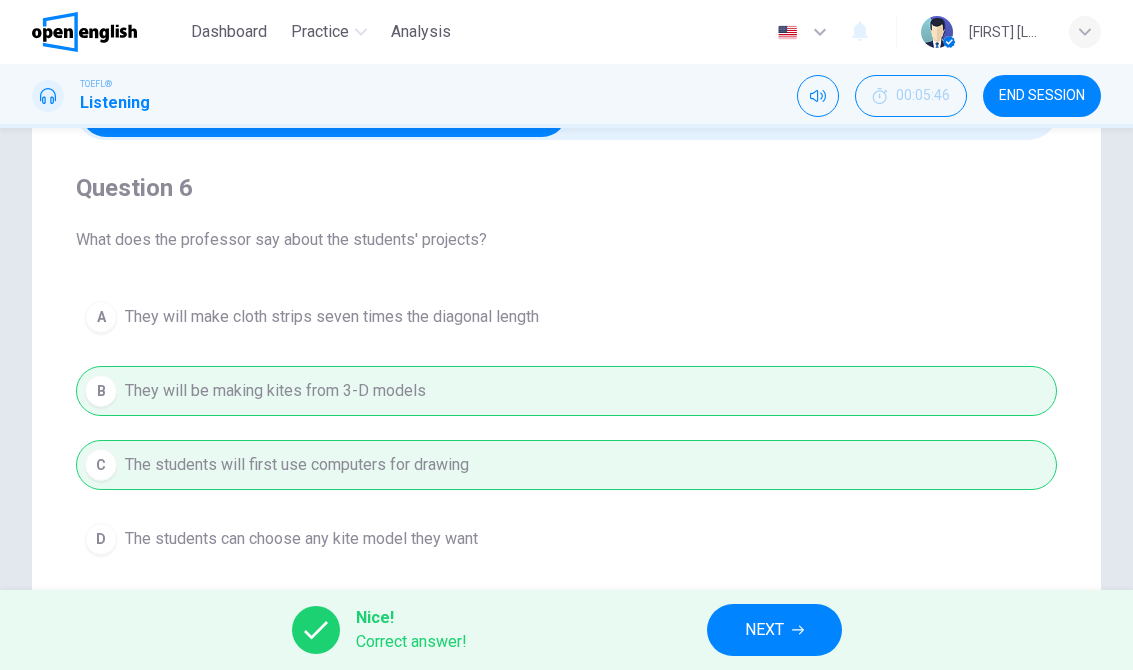 click on "NEXT" at bounding box center [764, 630] 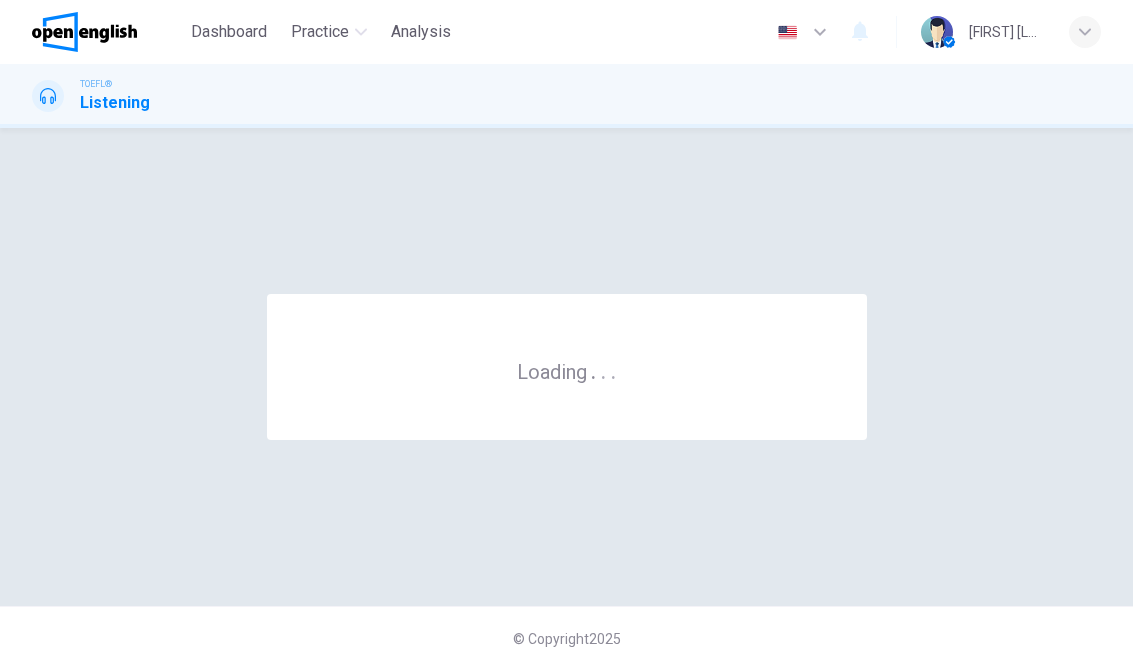 scroll, scrollTop: 0, scrollLeft: 0, axis: both 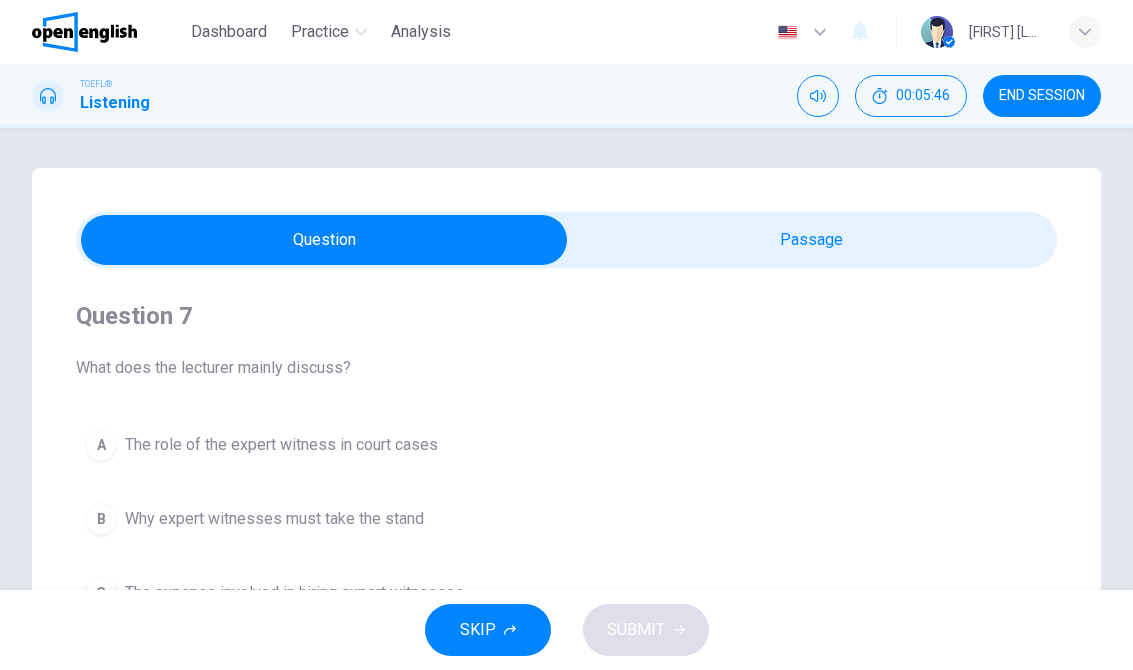 click on "END SESSION" at bounding box center (1042, 96) 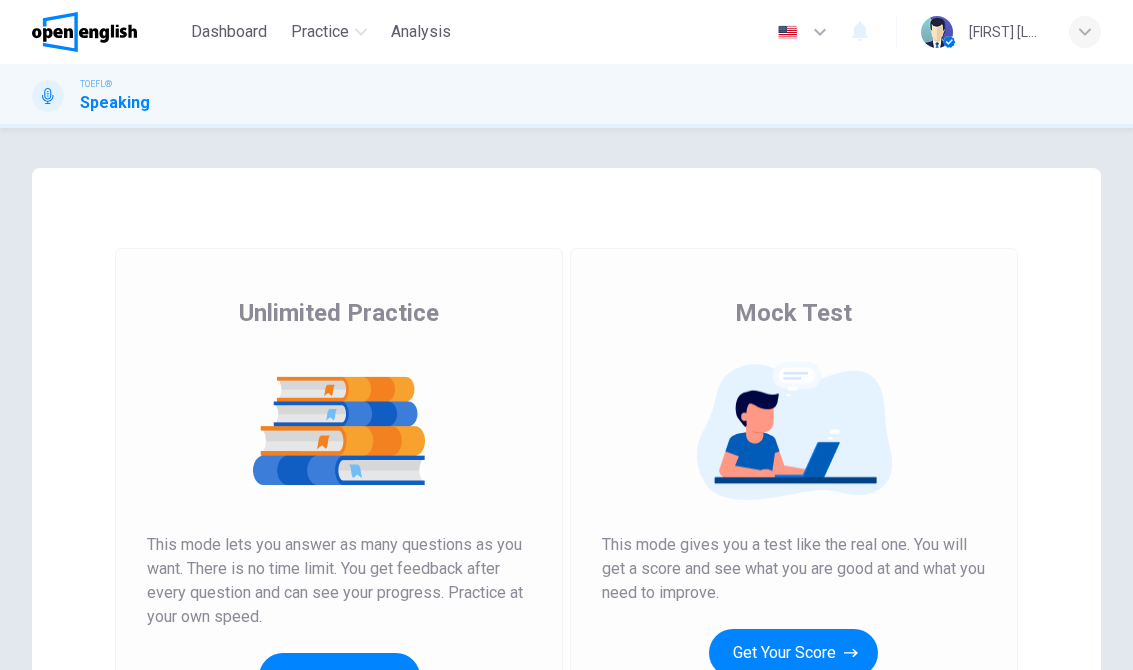 scroll, scrollTop: 0, scrollLeft: 0, axis: both 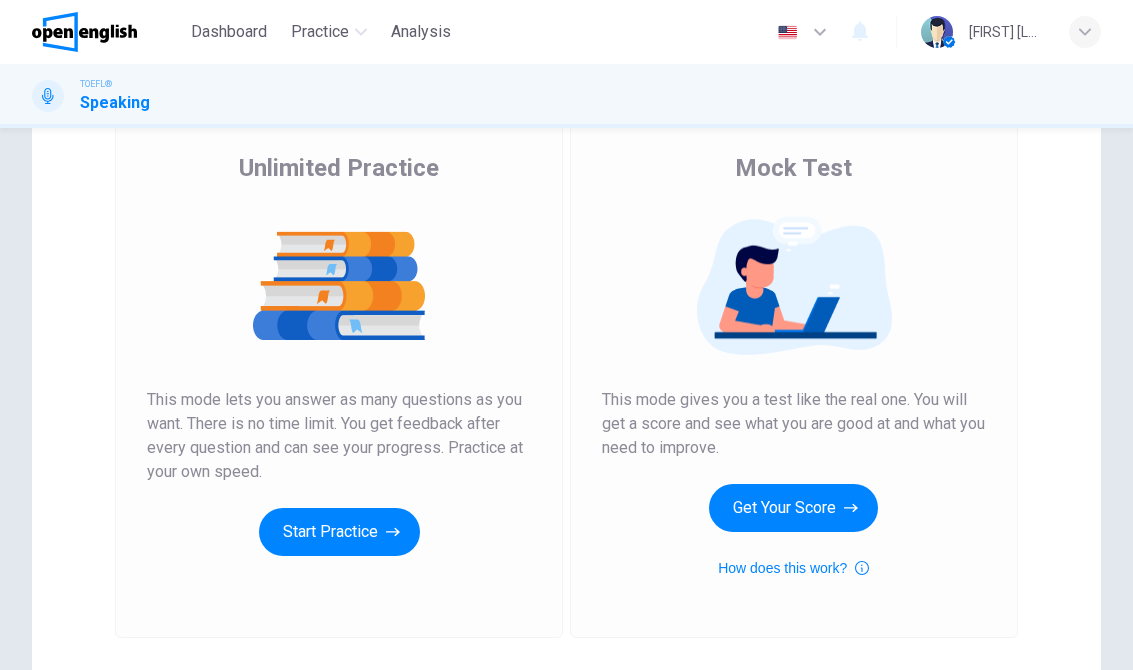 click 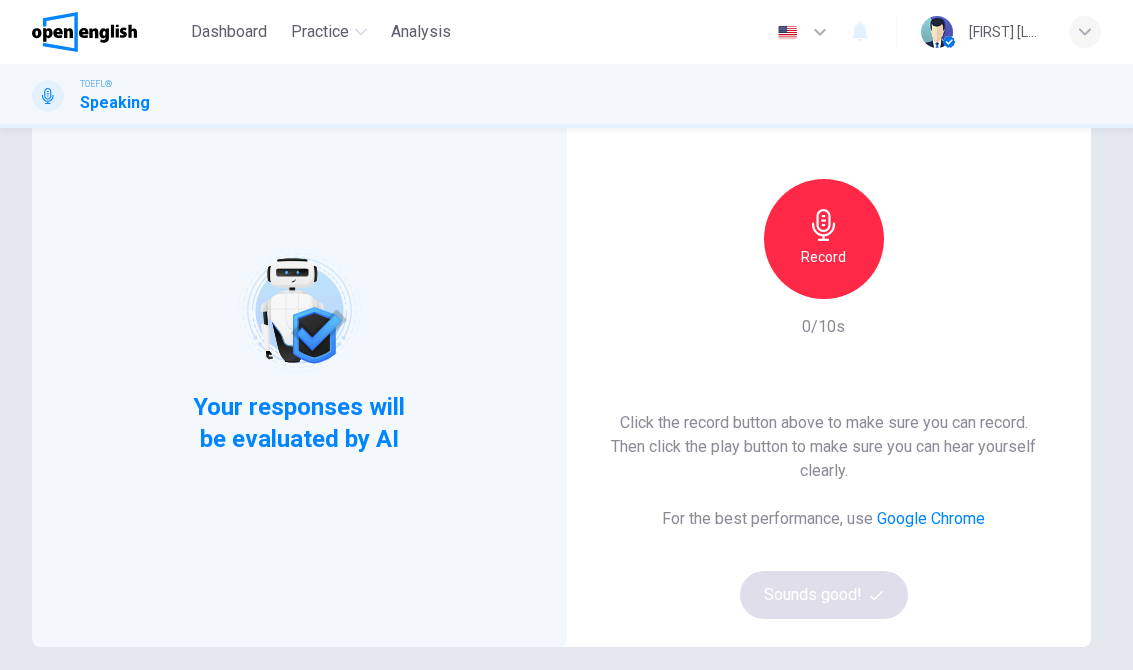 scroll, scrollTop: 104, scrollLeft: 0, axis: vertical 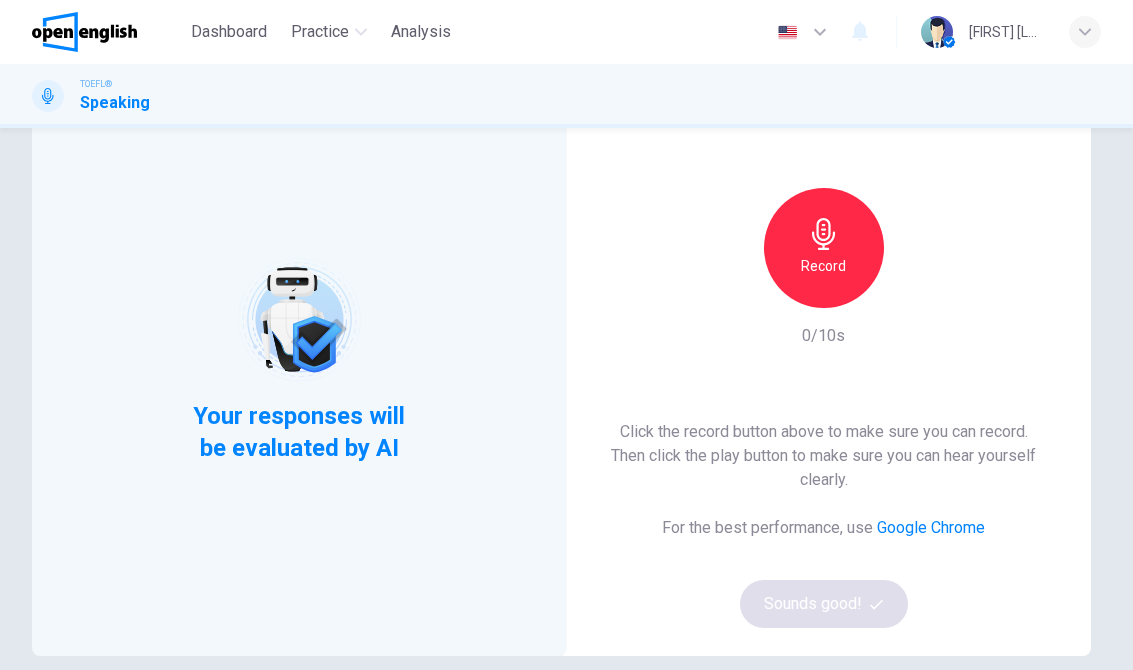 click on "Record" at bounding box center [824, 248] 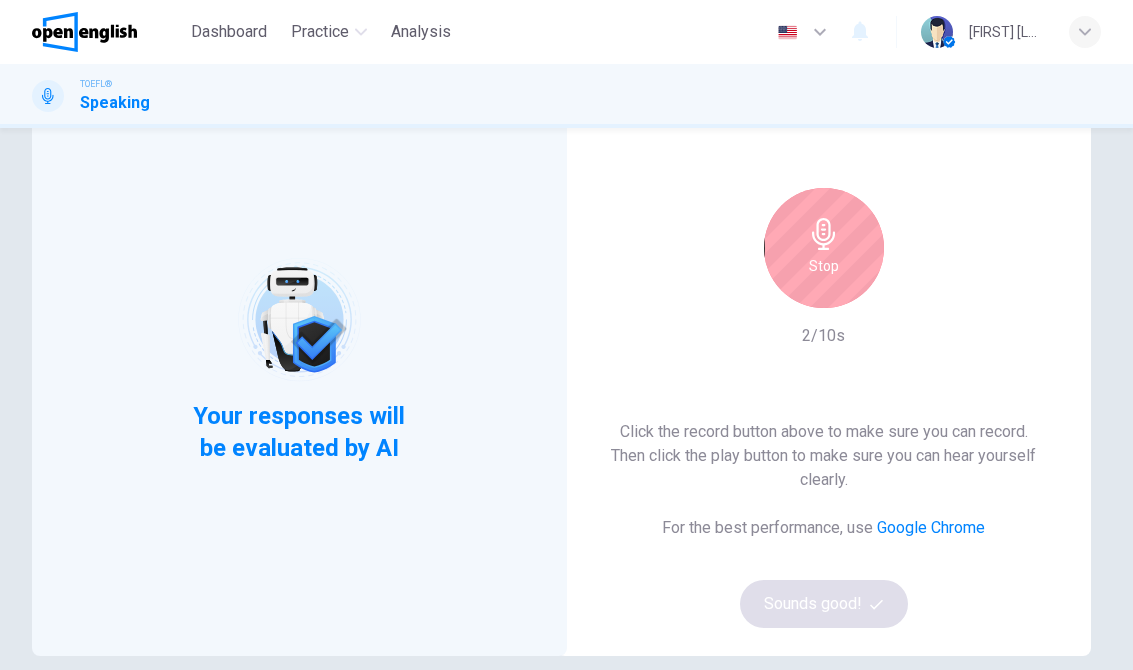 click on "Stop" at bounding box center [824, 248] 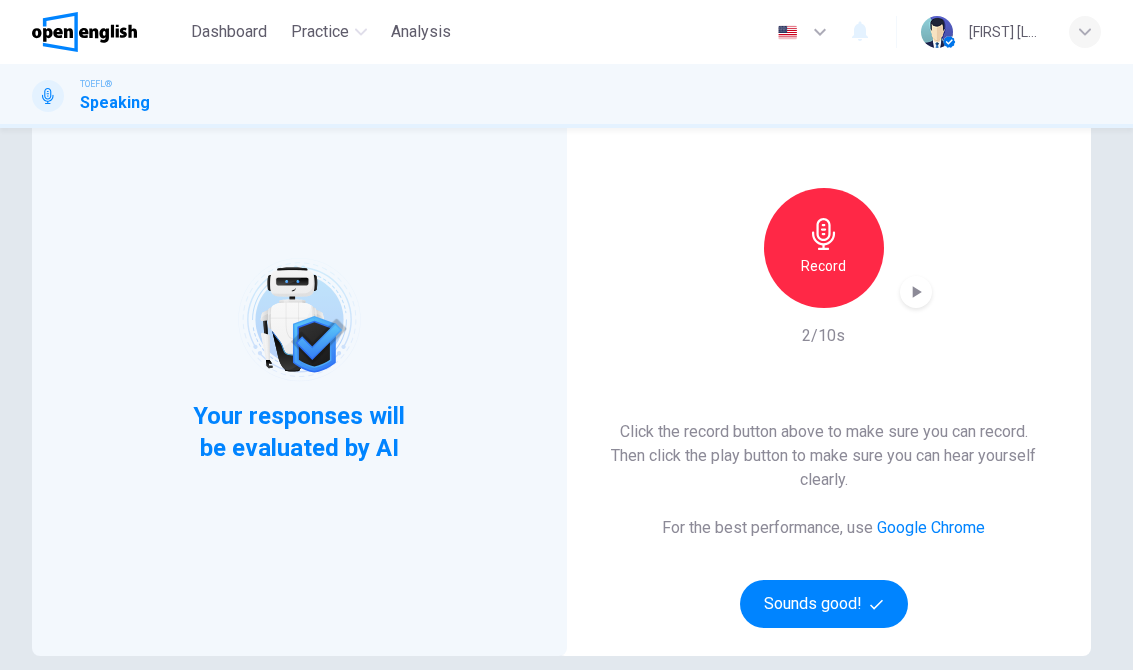 click on "Sounds good!" at bounding box center [824, 604] 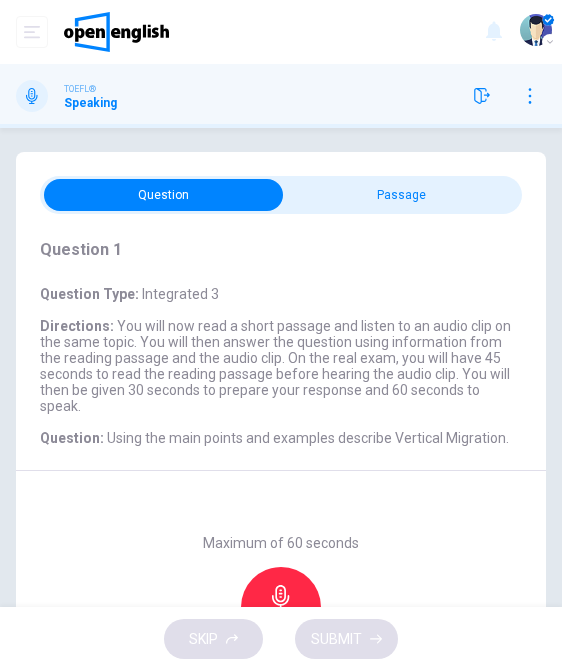 scroll, scrollTop: 0, scrollLeft: 0, axis: both 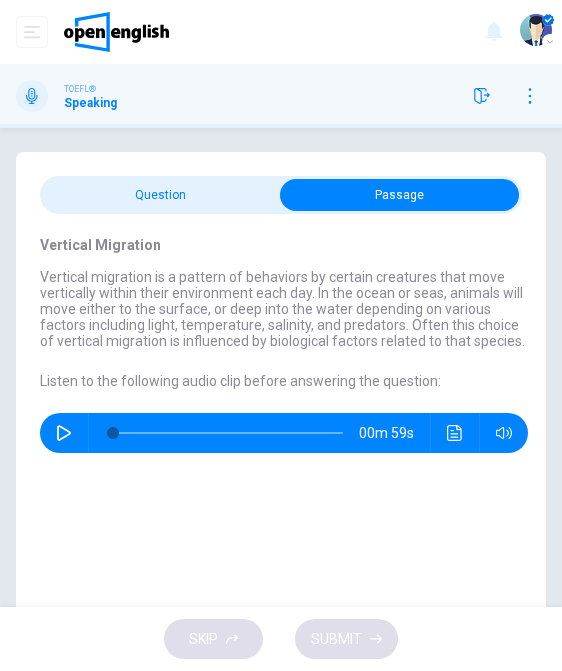 click at bounding box center (64, 433) 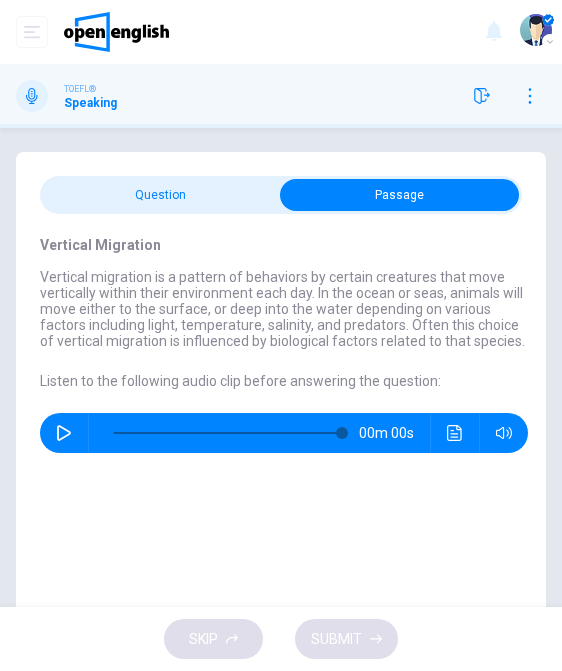 type on "*" 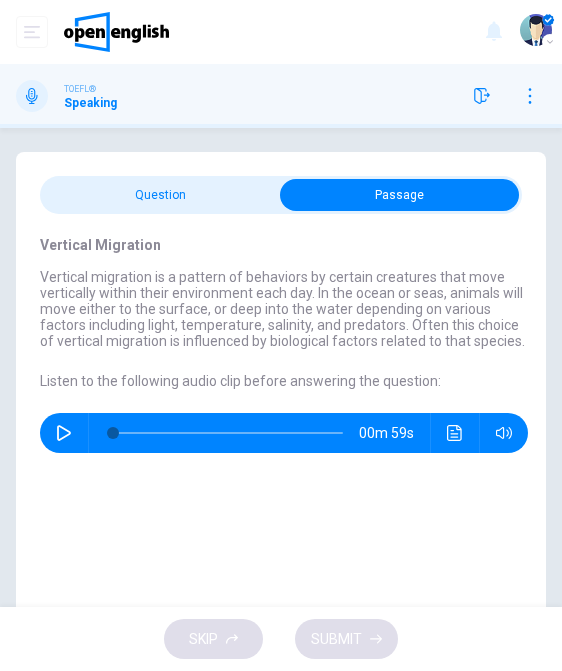 click on "Question   1 Question Type :   Integrated 3 Directions :   You will now read a short passage and listen to an audio clip on the same topic. You will then answer the question using information from the reading passage and the audio clip. On the real exam, you will have 45 seconds to read the reading passage before hearing the audio clip. You will then be given 30 seconds to prepare your response and 60 seconds to speak. Question :     Using the main points and examples describe Vertical Migration. Maximum of 60 seconds Record 0/60s Vertical Migration Vertical migration is a pattern of behaviors by certain creatures that move vertically within their environment each day. In the ocean or seas, animals will move either to the surface, or deep into the water depending on various factors including light, temperature, salinity, and predators. Often this choice of vertical migration is influenced by biological factors related to that species. Listen to the following audio clip before answering the question : 00m 59s" at bounding box center [281, 383] 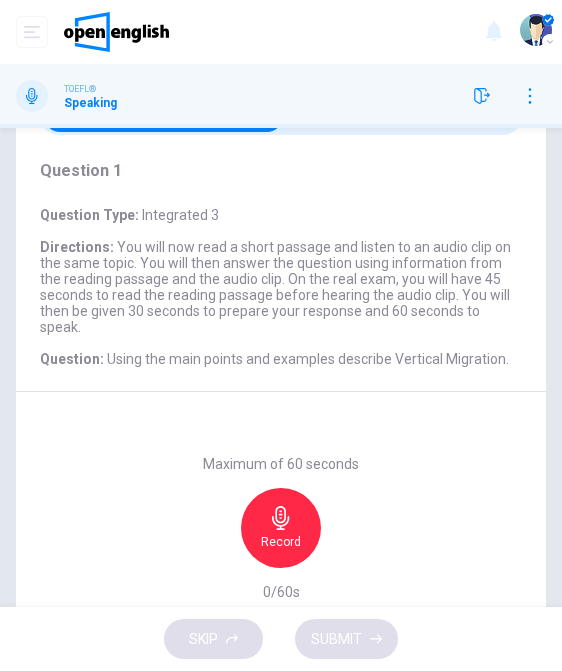 scroll, scrollTop: 88, scrollLeft: 0, axis: vertical 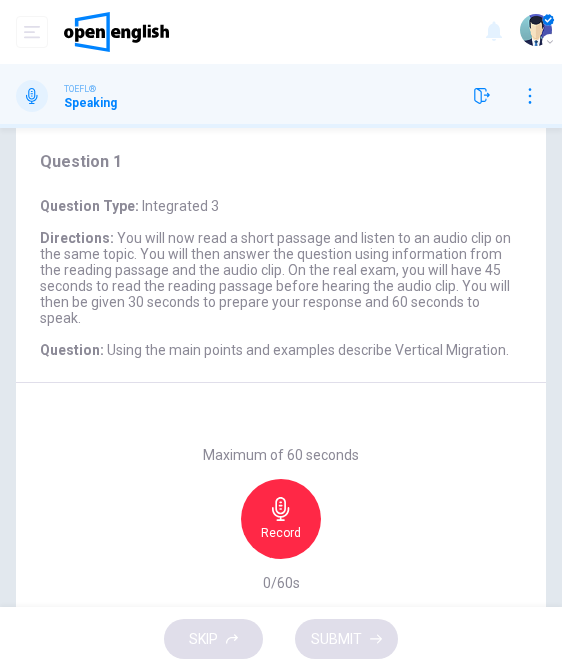 click on "Record" at bounding box center (281, 519) 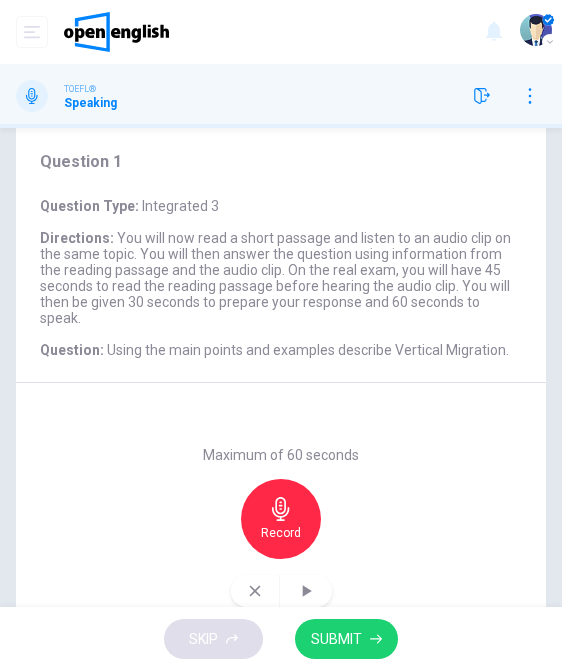 click on "SUBMIT" at bounding box center (346, 639) 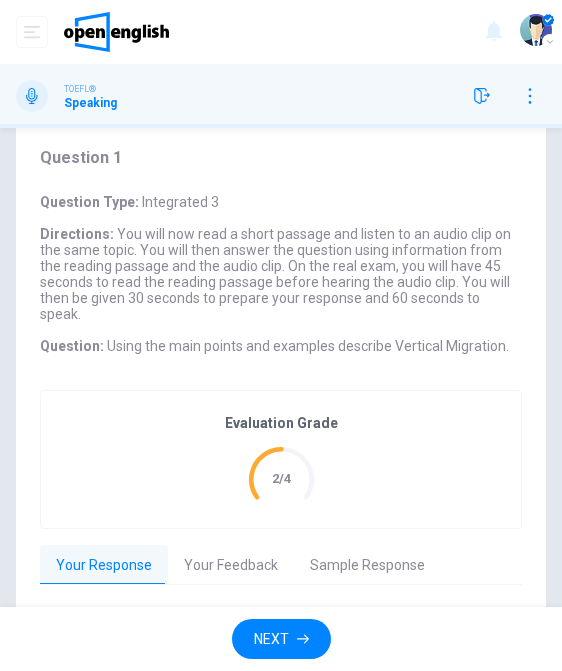 scroll, scrollTop: 4, scrollLeft: 0, axis: vertical 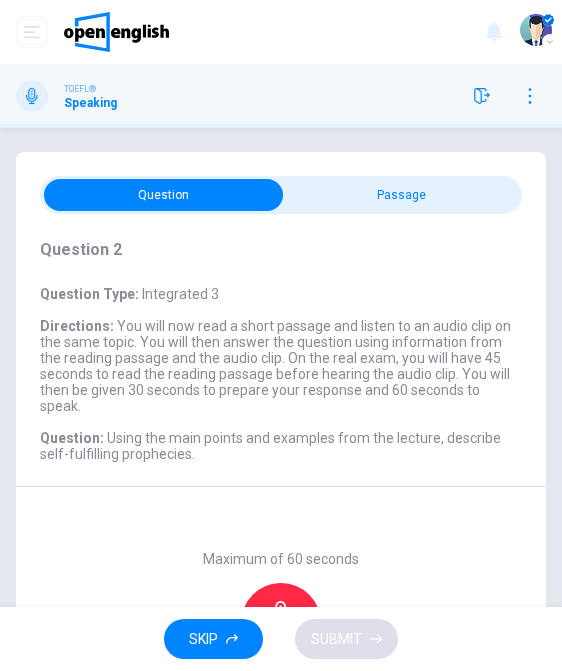 click on "Question   2 Question Type :   Integrated 3 Directions :   You will now read a short passage and listen to an audio clip on the same topic. You will then answer the question using information from the reading passage and the audio clip. On the real exam, you will have 45 seconds to read the reading passage before hearing the audio clip. You will then be given 30 seconds to prepare your response and 60 seconds to speak. Question :     Using the main points and examples from the lecture, describe self-fulfilling prophecies." at bounding box center (281, 350) 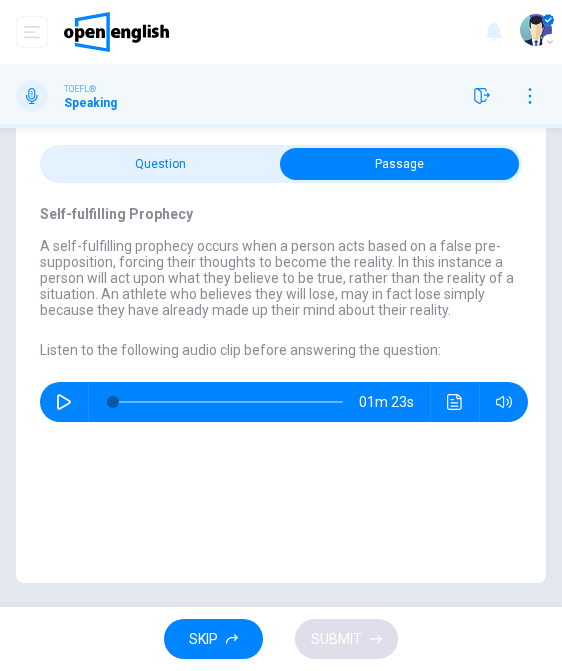 scroll, scrollTop: 31, scrollLeft: 0, axis: vertical 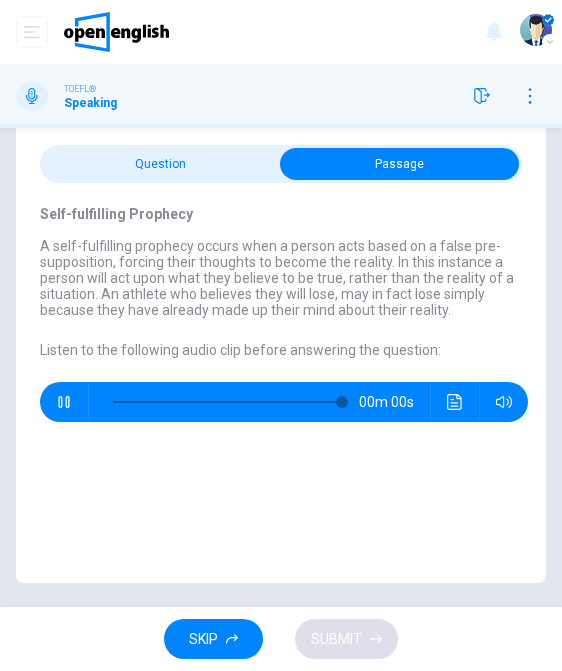 type on "*" 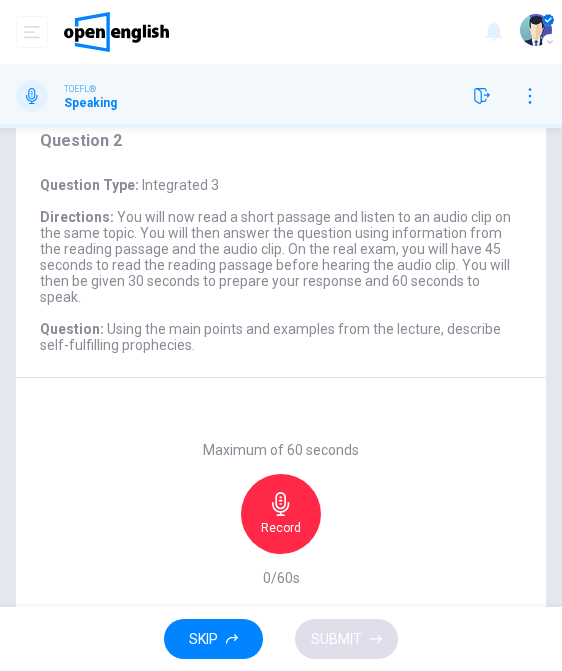 scroll, scrollTop: 106, scrollLeft: 0, axis: vertical 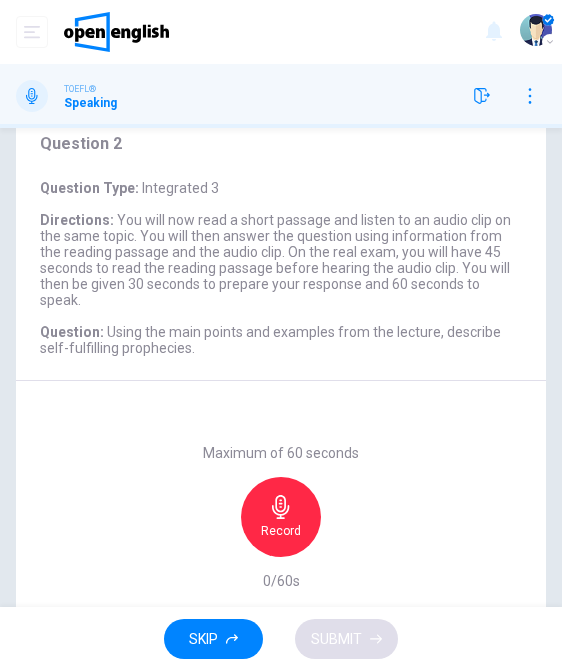 click on "Record" at bounding box center [281, 517] 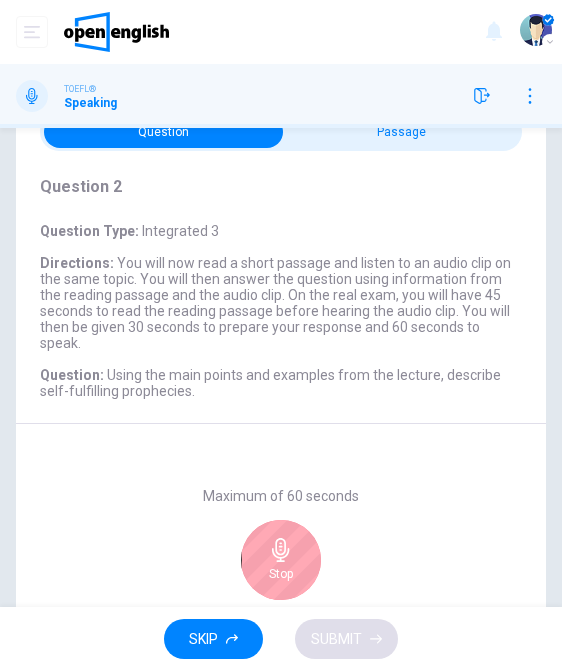scroll, scrollTop: 72, scrollLeft: 0, axis: vertical 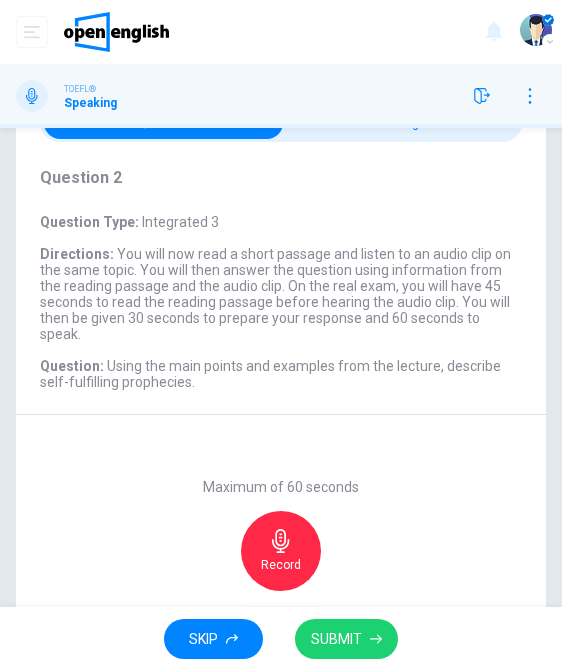 click on "SUBMIT" at bounding box center (336, 639) 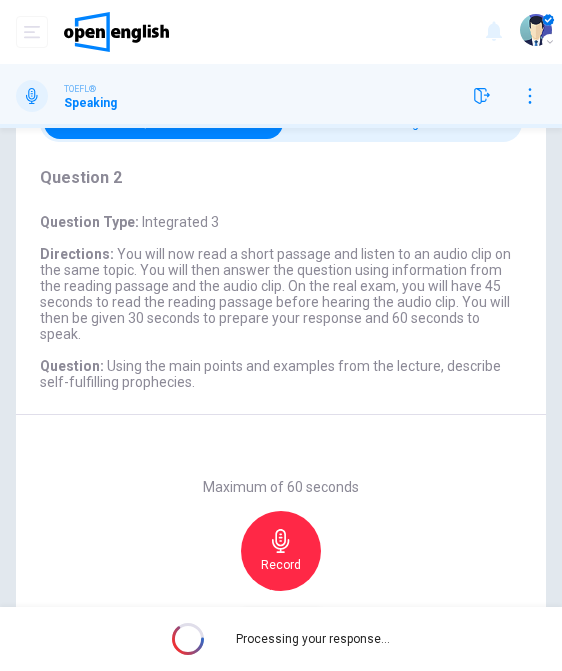 scroll, scrollTop: 31, scrollLeft: 0, axis: vertical 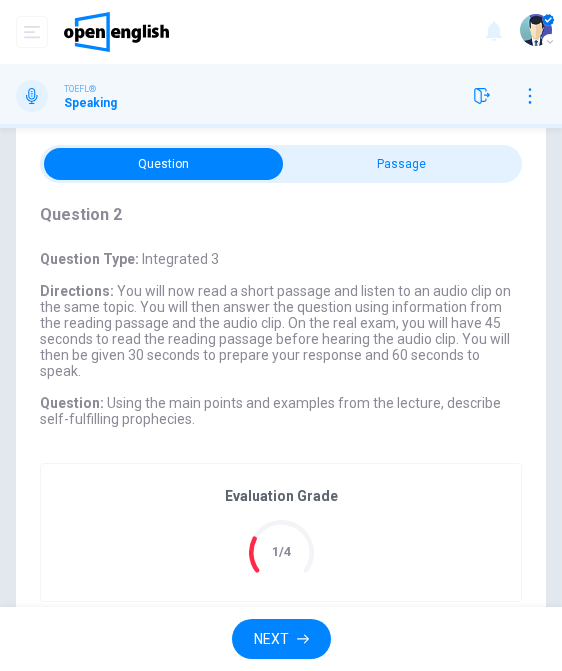 click at bounding box center [530, 96] 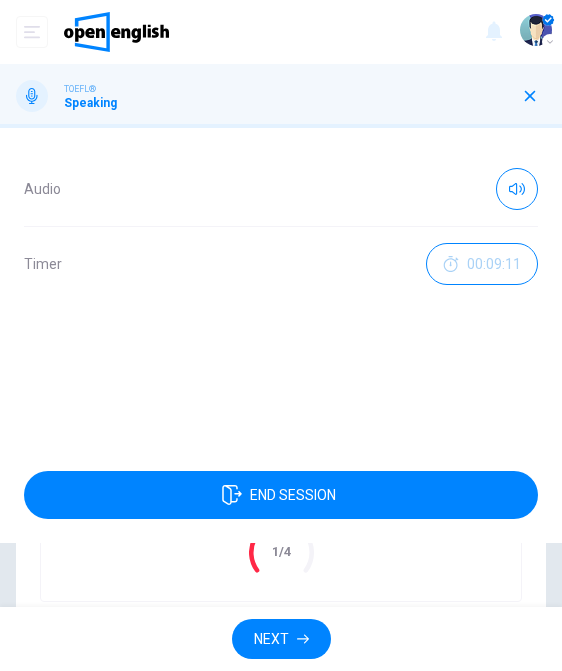 click on "END SESSION" at bounding box center [281, 495] 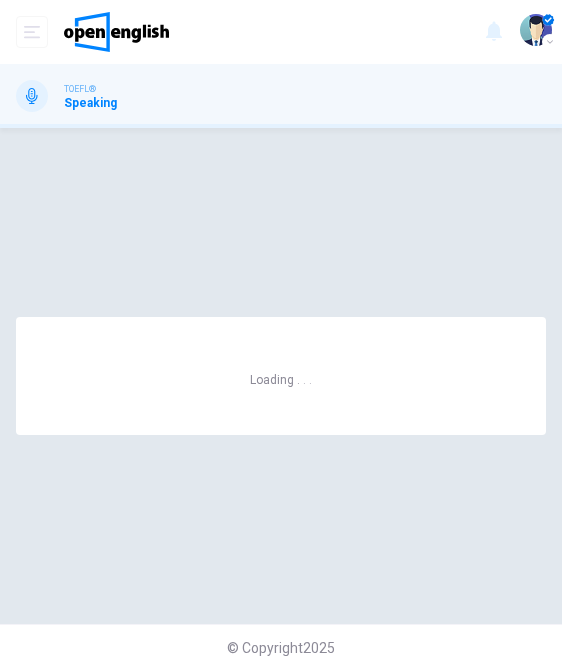 scroll, scrollTop: 0, scrollLeft: 0, axis: both 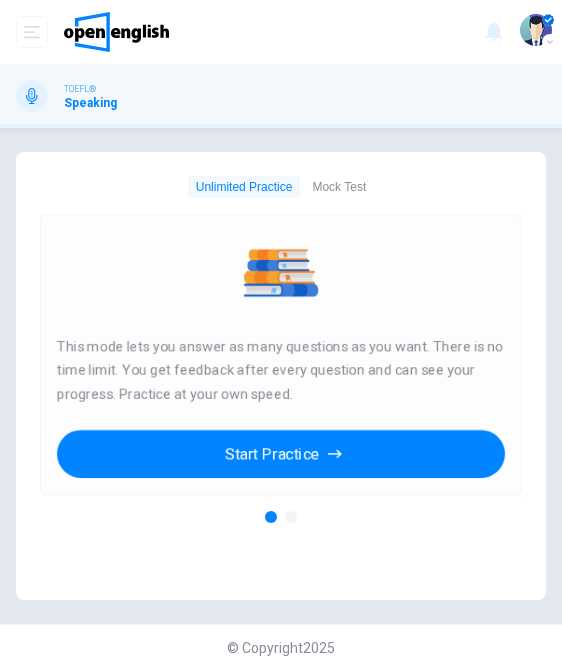 click on "Start Practice" at bounding box center [281, 454] 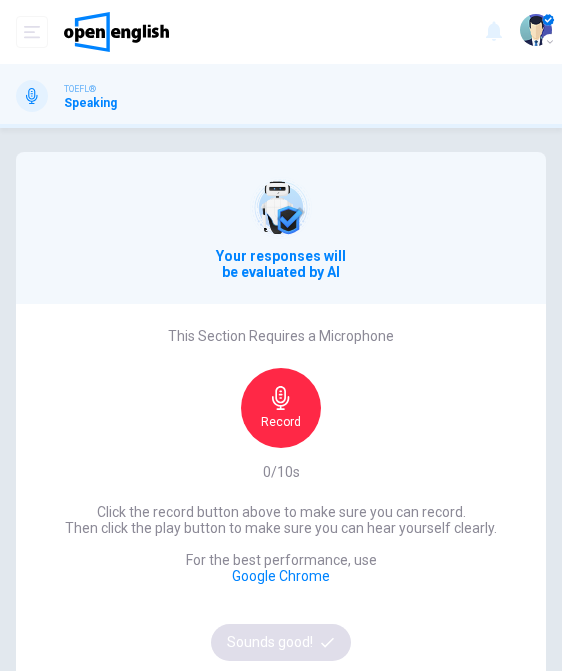 click on "Record" at bounding box center (281, 408) 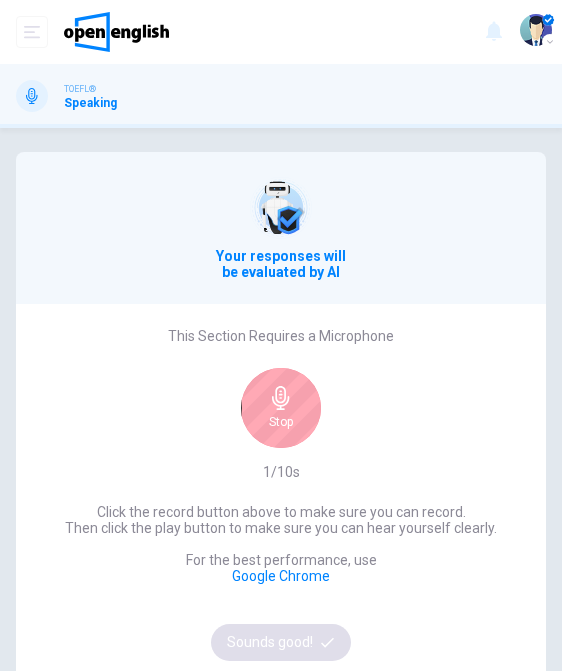 click on "Stop" at bounding box center [281, 408] 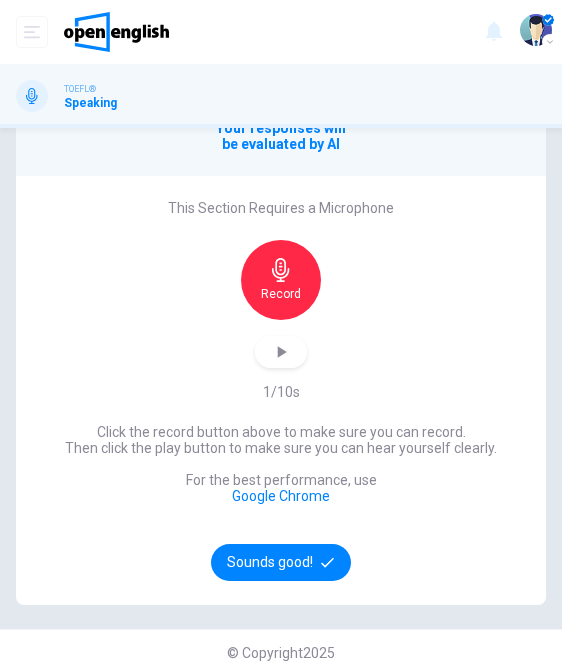 scroll, scrollTop: 130, scrollLeft: 0, axis: vertical 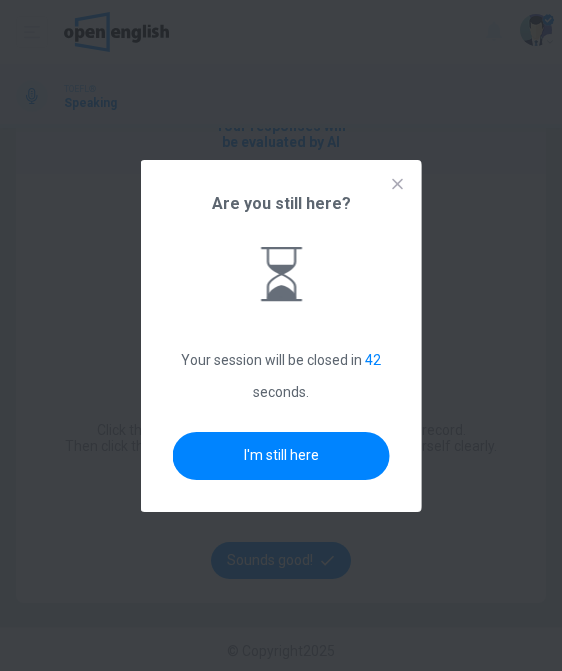 click on "I'm still here" at bounding box center [281, 456] 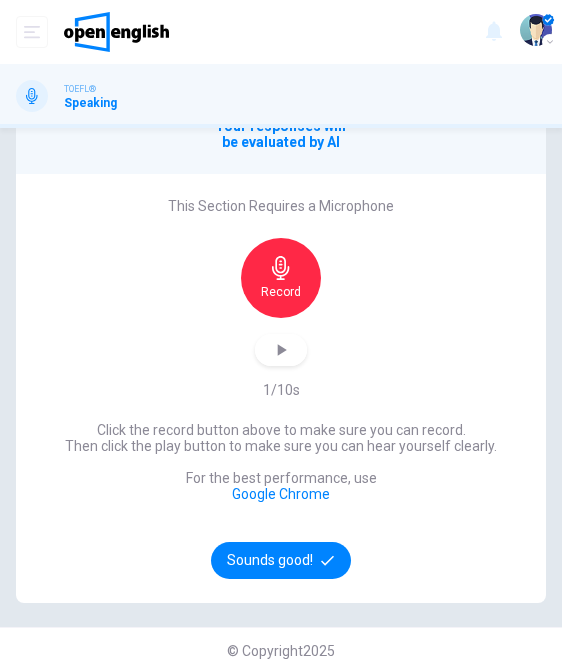 click on "Sounds good!" at bounding box center [281, 560] 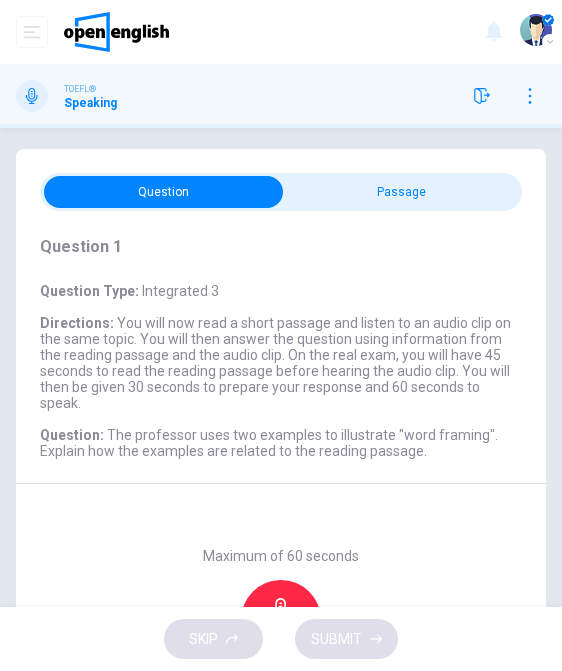 scroll, scrollTop: 4, scrollLeft: 0, axis: vertical 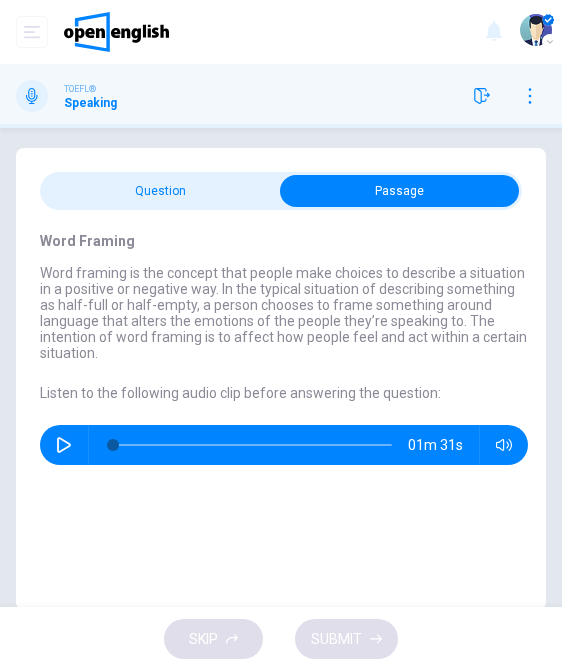 click at bounding box center [64, 445] 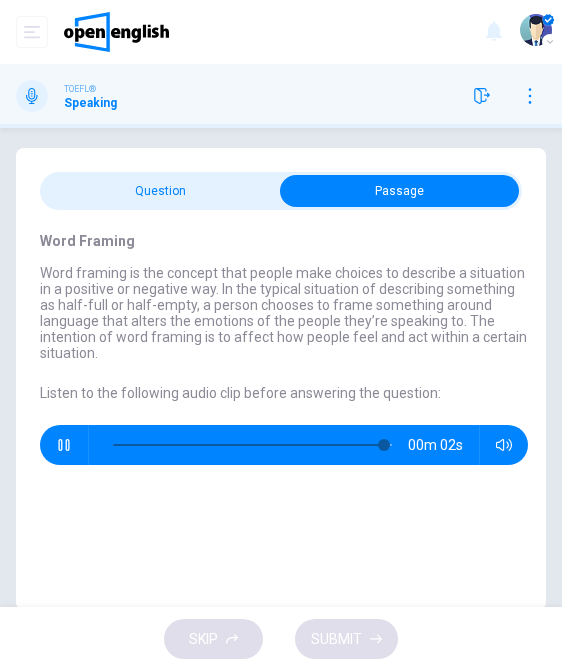 type on "**" 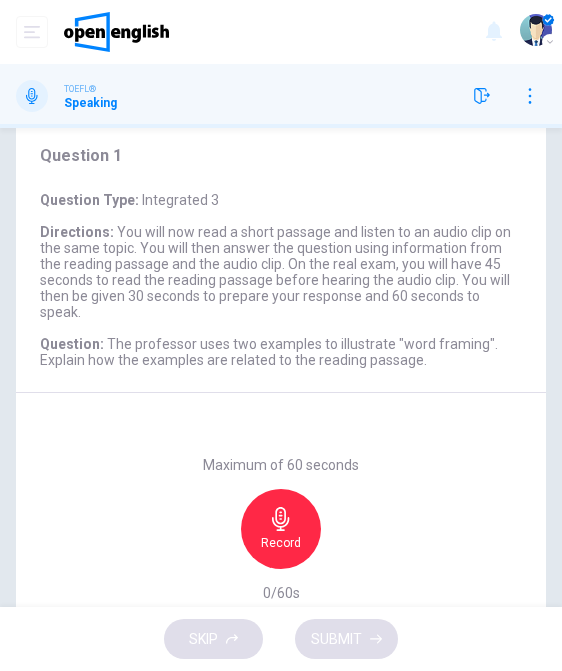scroll, scrollTop: 91, scrollLeft: 0, axis: vertical 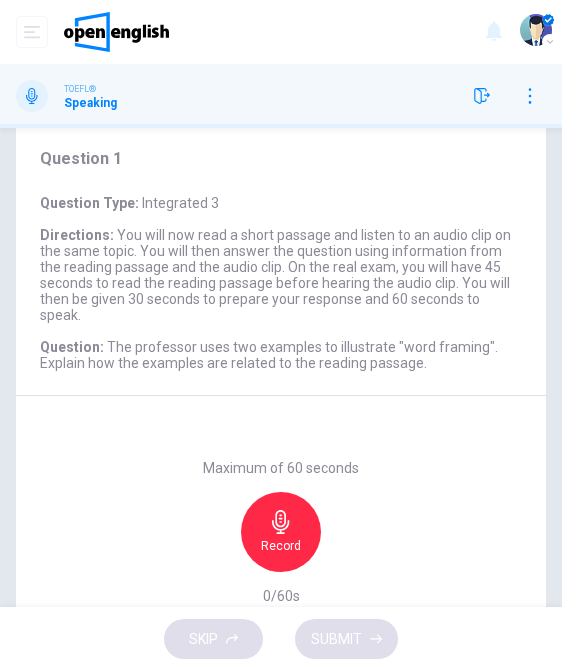 click on "Record" at bounding box center [281, 546] 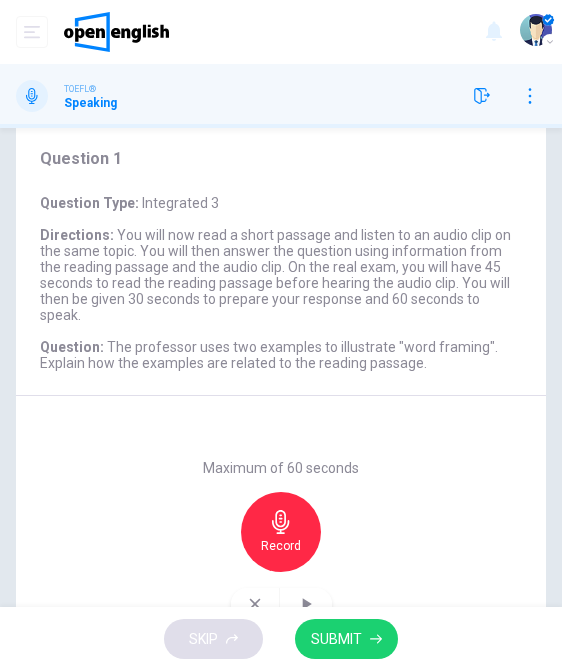 click on "SUBMIT" at bounding box center (336, 639) 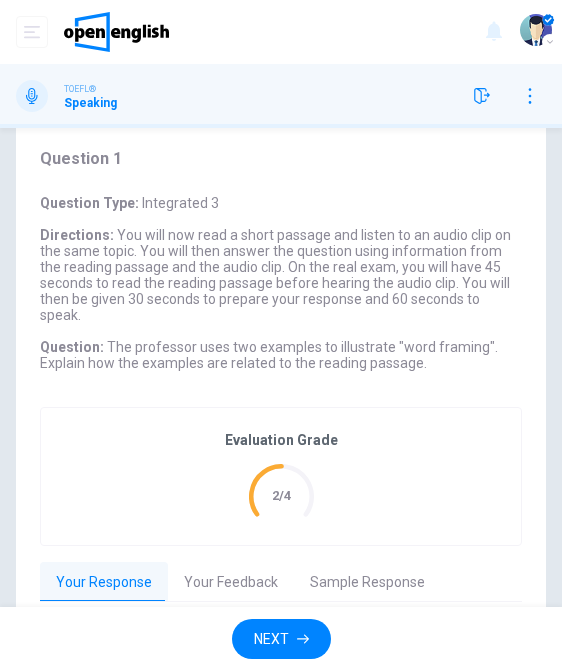click 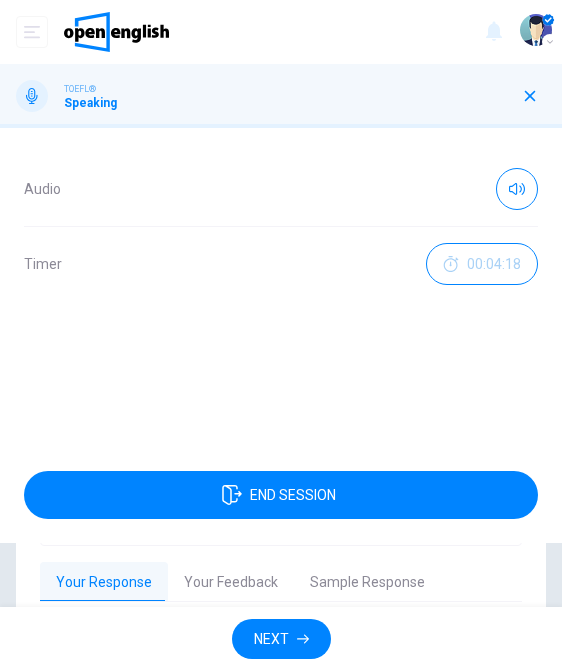 click on "END SESSION" at bounding box center (281, 495) 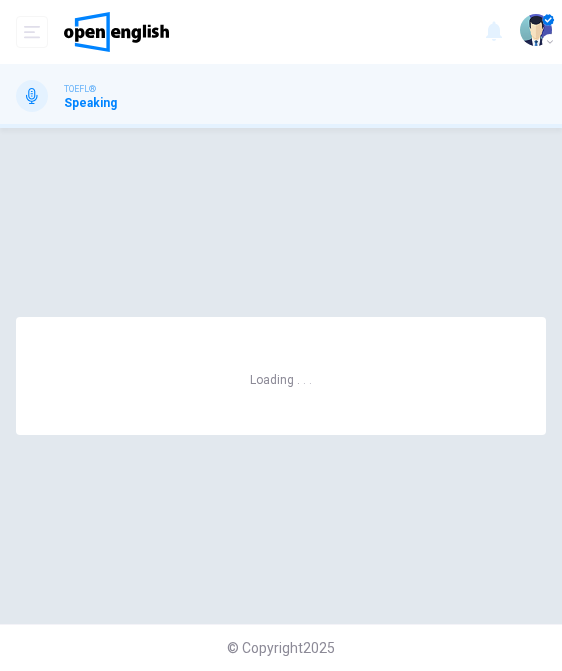 scroll, scrollTop: 0, scrollLeft: 0, axis: both 